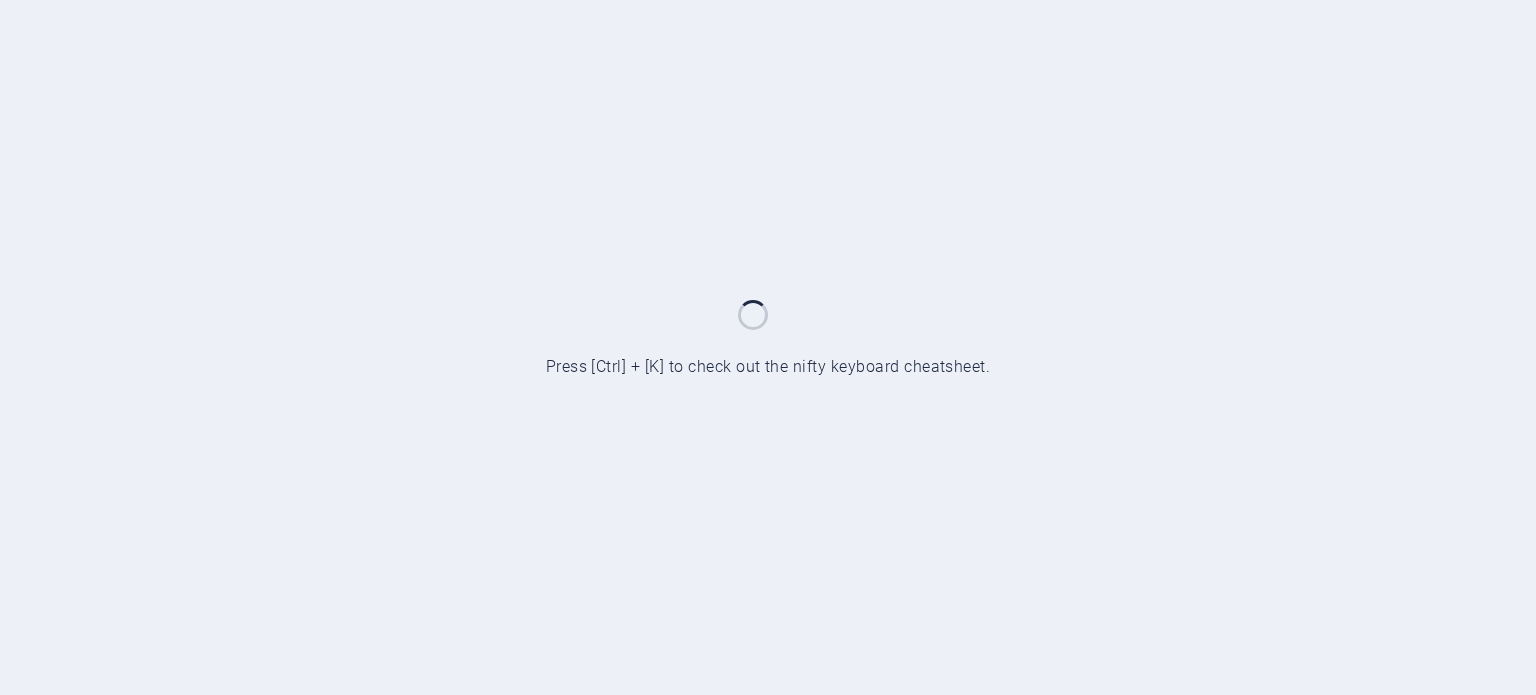 scroll, scrollTop: 0, scrollLeft: 0, axis: both 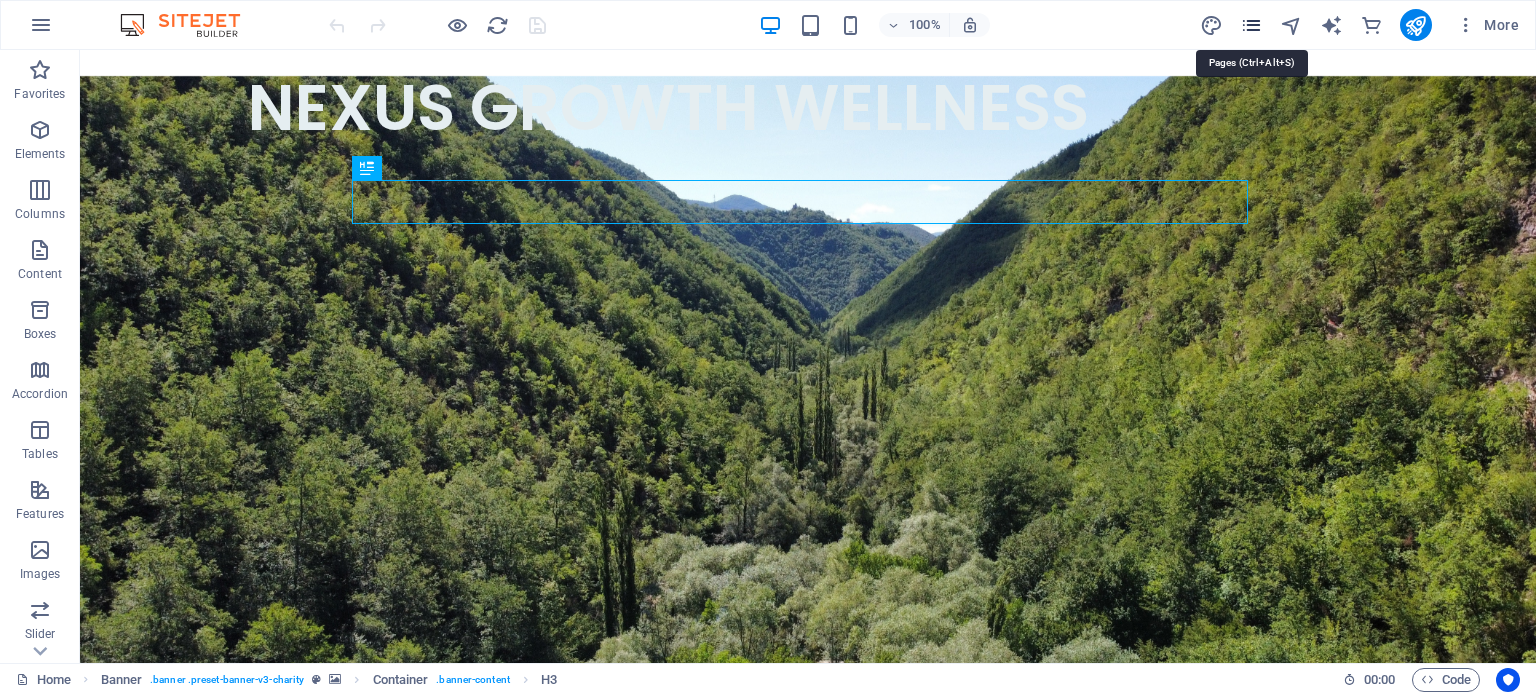 click at bounding box center (1251, 25) 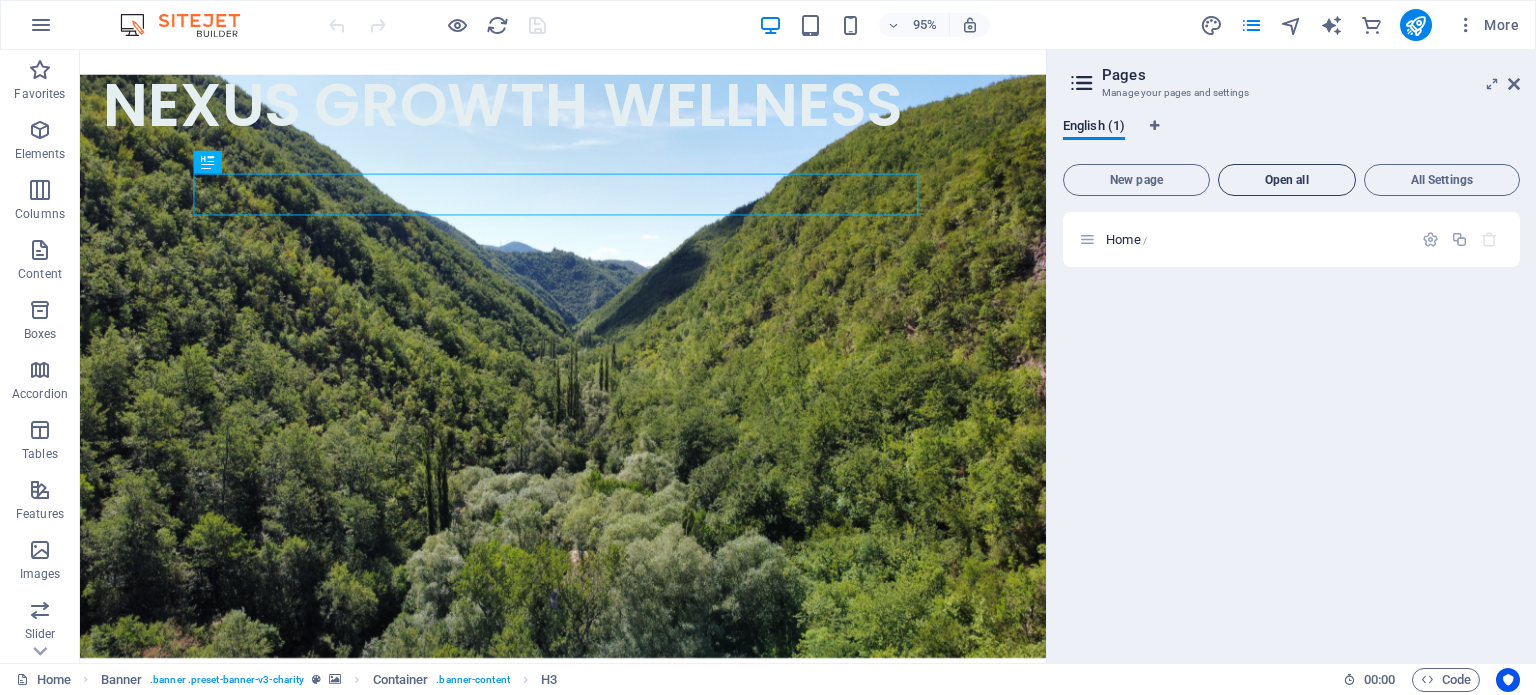 click on "Open all" at bounding box center [1287, 180] 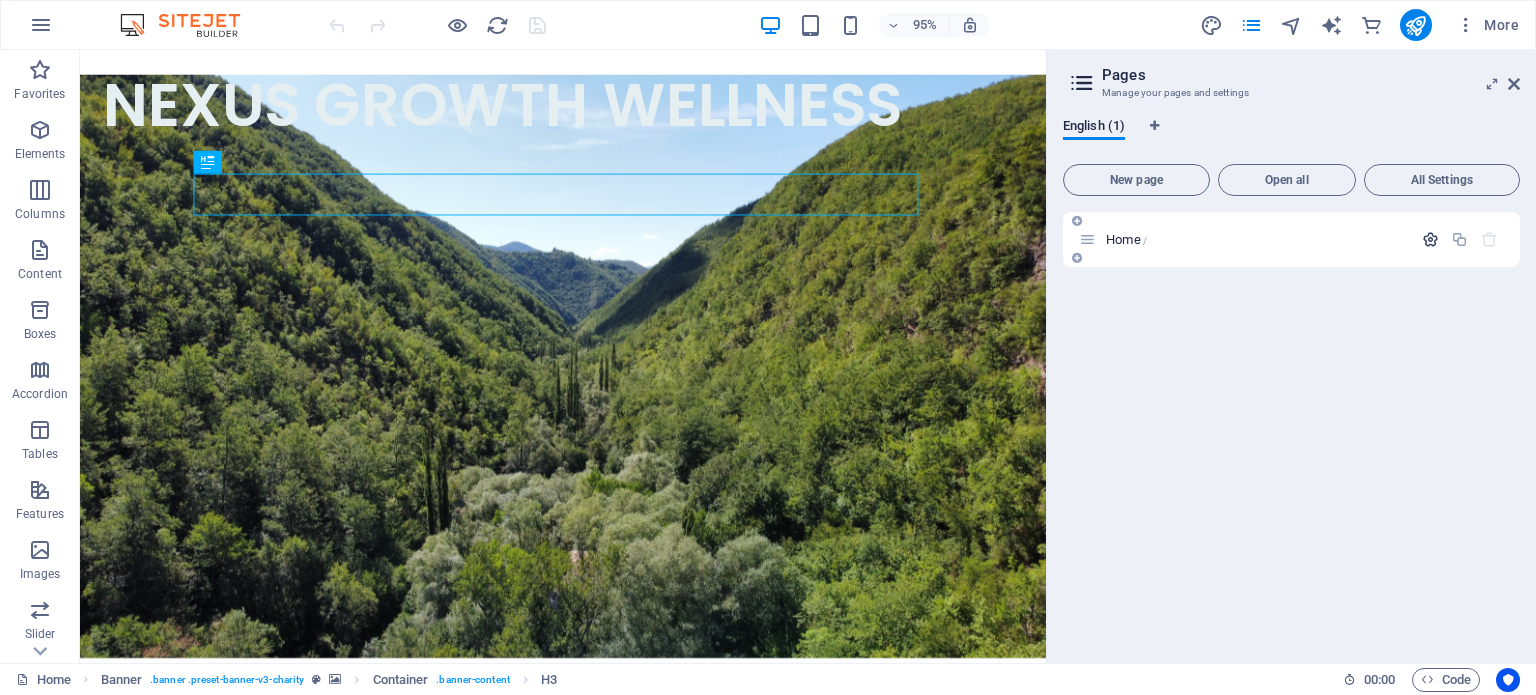 click at bounding box center (1430, 239) 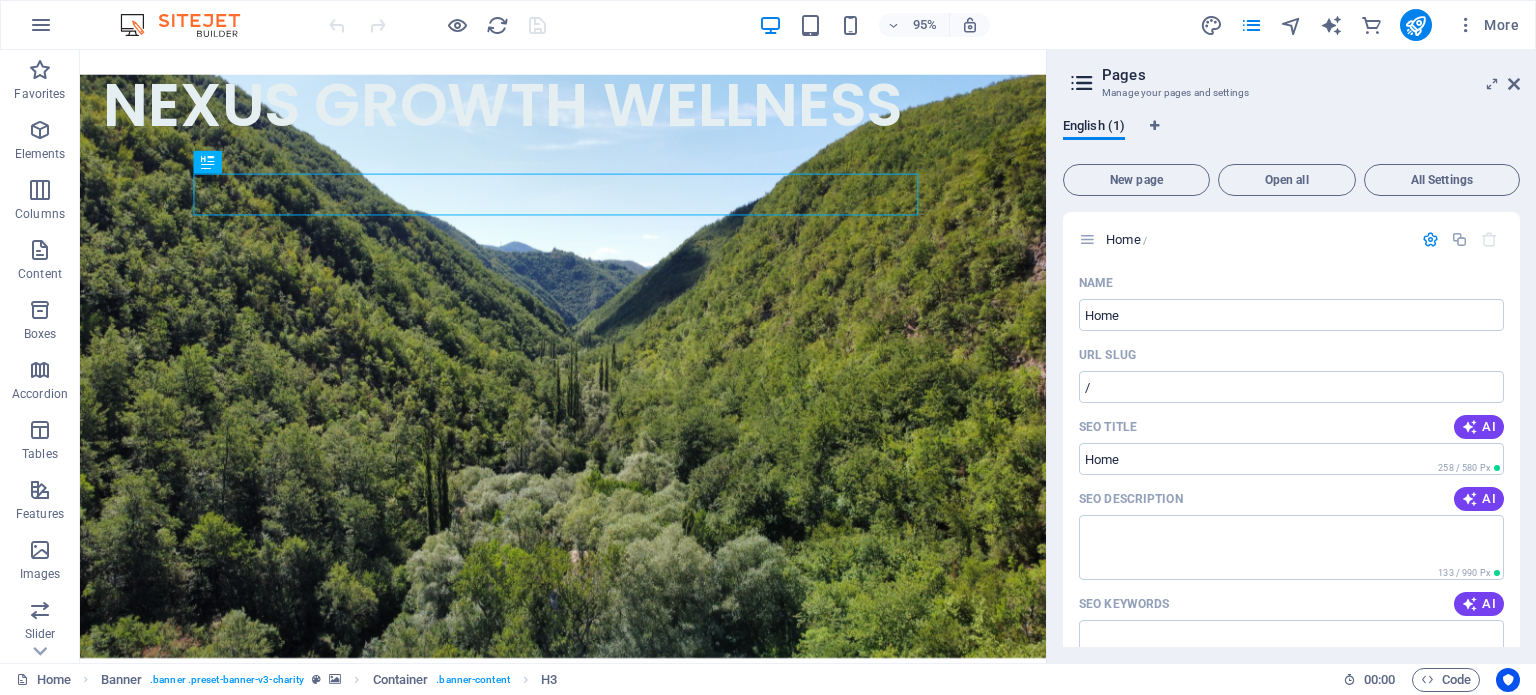 drag, startPoint x: 1515, startPoint y: 291, endPoint x: 1524, endPoint y: 352, distance: 61.66036 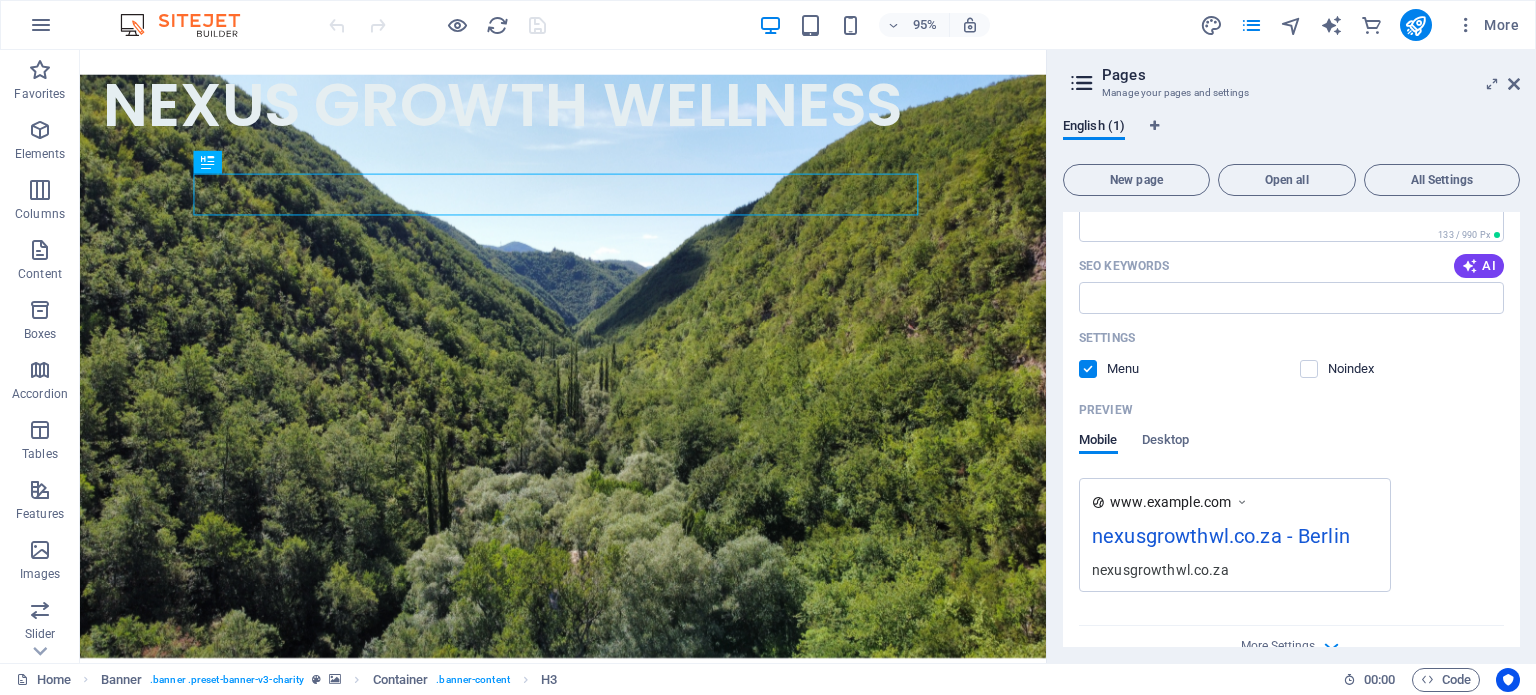 scroll, scrollTop: 372, scrollLeft: 0, axis: vertical 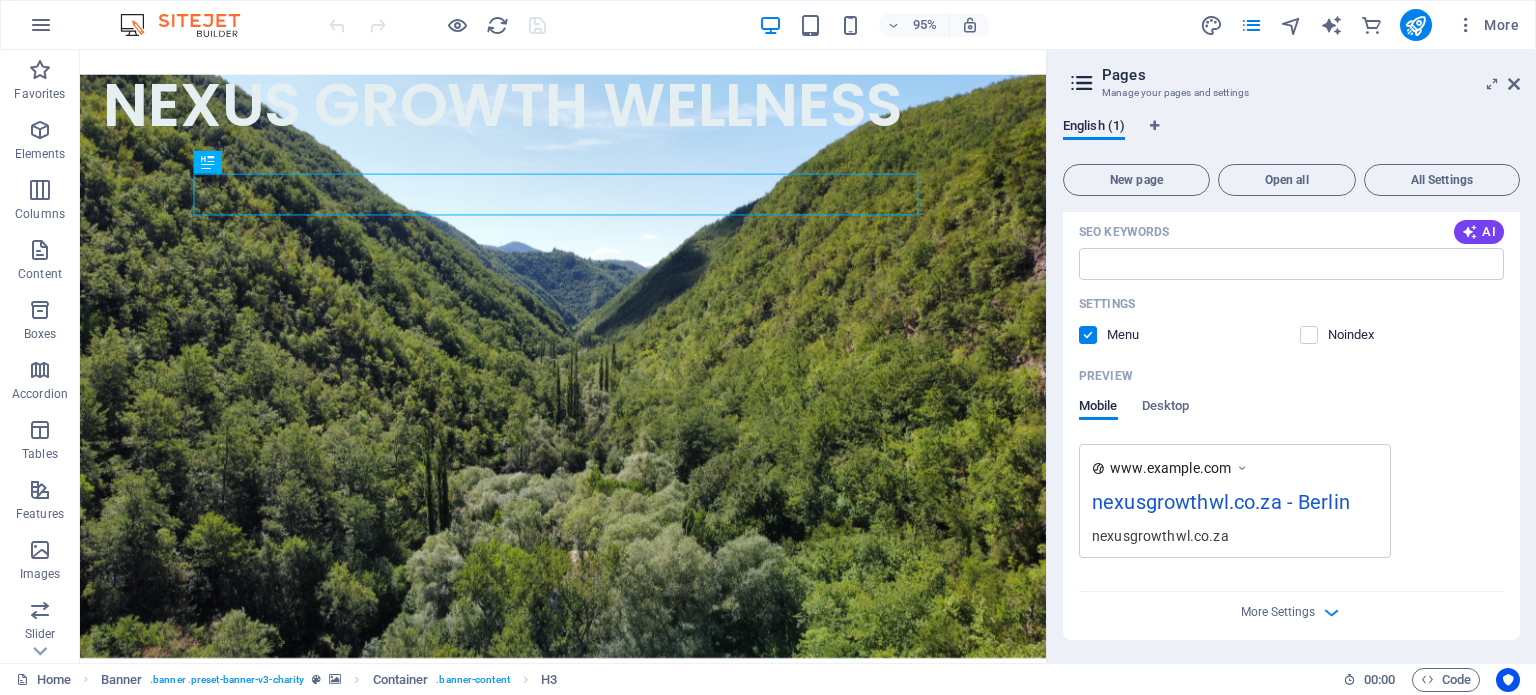 click on "nexusgrowthwl.co.za - Berlin" at bounding box center [1235, 506] 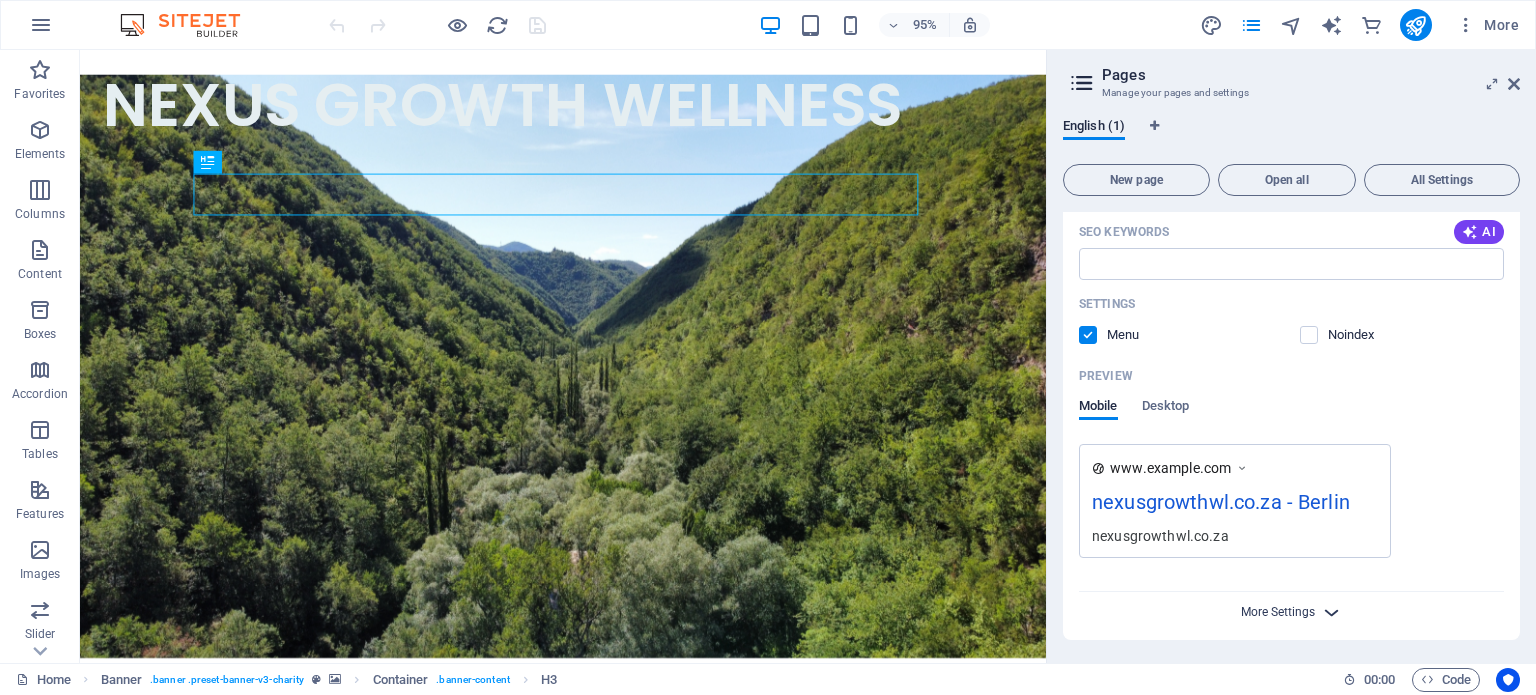 click on "More Settings" at bounding box center (1278, 612) 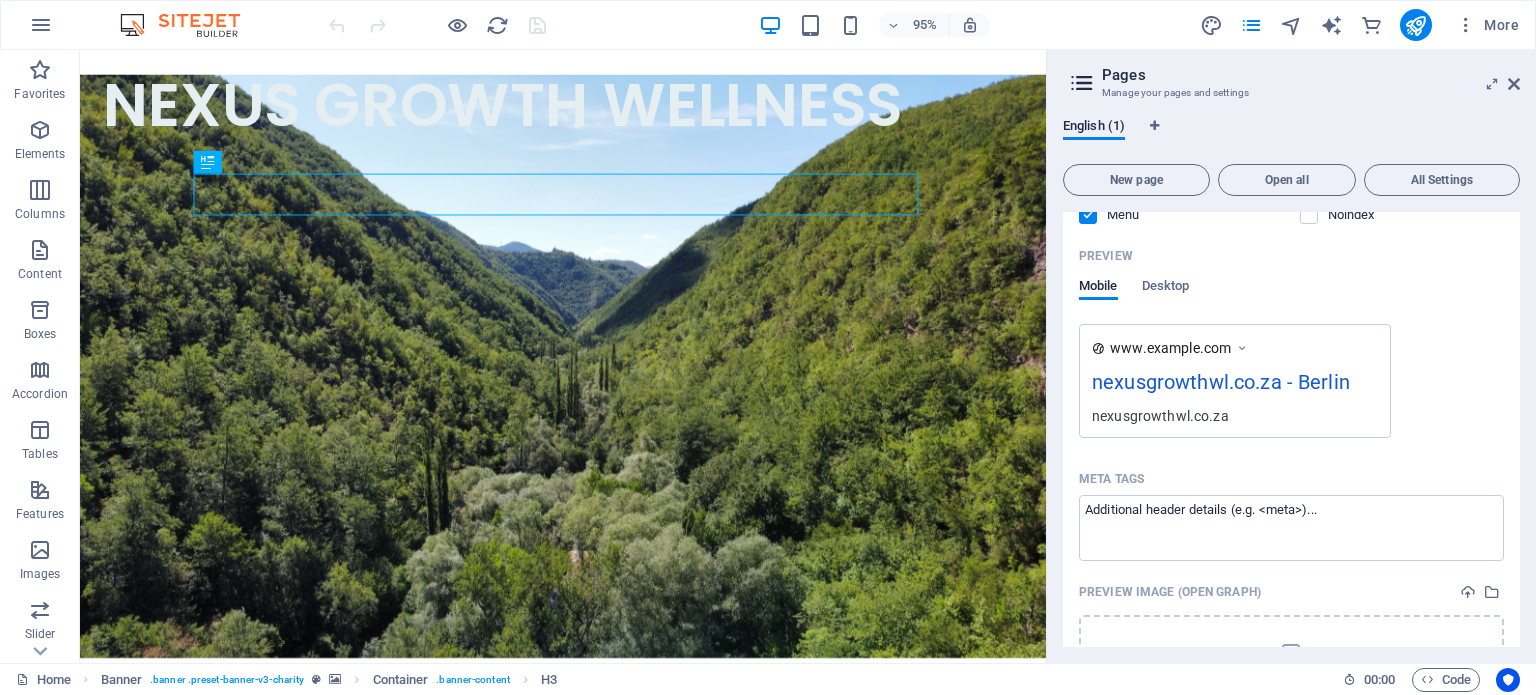 scroll, scrollTop: 449, scrollLeft: 0, axis: vertical 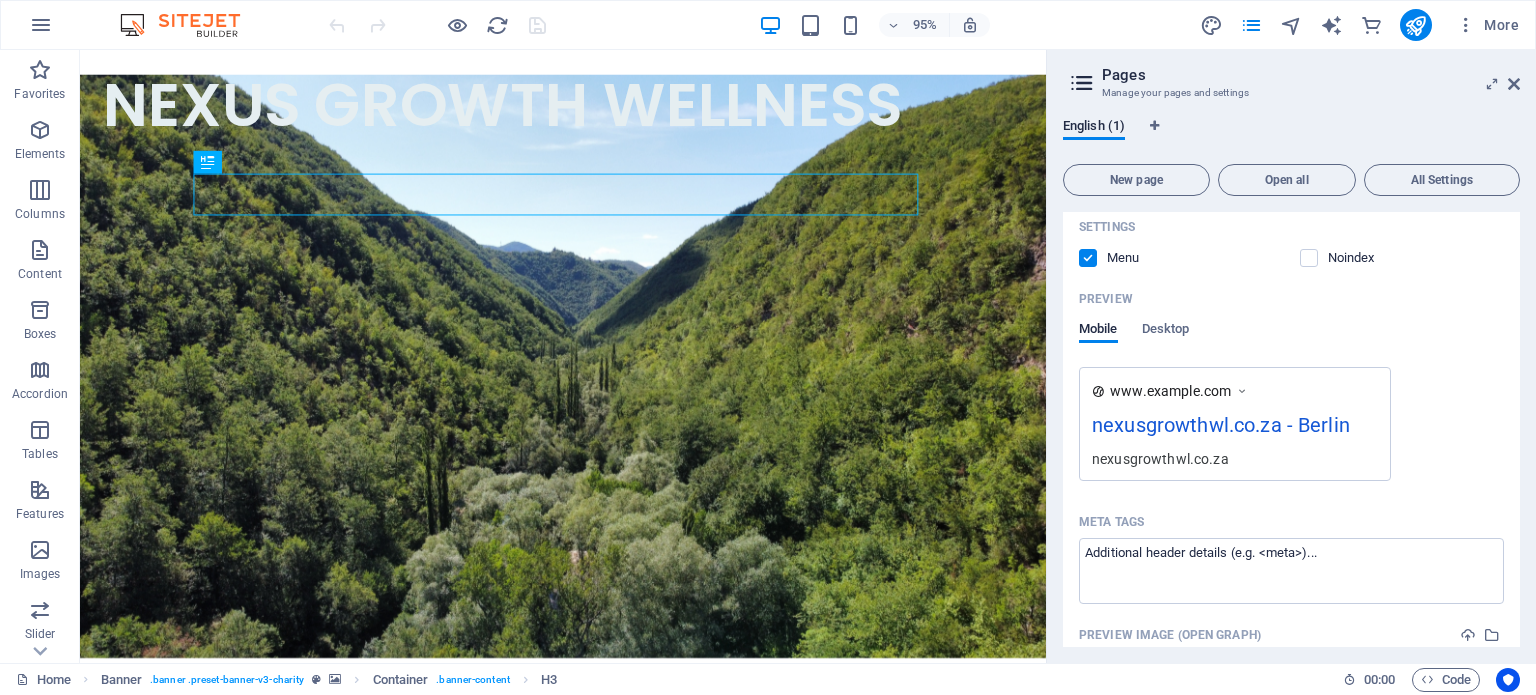 click on "nexusgrowthwl.co.za - Berlin" at bounding box center (1235, 429) 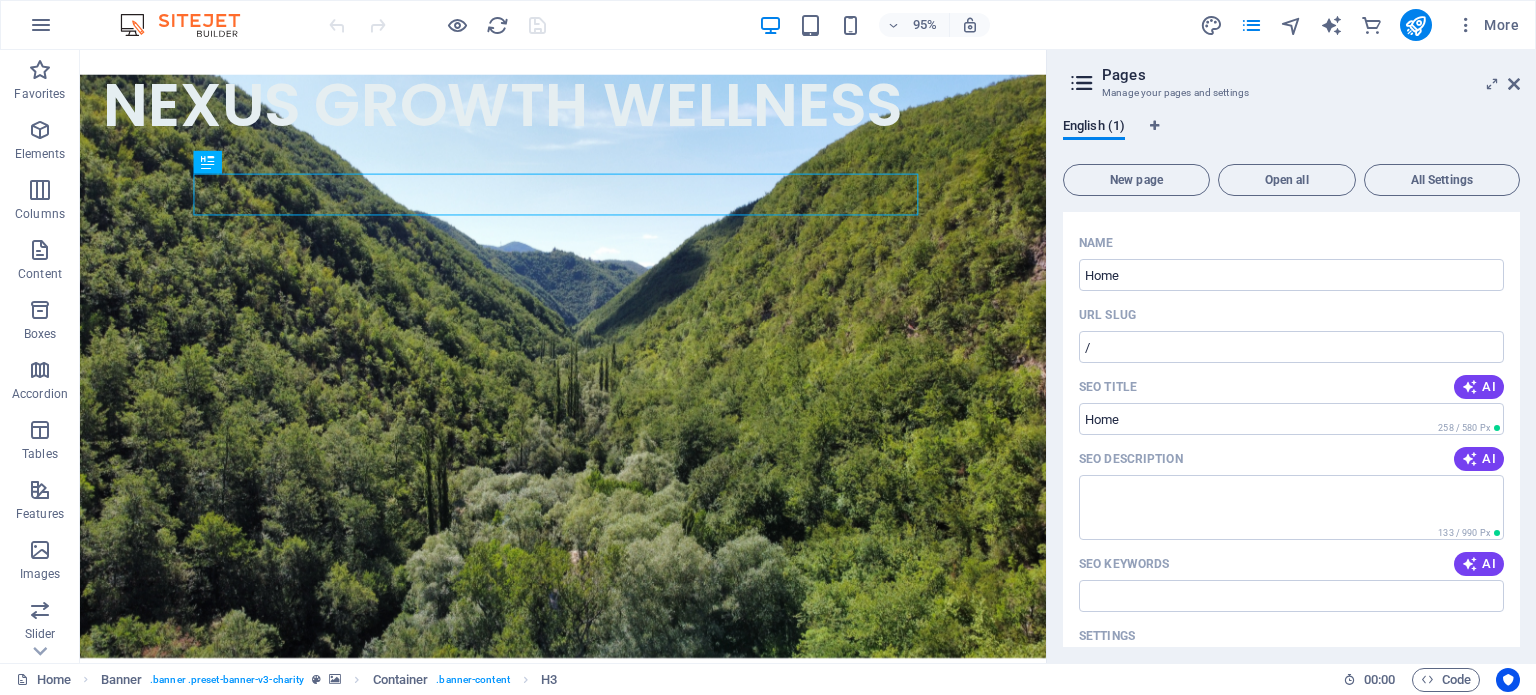 scroll, scrollTop: 0, scrollLeft: 0, axis: both 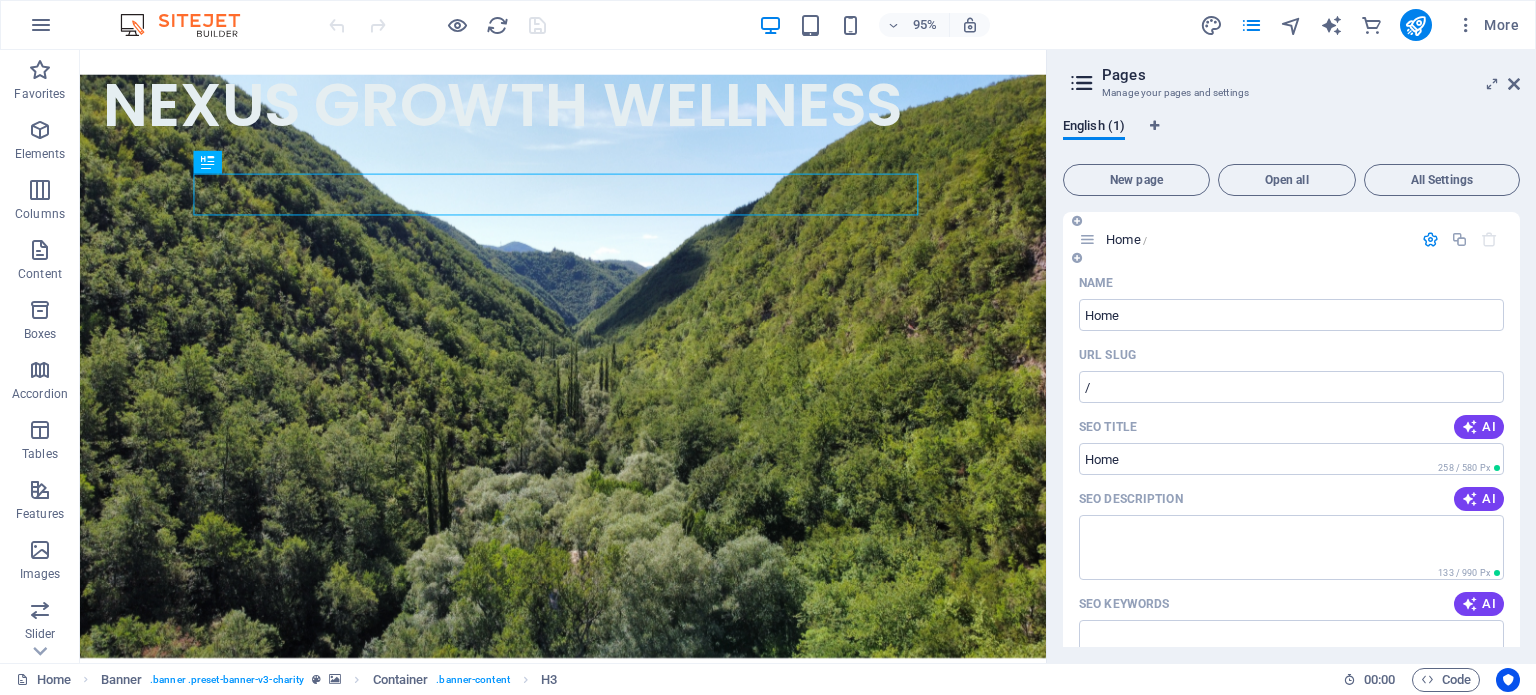 click at bounding box center (1087, 239) 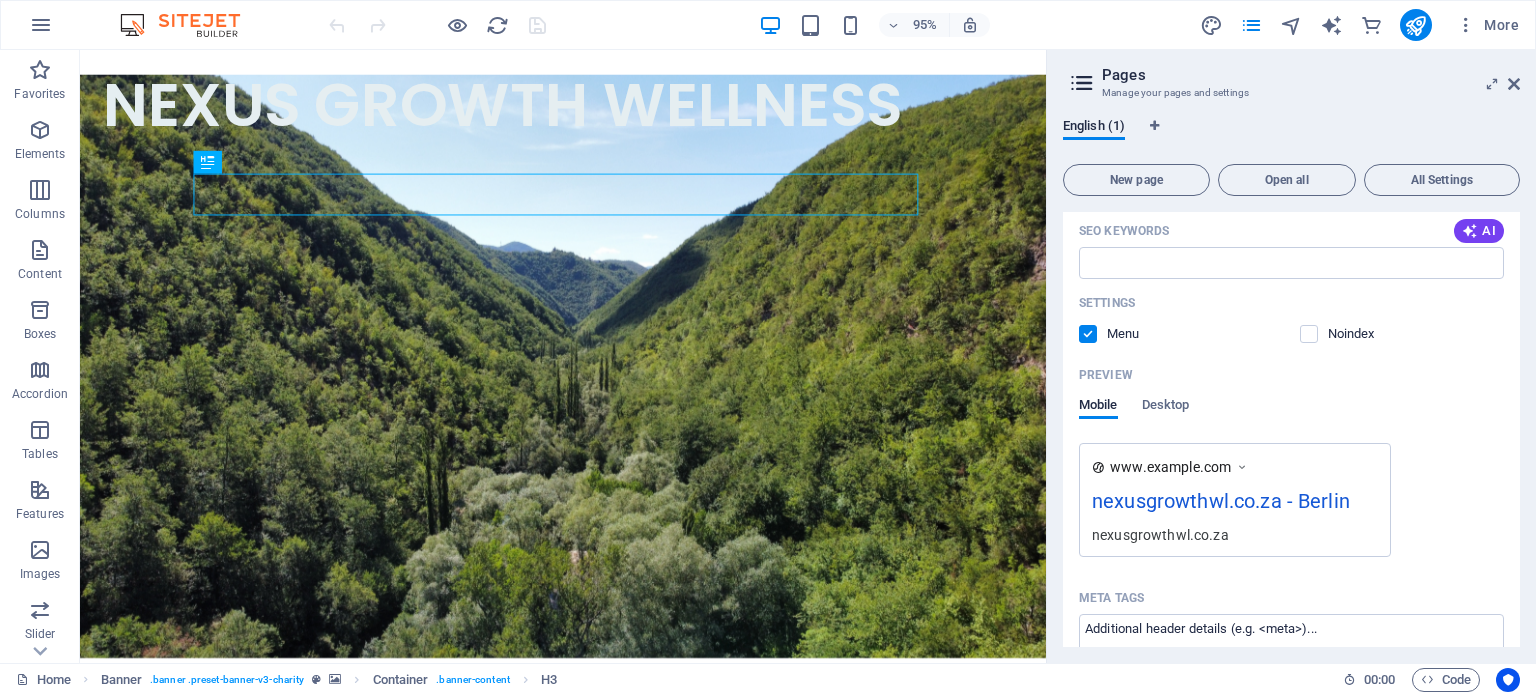 scroll, scrollTop: 396, scrollLeft: 0, axis: vertical 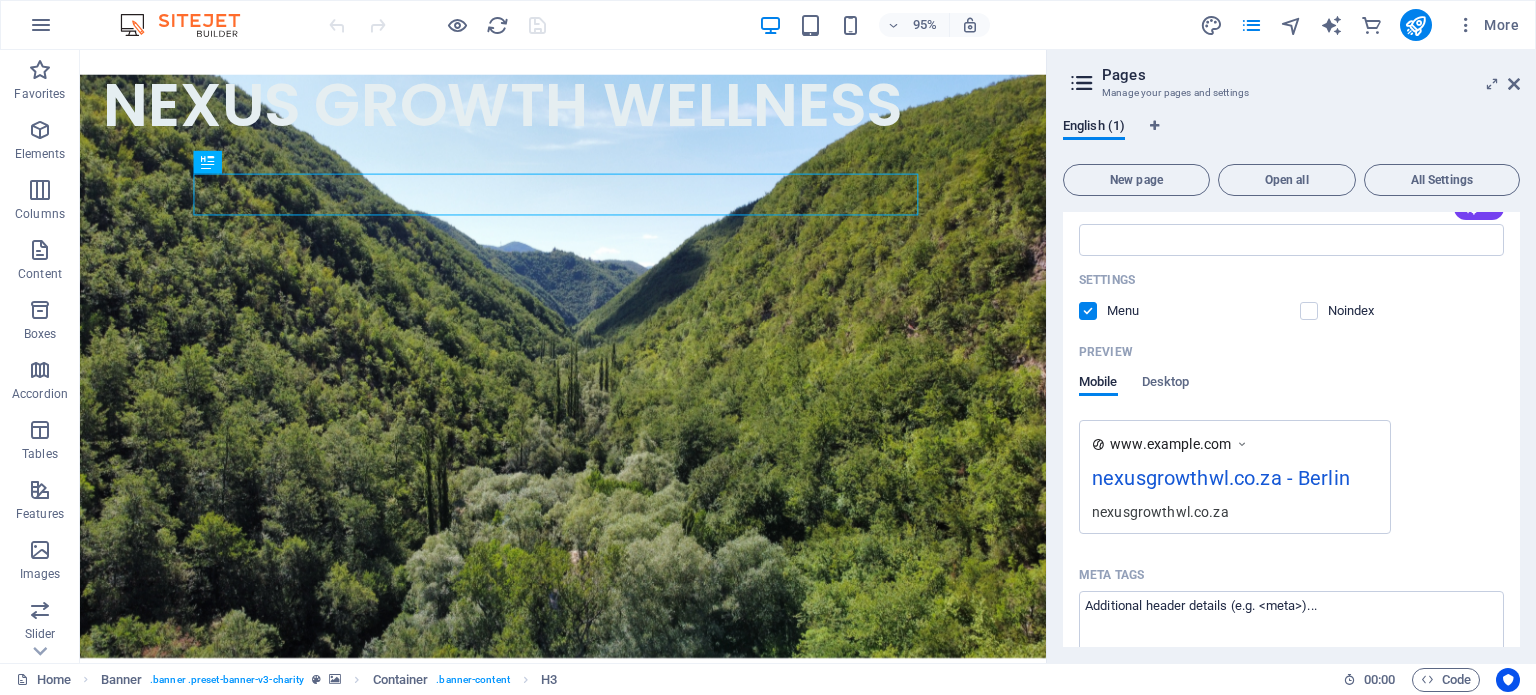 click on "nexusgrowthwl.co.za - Berlin" at bounding box center [1235, 482] 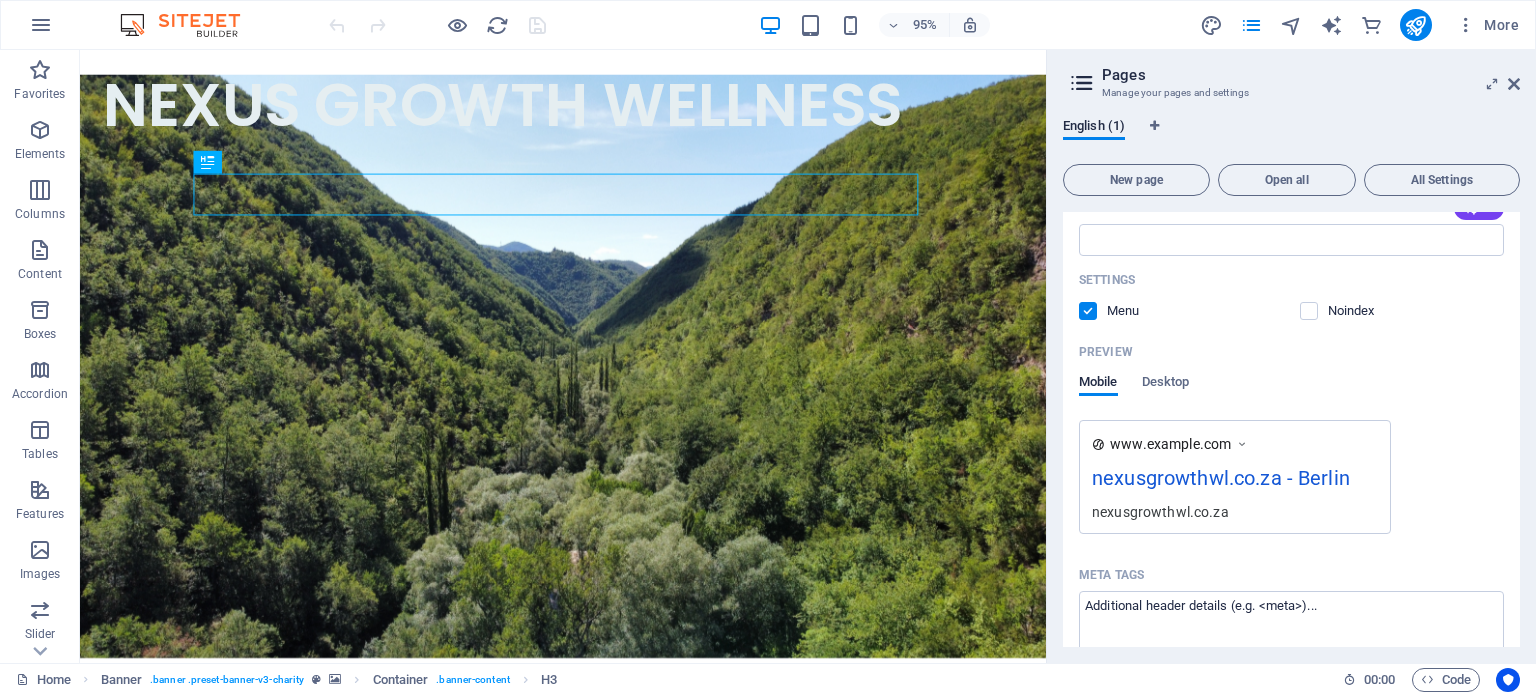 click on "nexusgrowthwl.co.za - Berlin" at bounding box center [1235, 482] 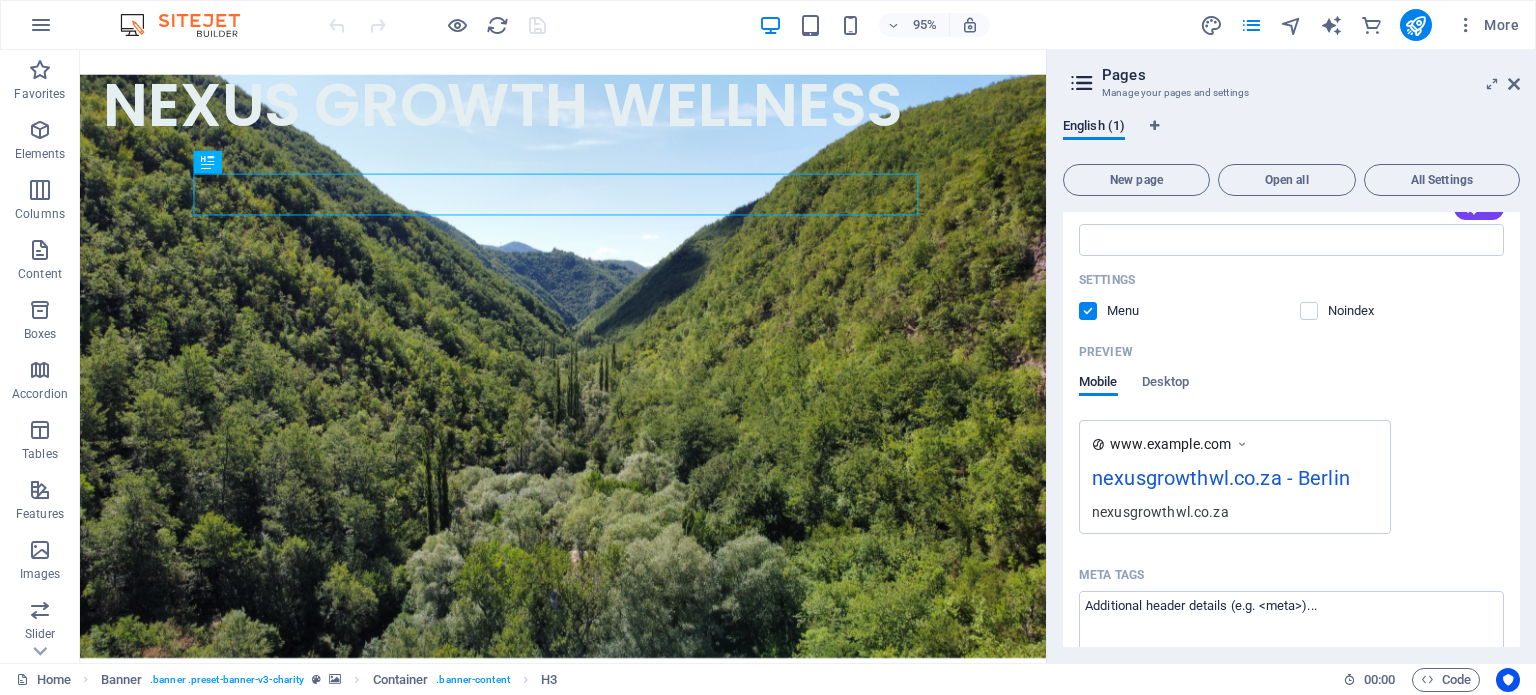 drag, startPoint x: 1515, startPoint y: 429, endPoint x: 1516, endPoint y: 508, distance: 79.00633 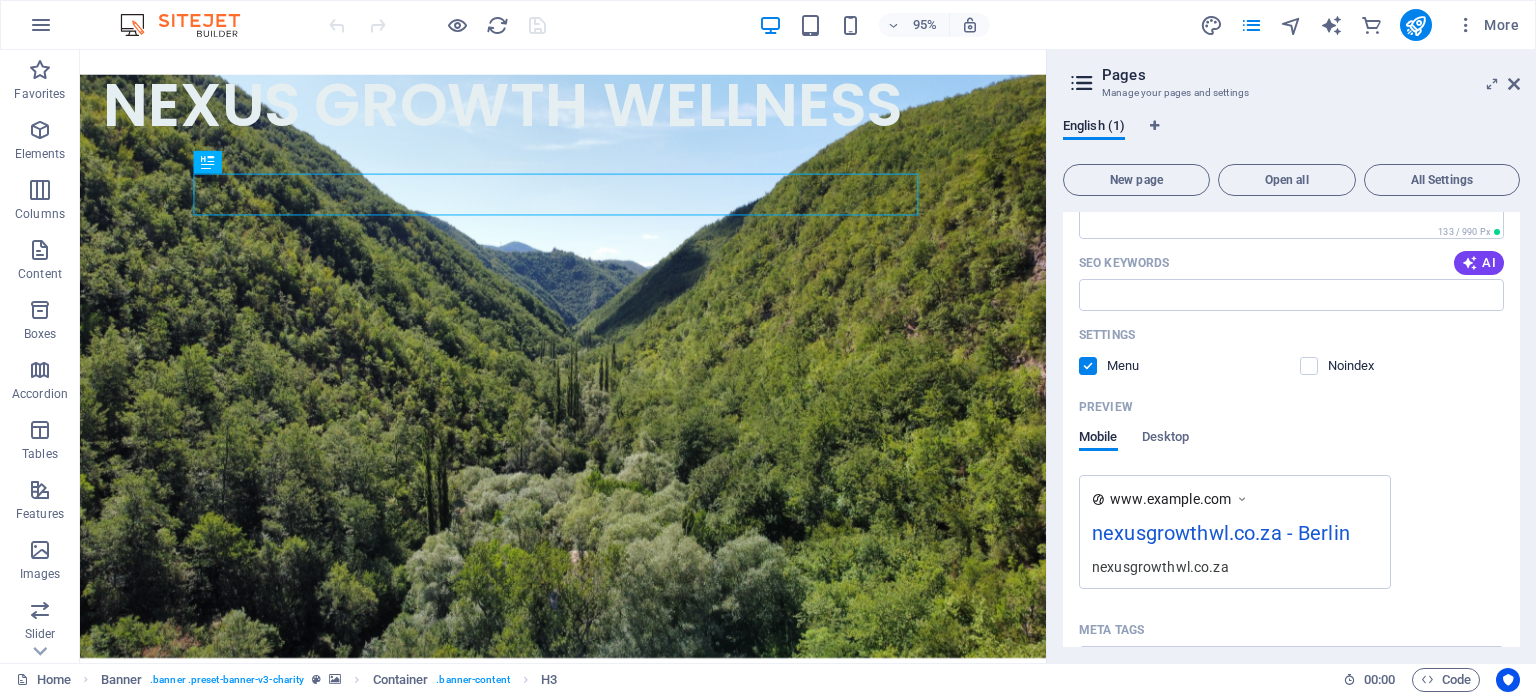 scroll, scrollTop: 364, scrollLeft: 0, axis: vertical 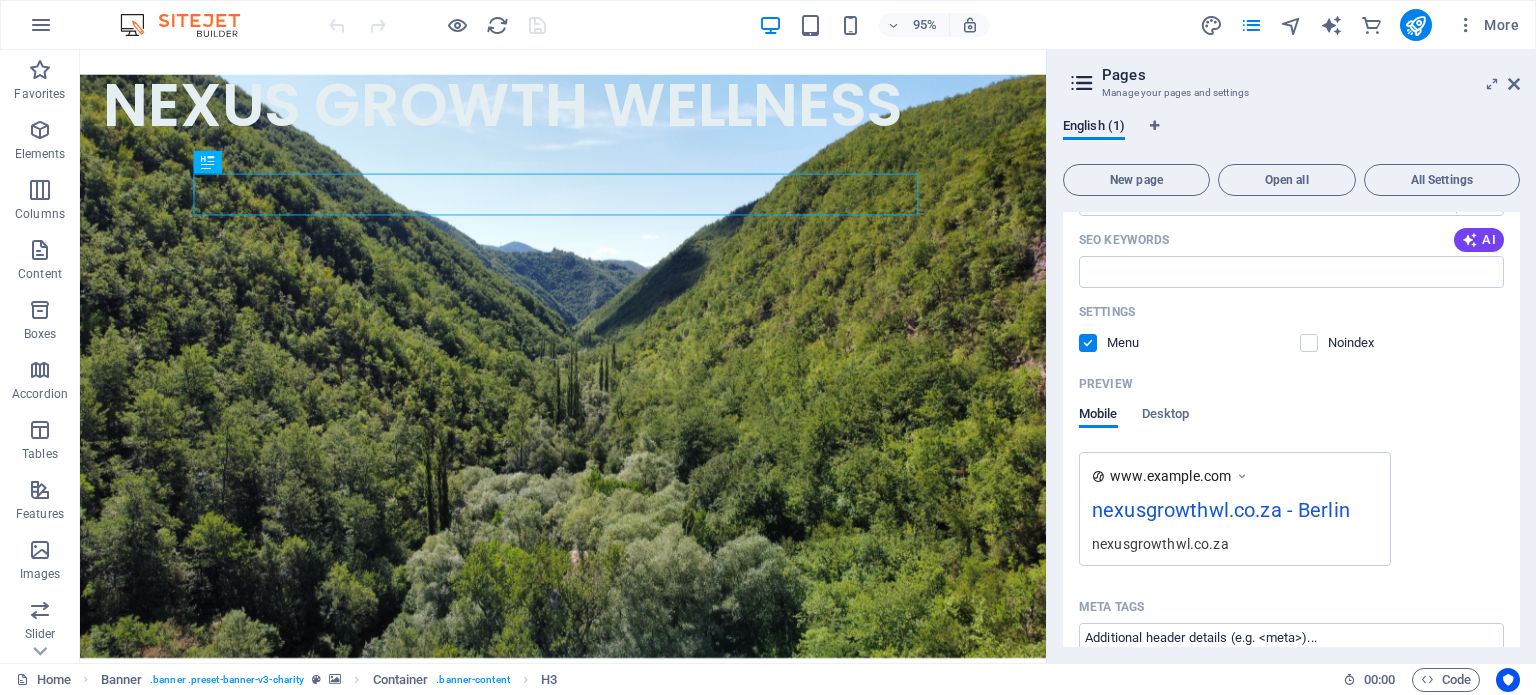 click on "Name Home ​ URL SLUG / ​ SEO Title AI ​ 258 / 580 Px SEO Description AI ​ 133 / 990 Px SEO Keywords AI ​ Settings Menu Noindex Preview Mobile Desktop www.example.com nexusgrowthwl.co.za - Berlin nexusgrowthwl.co.za Meta tags ​ Preview Image (Open Graph) Drag files here, click to choose files or select files from Files or our free stock photos & videos More Settings" at bounding box center [1291, 419] 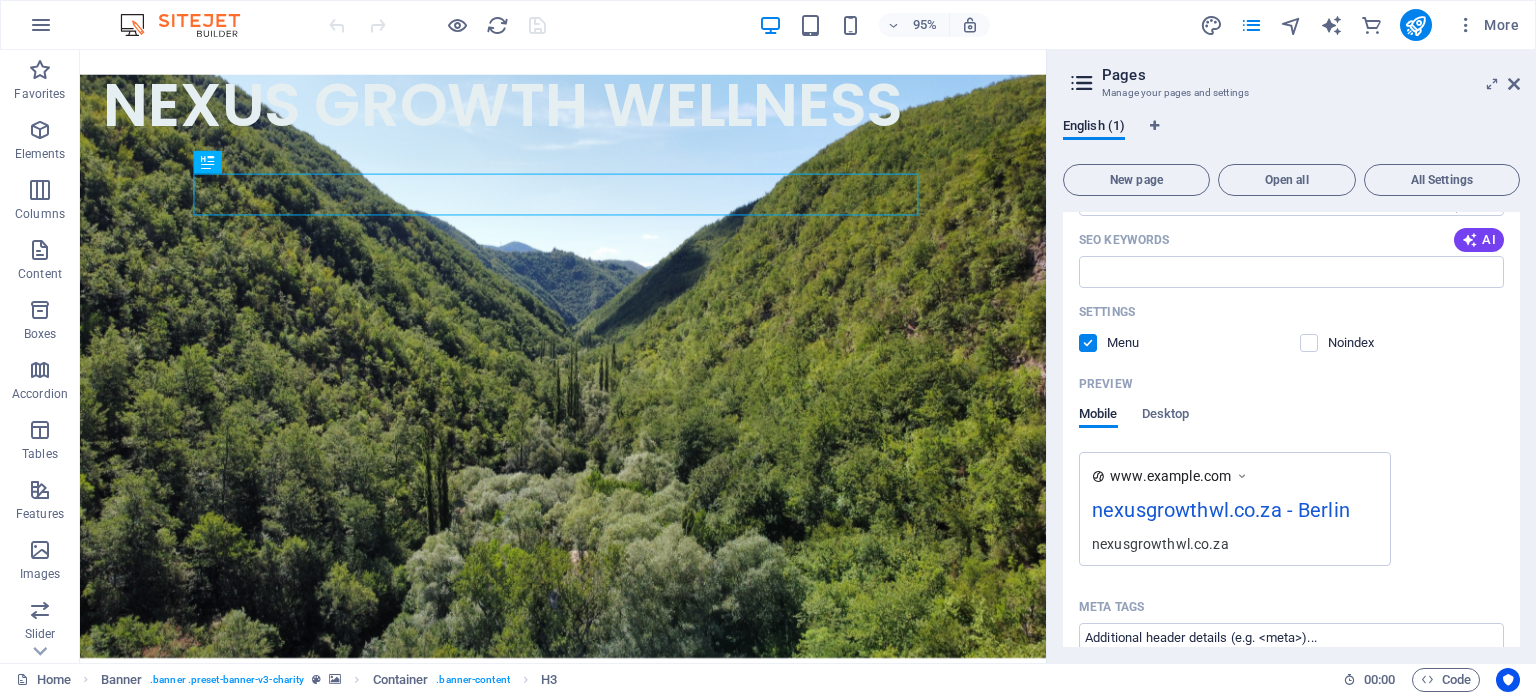 drag, startPoint x: 1513, startPoint y: 435, endPoint x: 1497, endPoint y: 567, distance: 132.96616 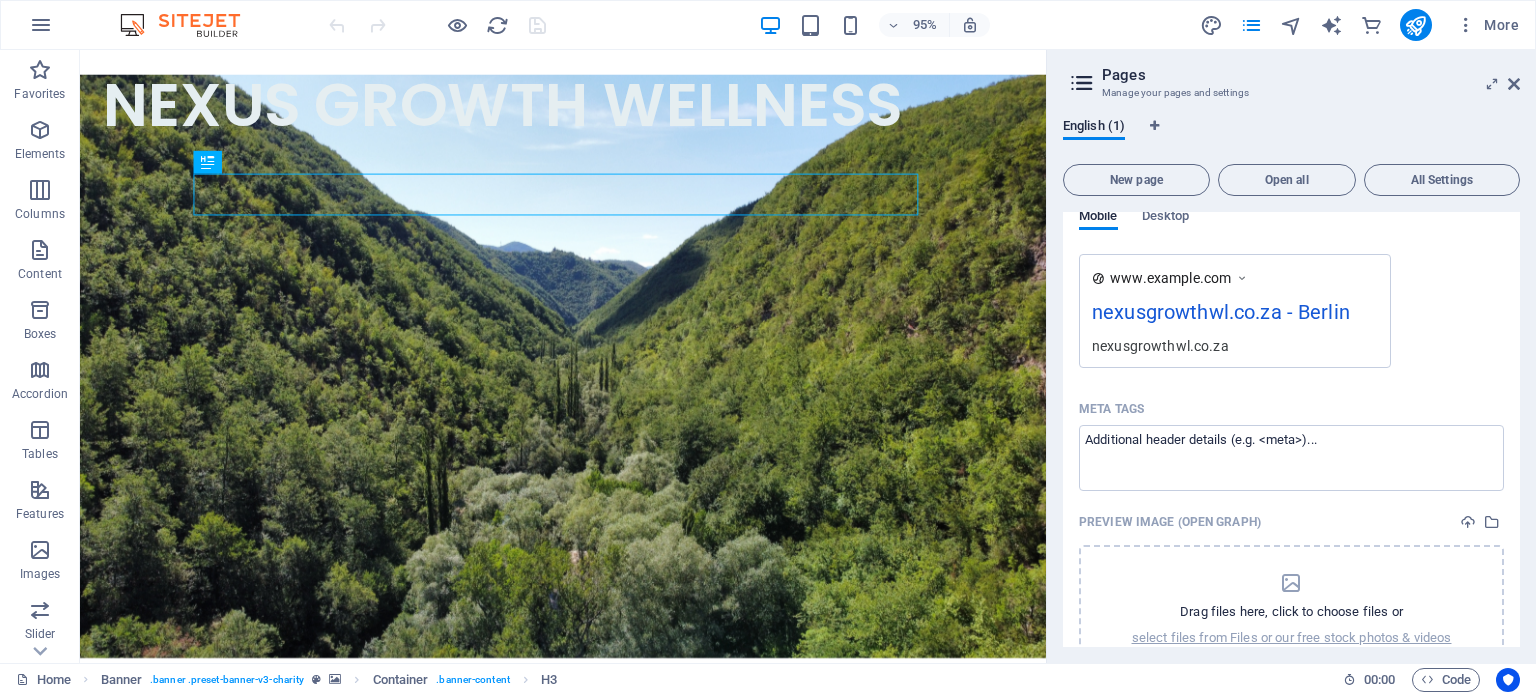 scroll, scrollTop: 564, scrollLeft: 0, axis: vertical 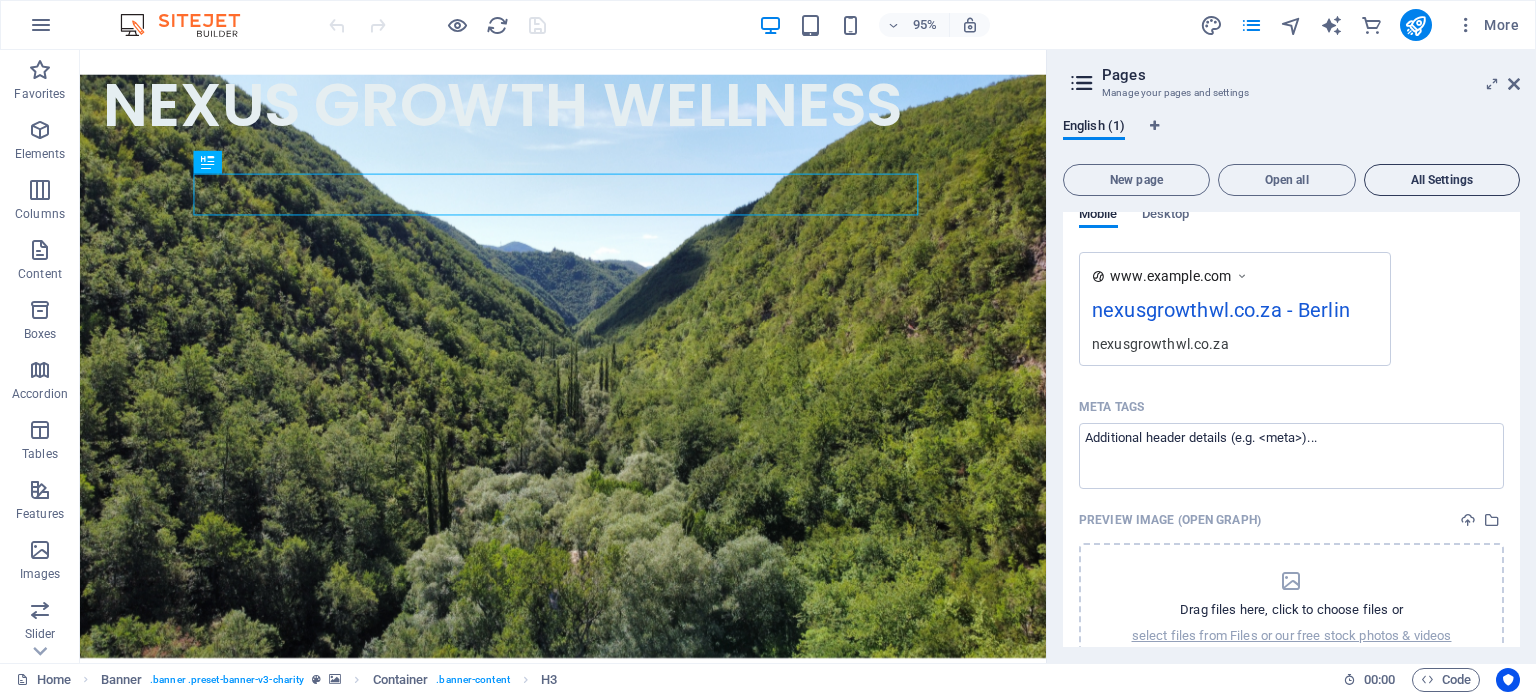 click on "All Settings" at bounding box center [1442, 180] 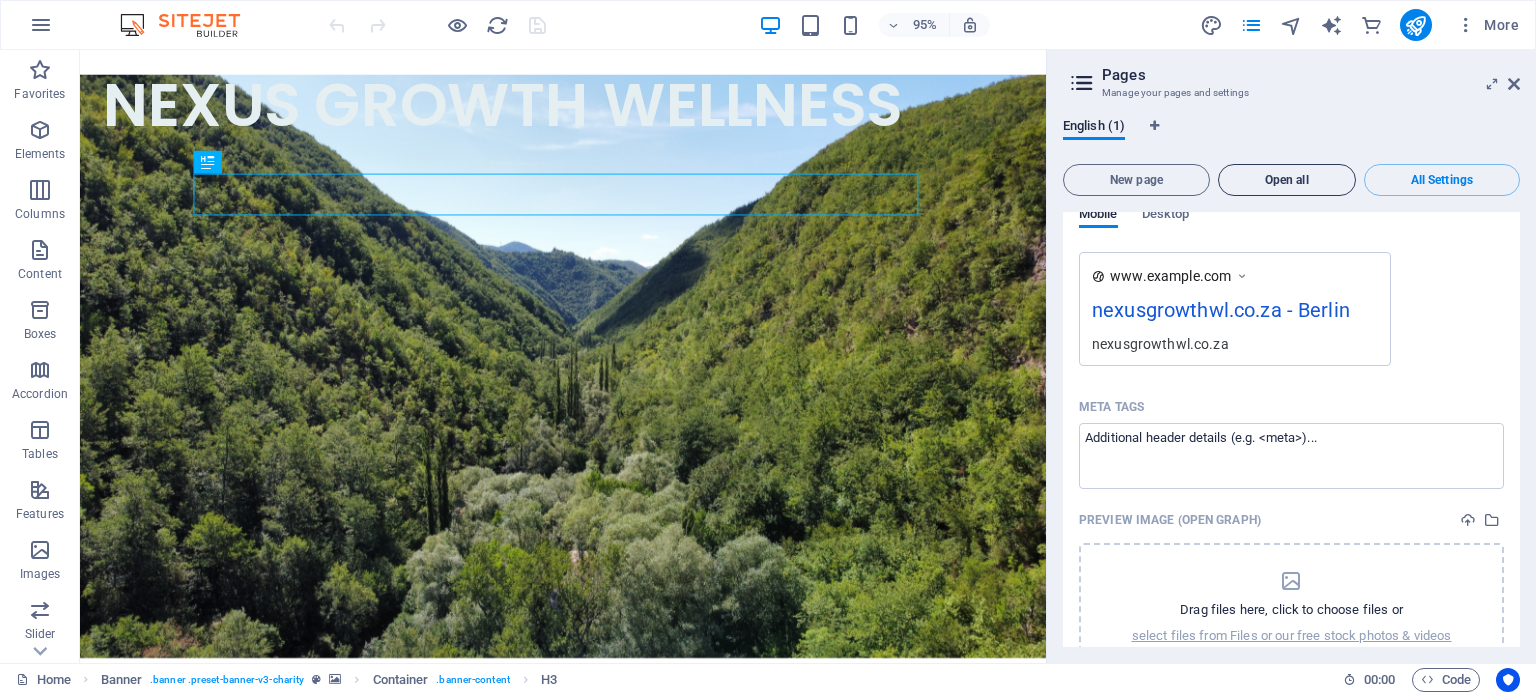 click on "Open all" at bounding box center (1287, 180) 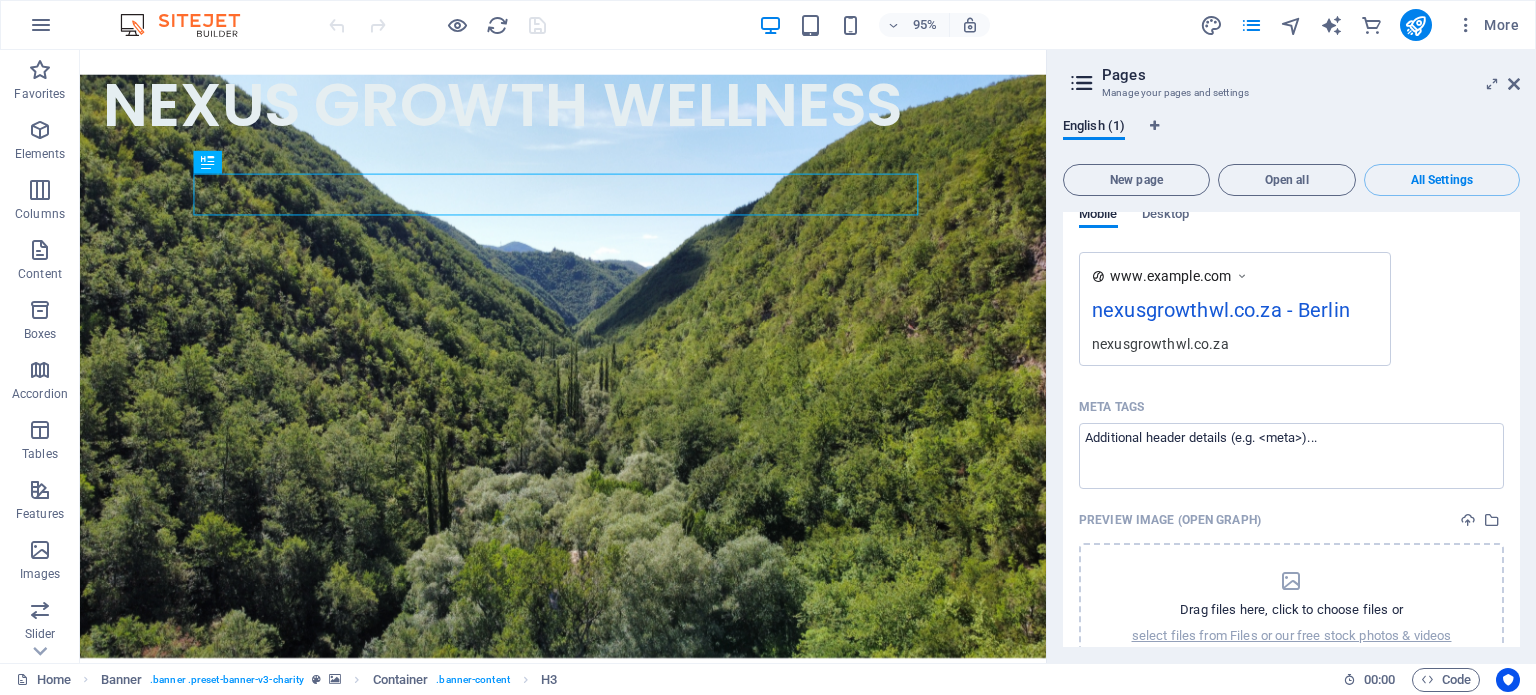 click on "www.example.com" at bounding box center (1170, 276) 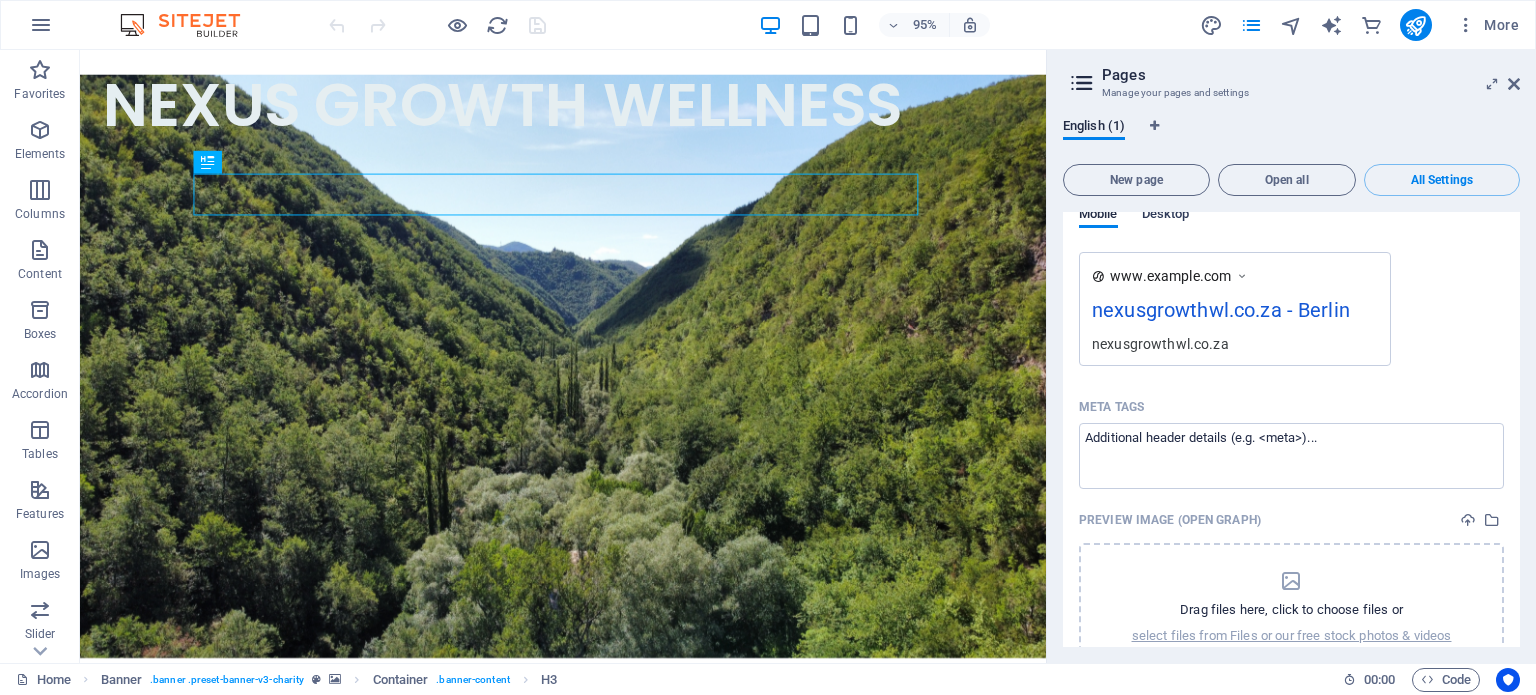 click on "Desktop" at bounding box center (1166, 216) 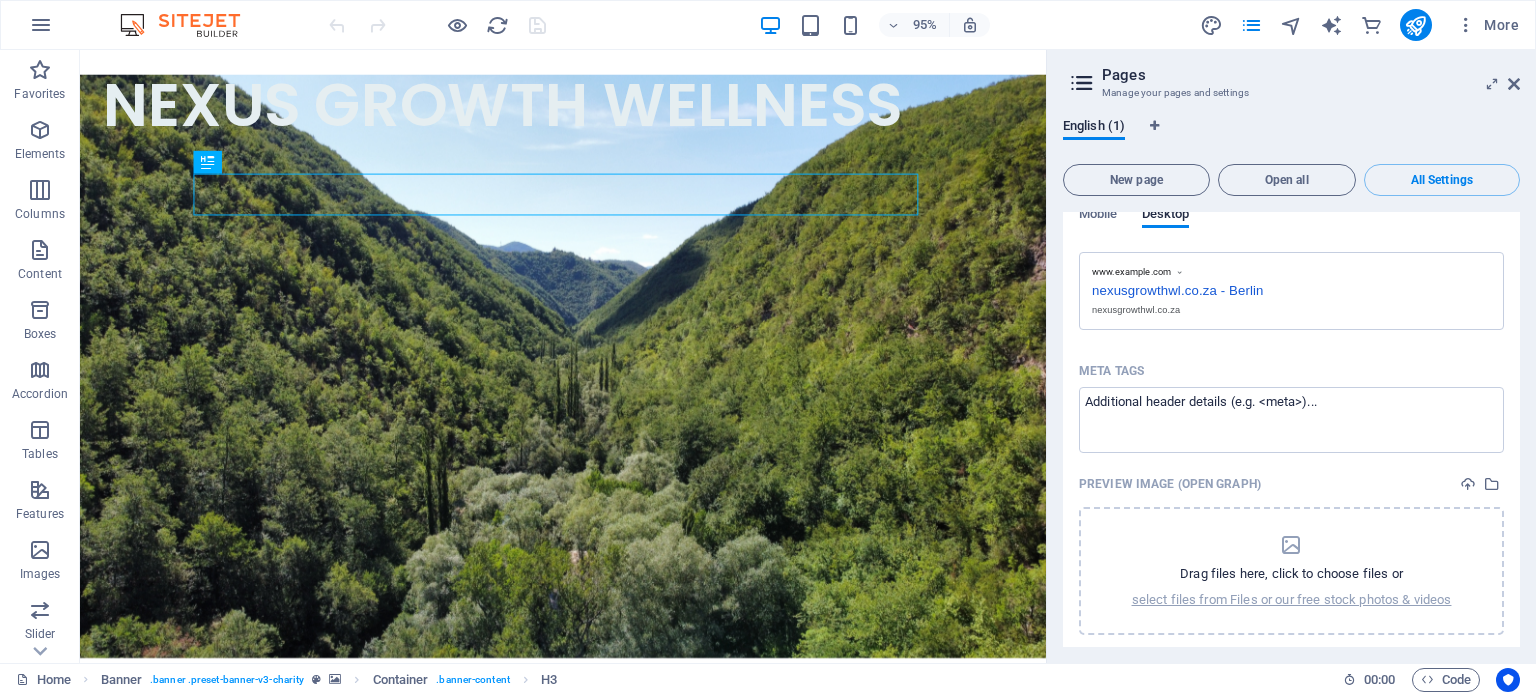 click on "nexusgrowthwl.co.za - Berlin" at bounding box center (1291, 288) 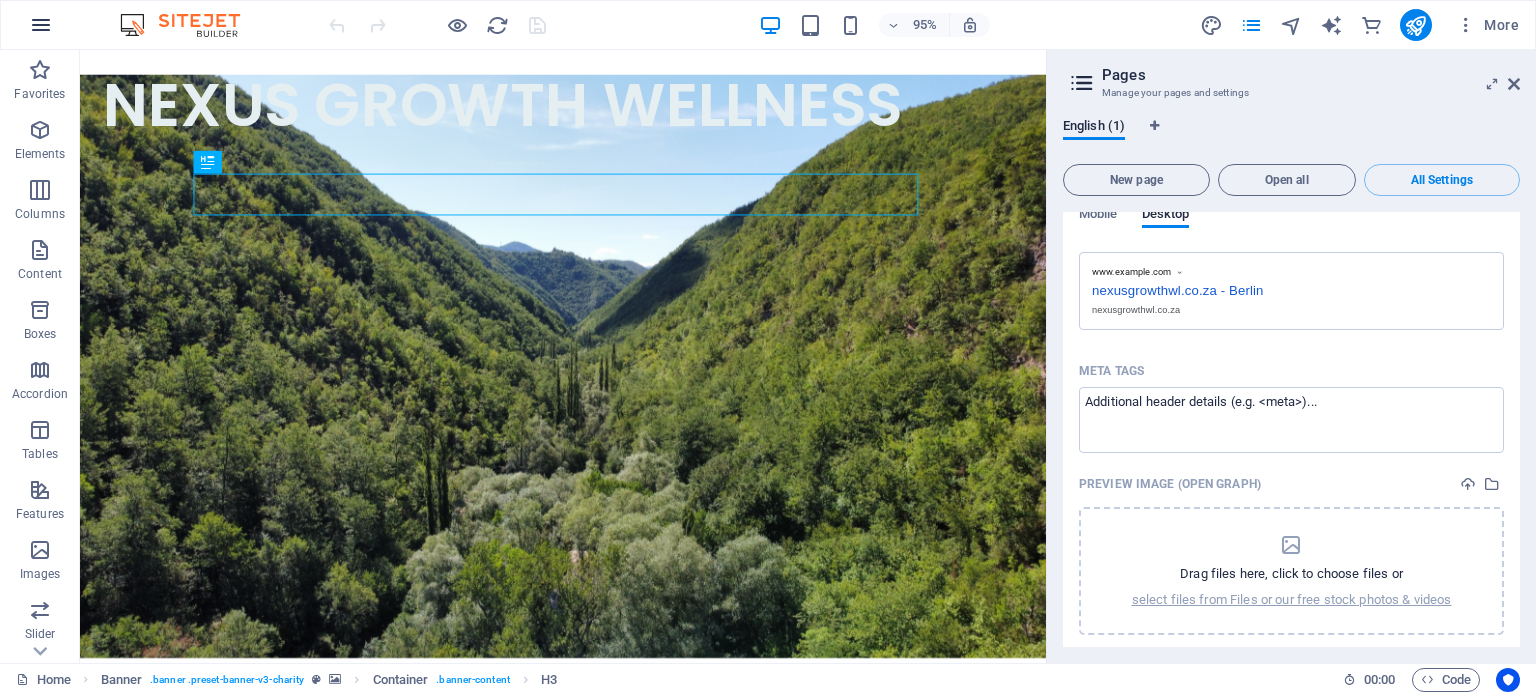 click at bounding box center [41, 25] 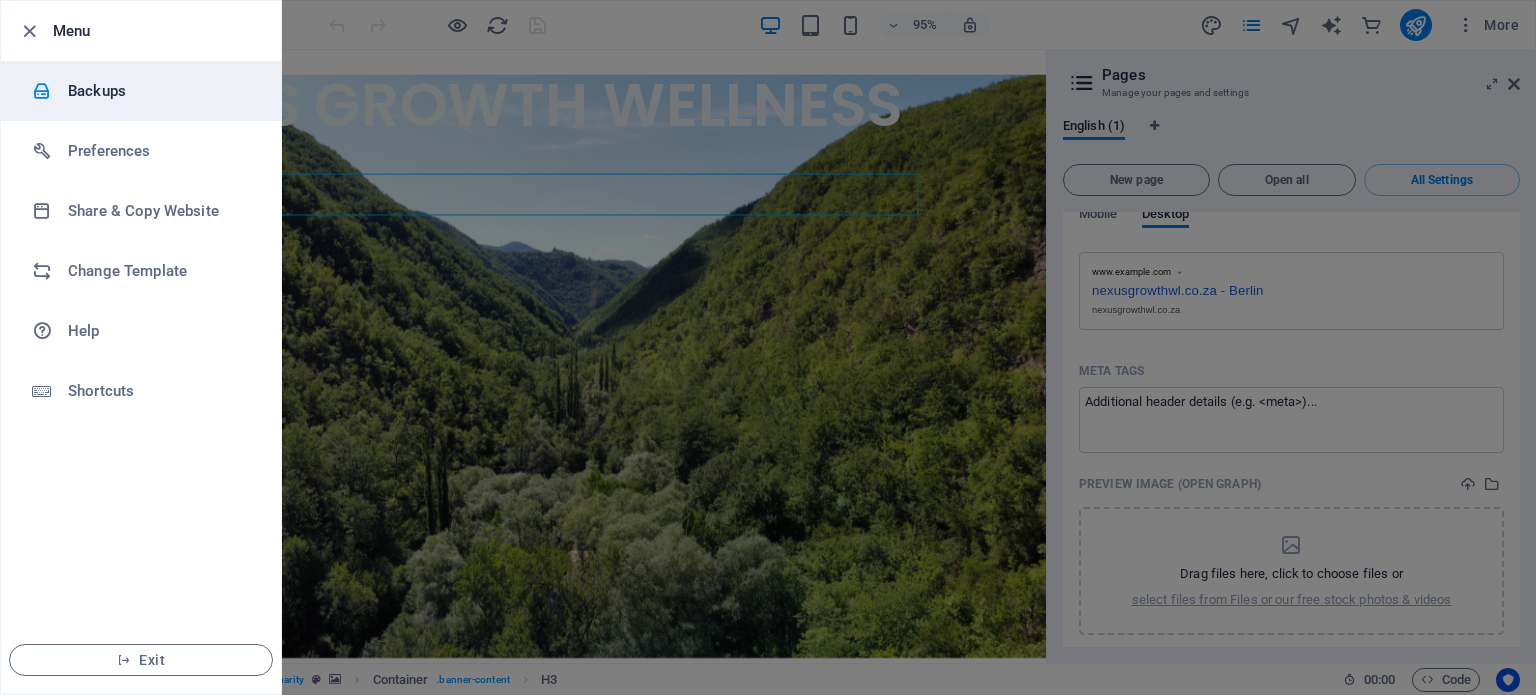 click on "Backups" at bounding box center (141, 91) 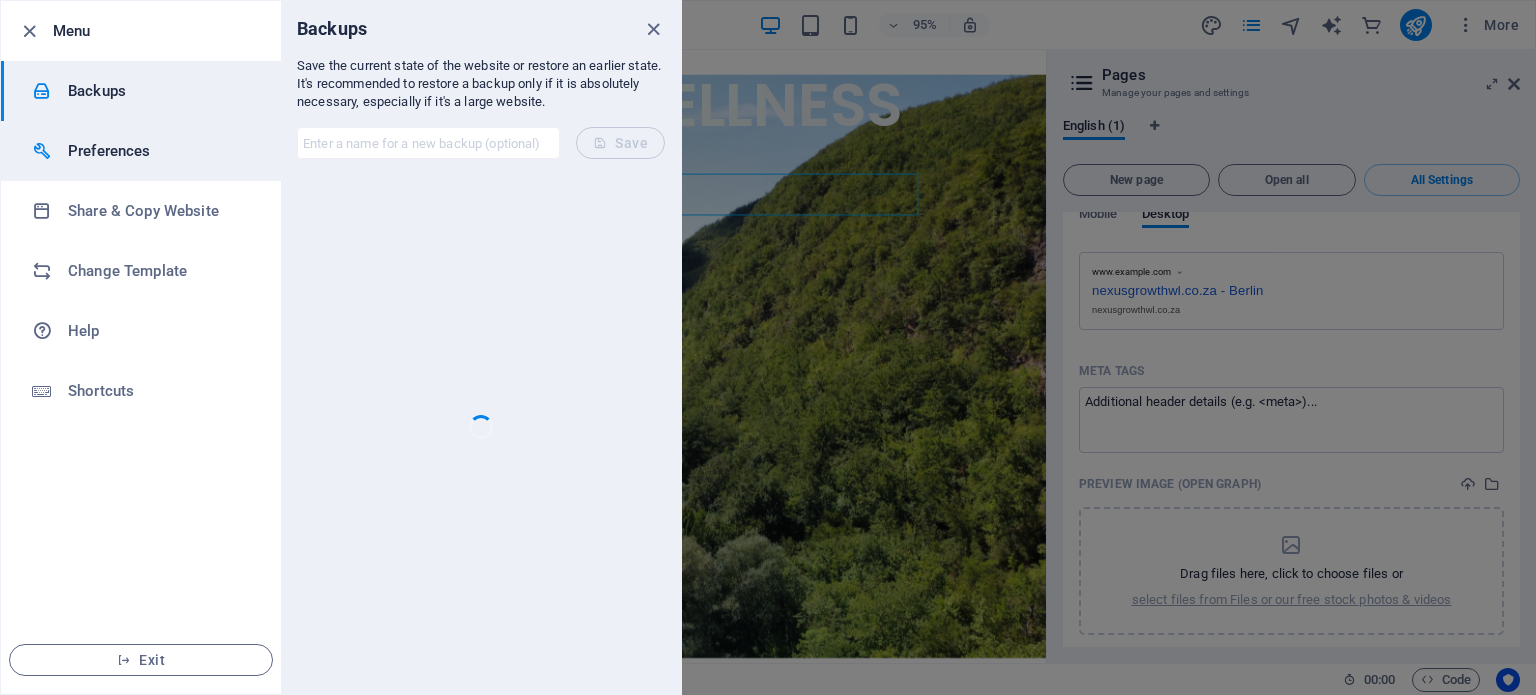 click on "Preferences" at bounding box center [141, 151] 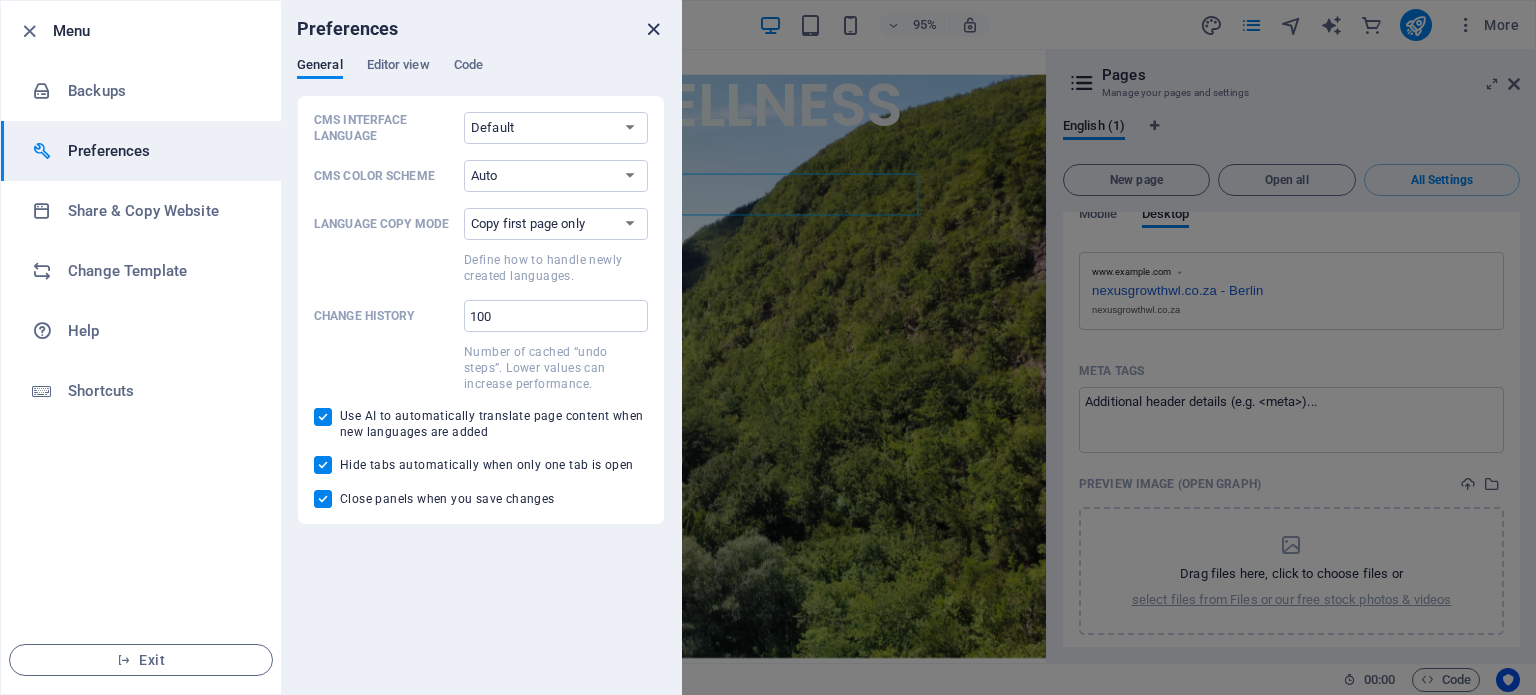 click at bounding box center (653, 29) 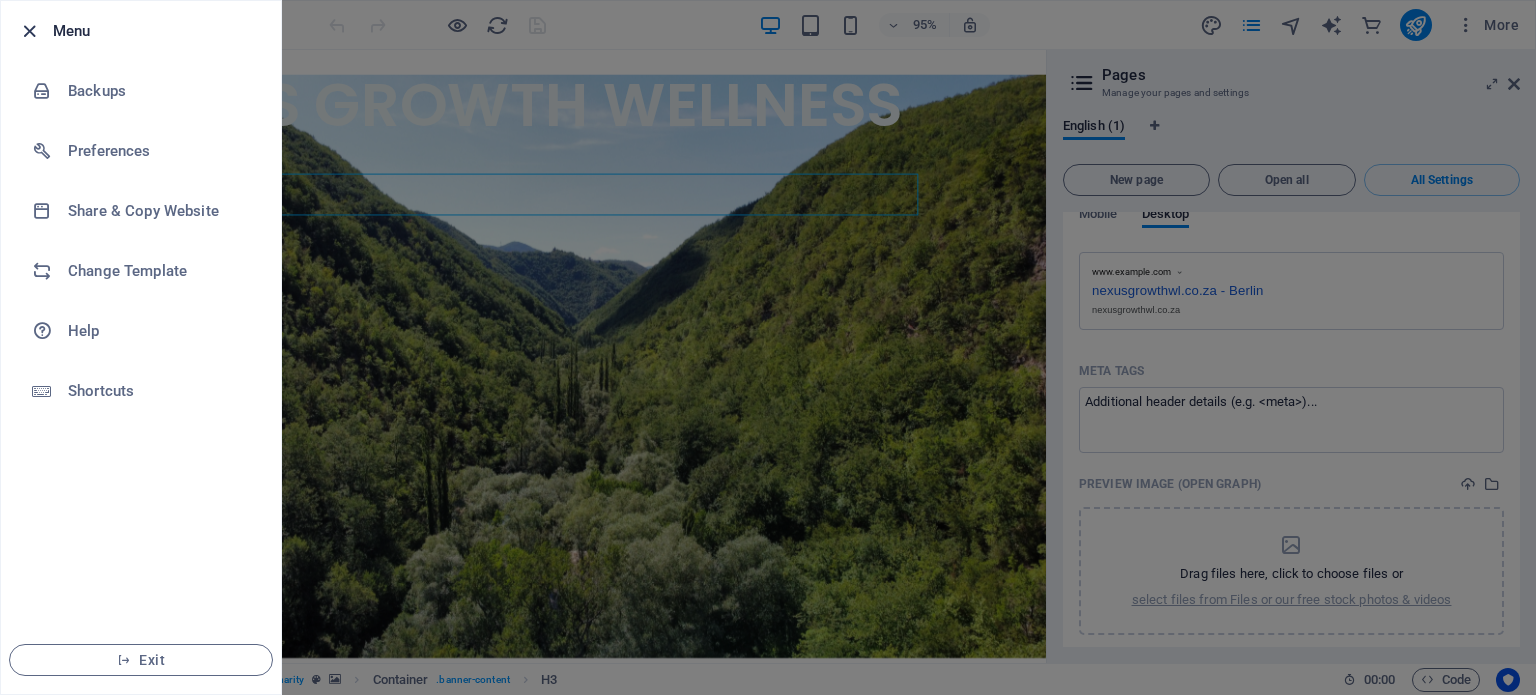 click at bounding box center (29, 31) 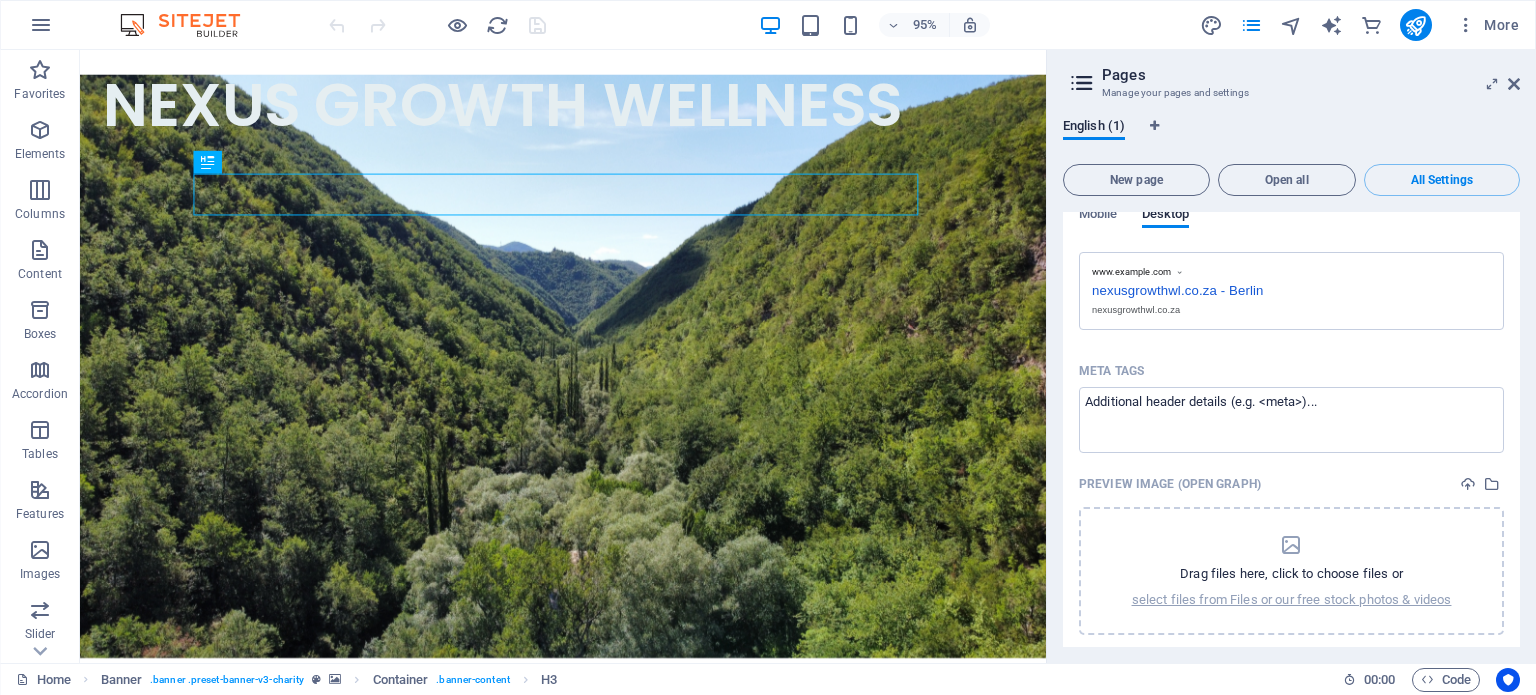 click on "Menu" at bounding box center [-123, 31] 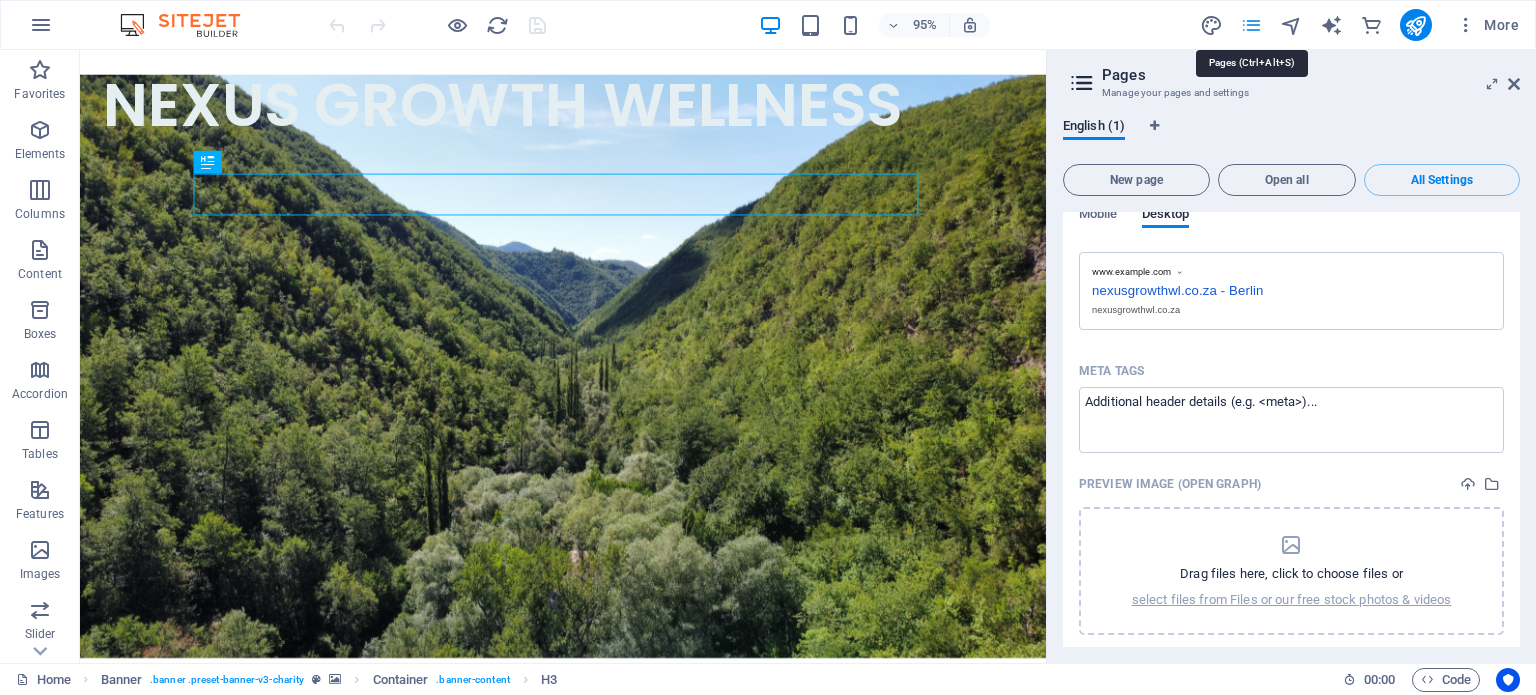 click at bounding box center (1251, 25) 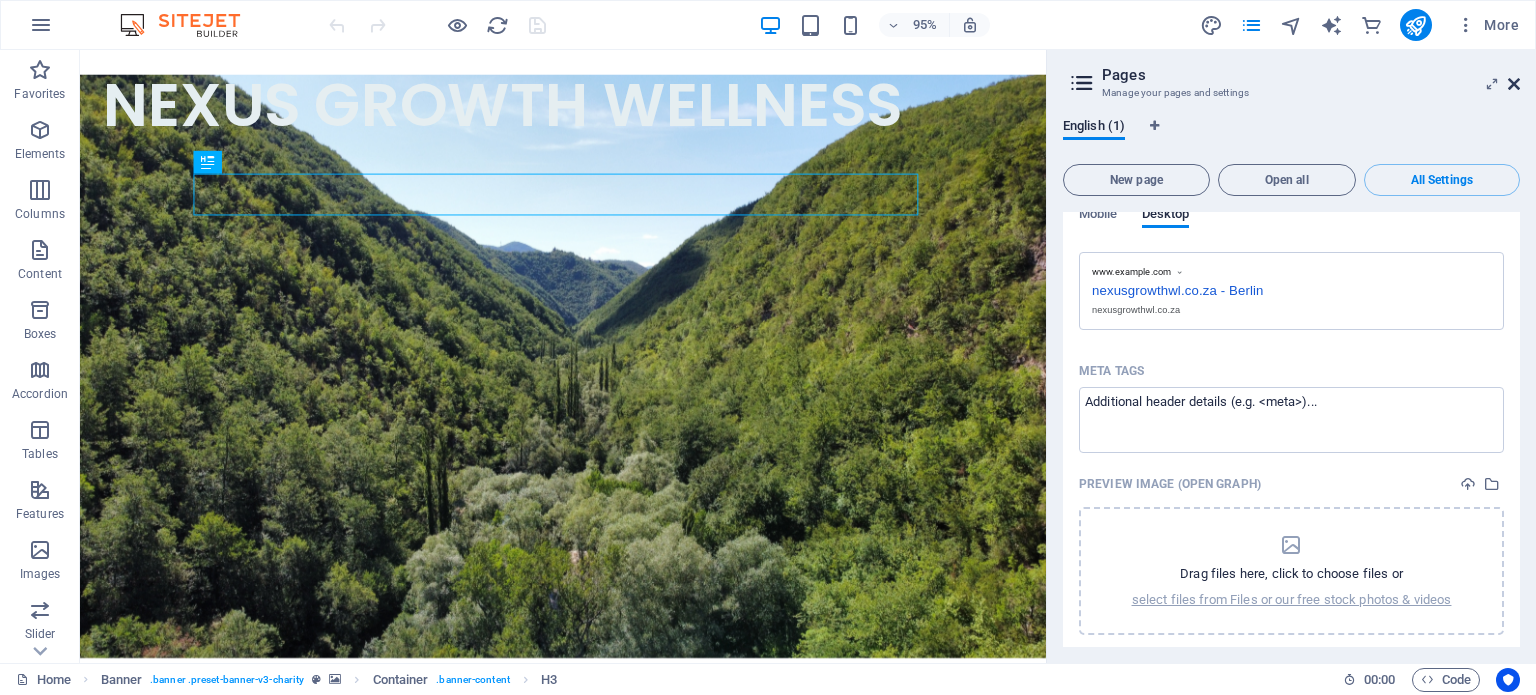 click at bounding box center [1514, 84] 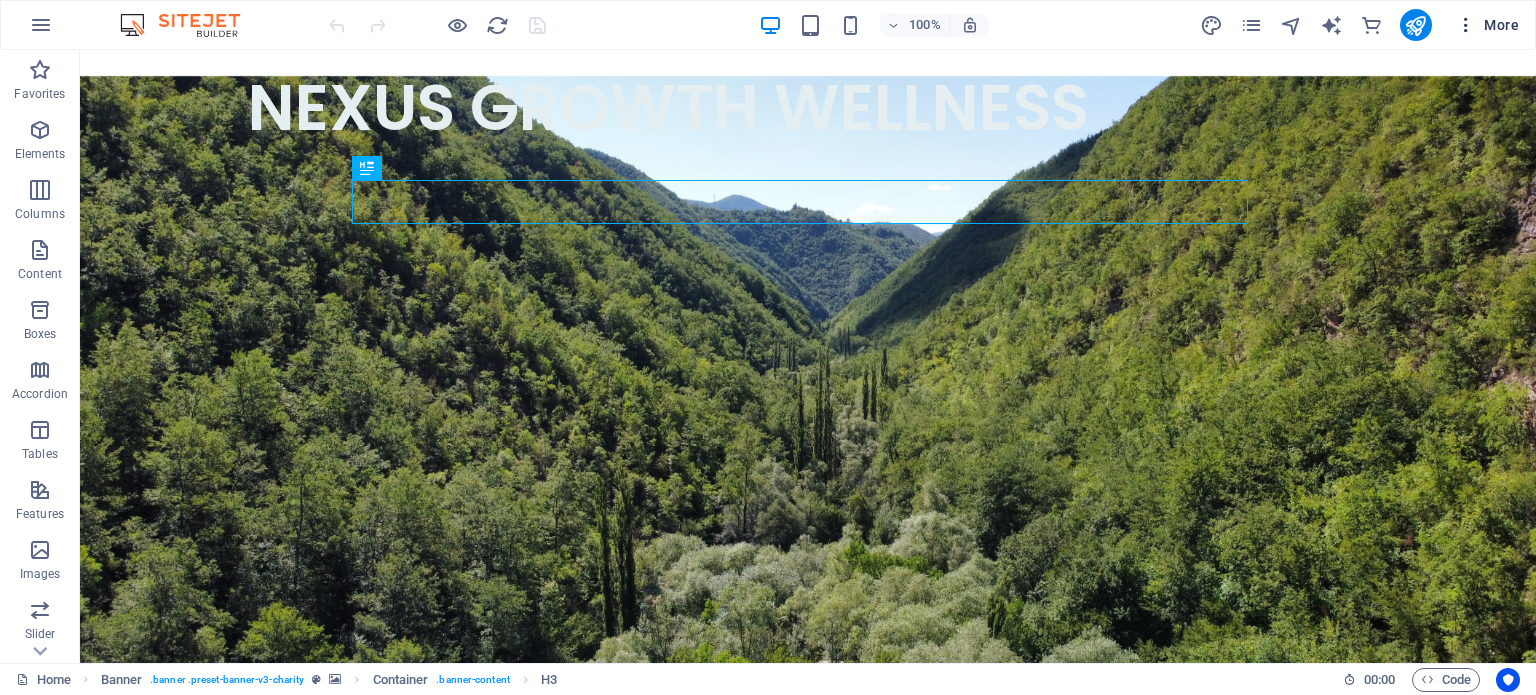 click at bounding box center (1466, 25) 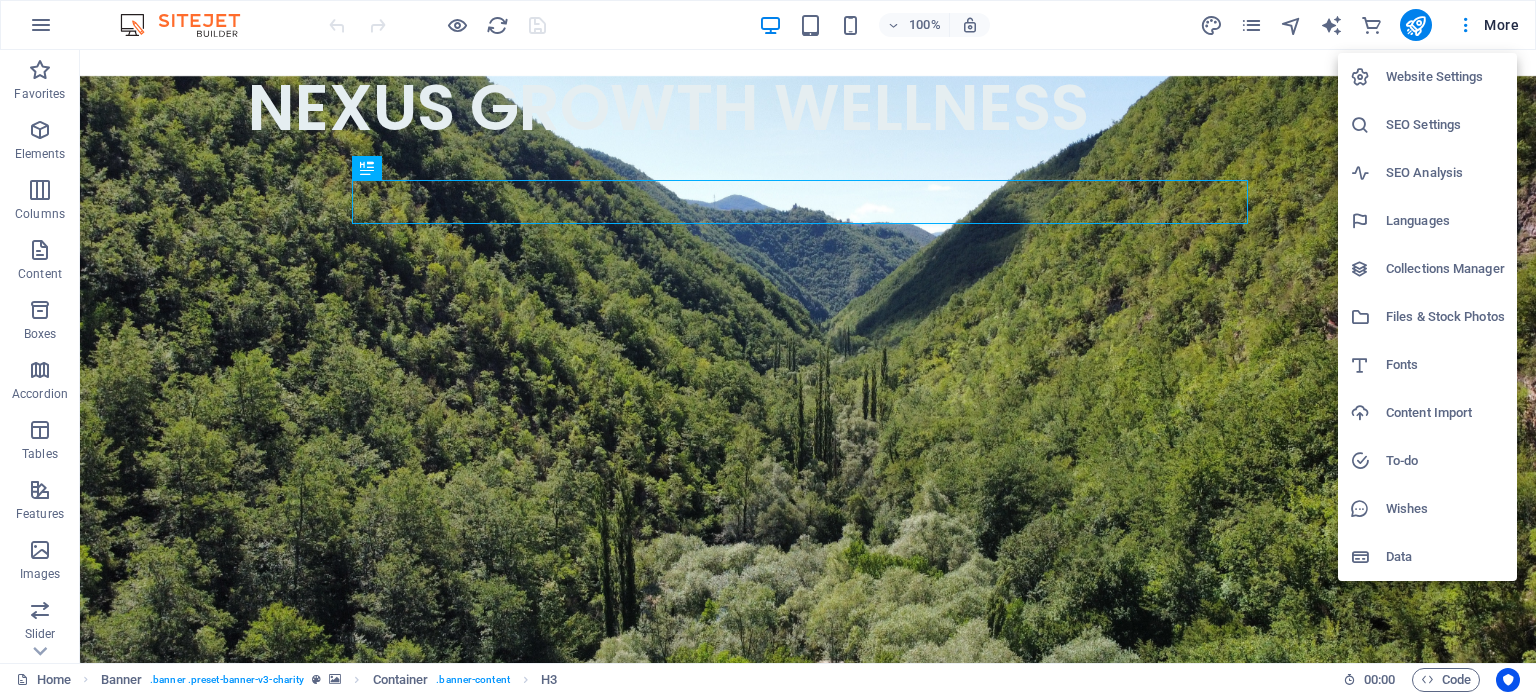 click on "SEO Settings" at bounding box center (1445, 125) 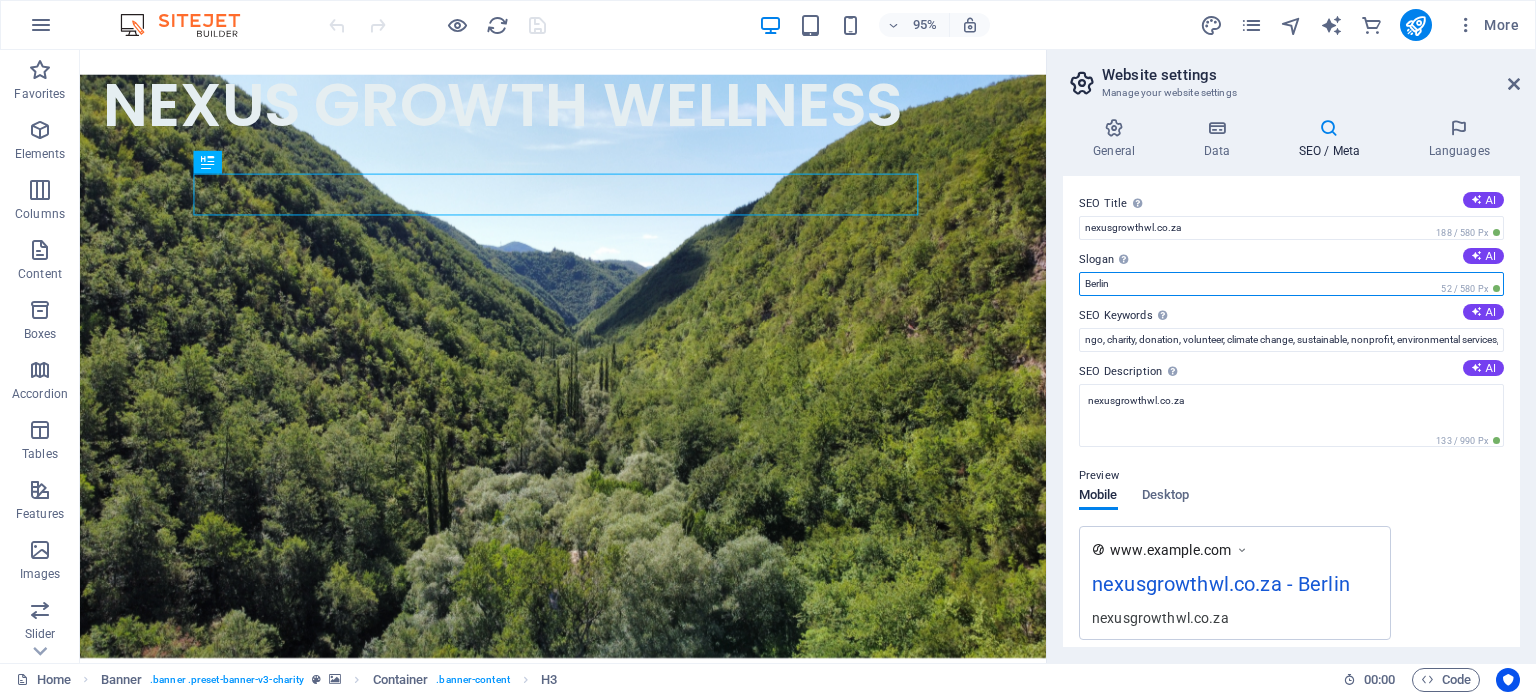 click on "Berlin" at bounding box center (1291, 284) 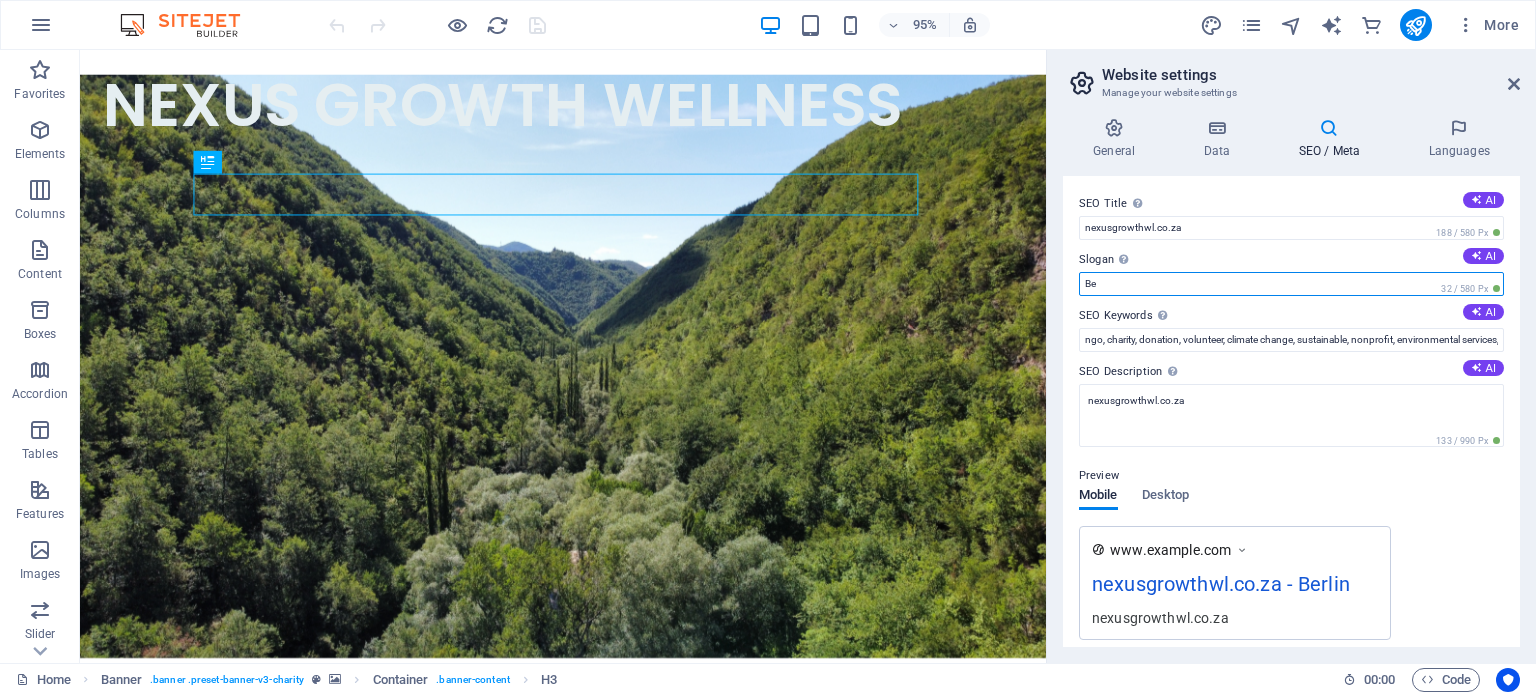 type on "B" 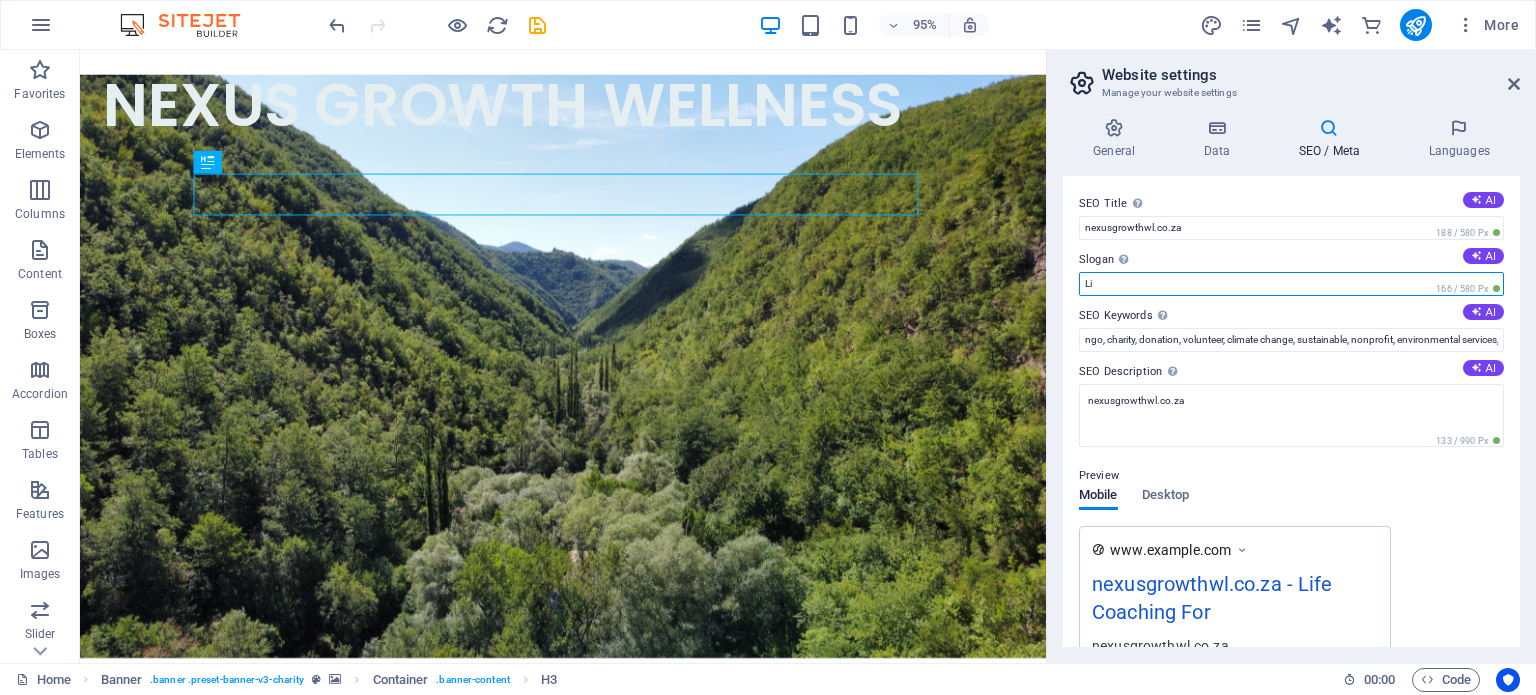 type on "L" 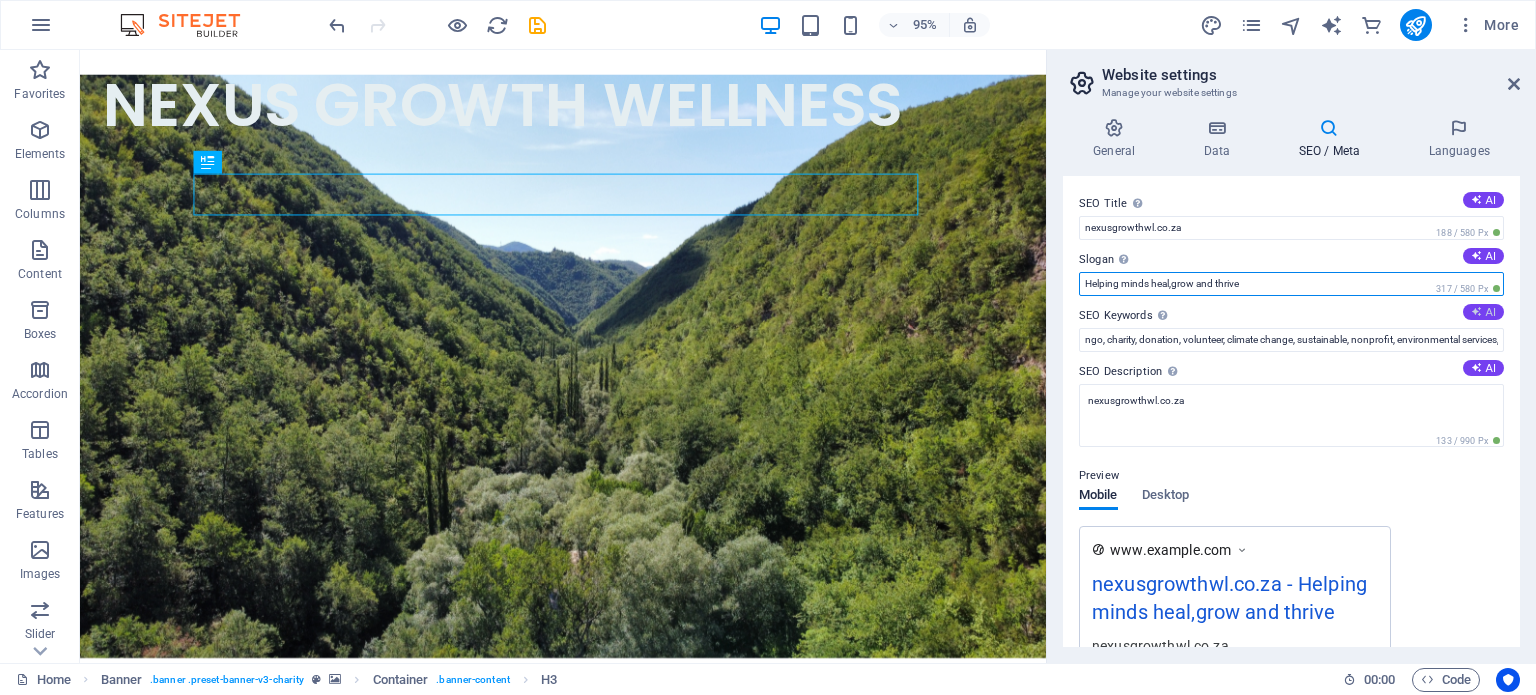type on "Helping minds heal,grow and thrive" 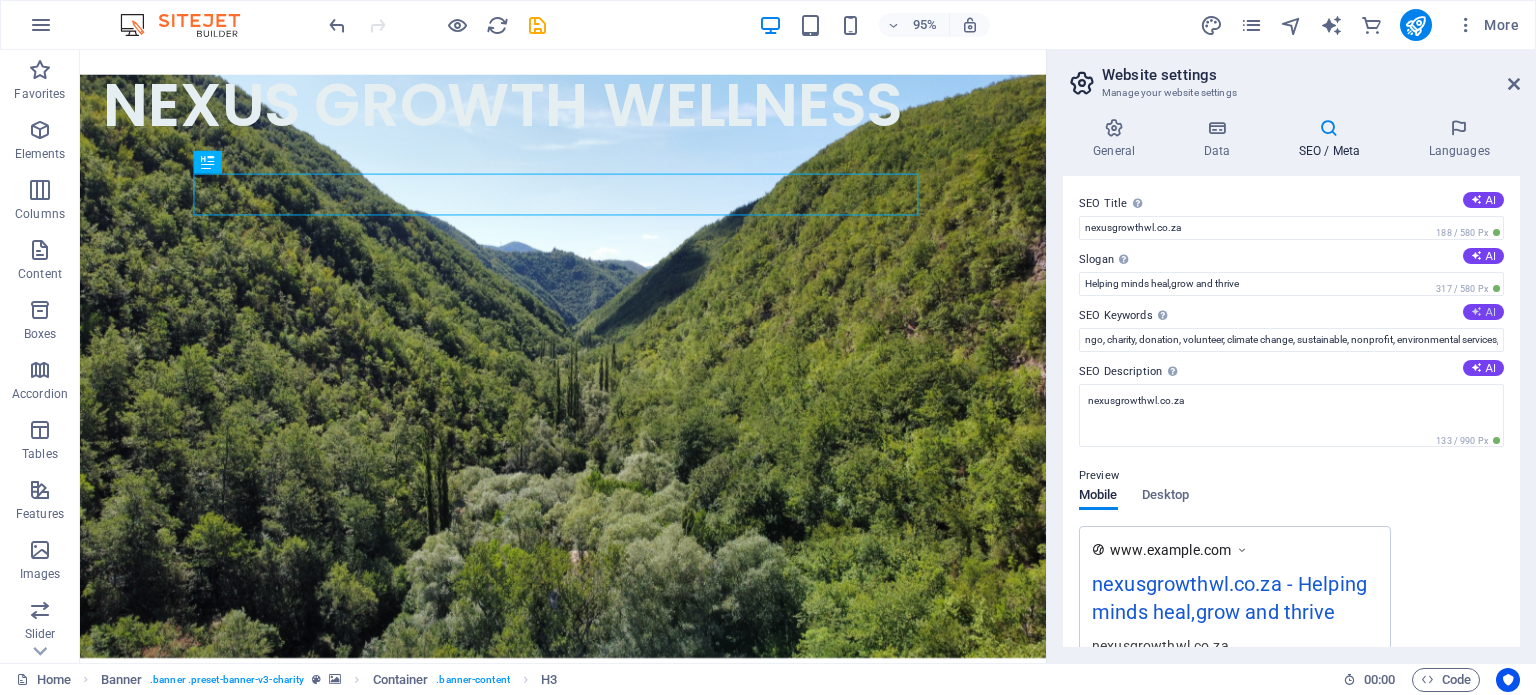 click at bounding box center (1476, 311) 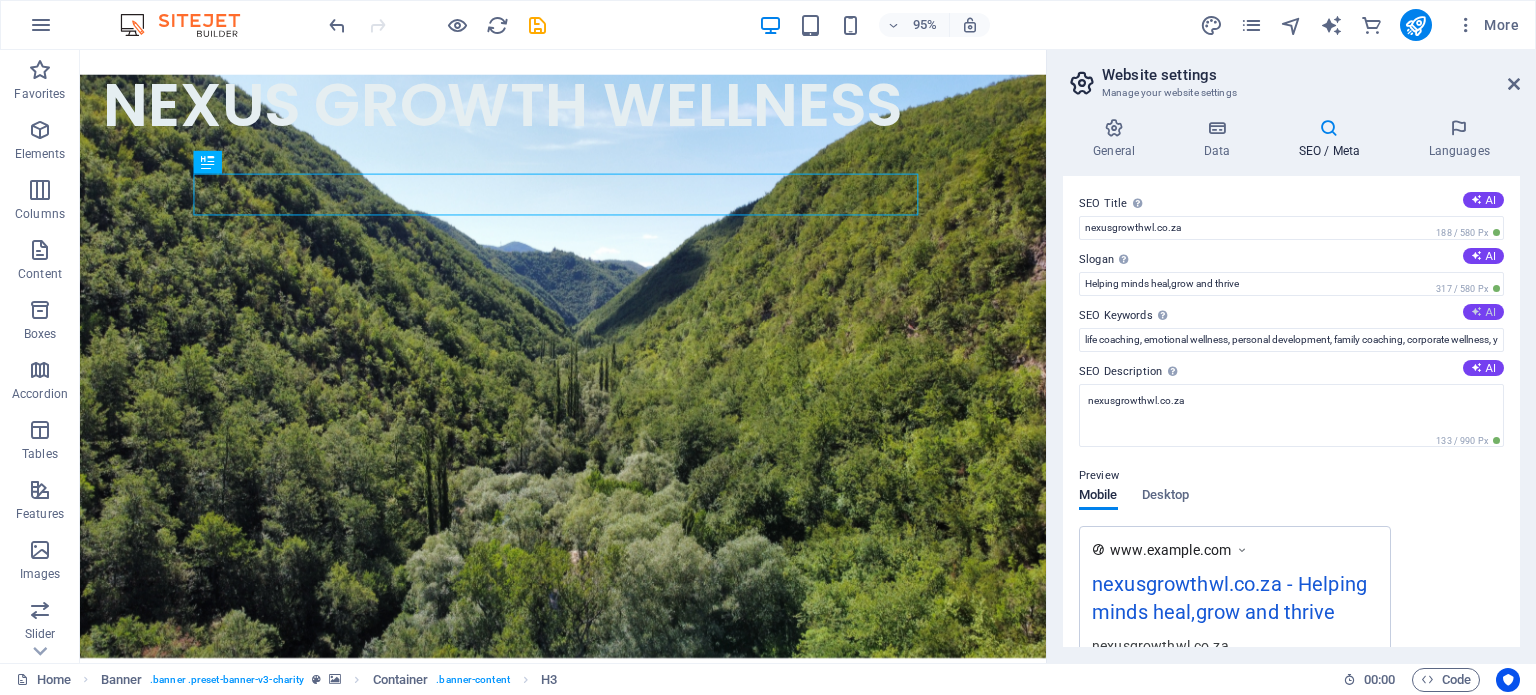 click on "AI" at bounding box center [1483, 312] 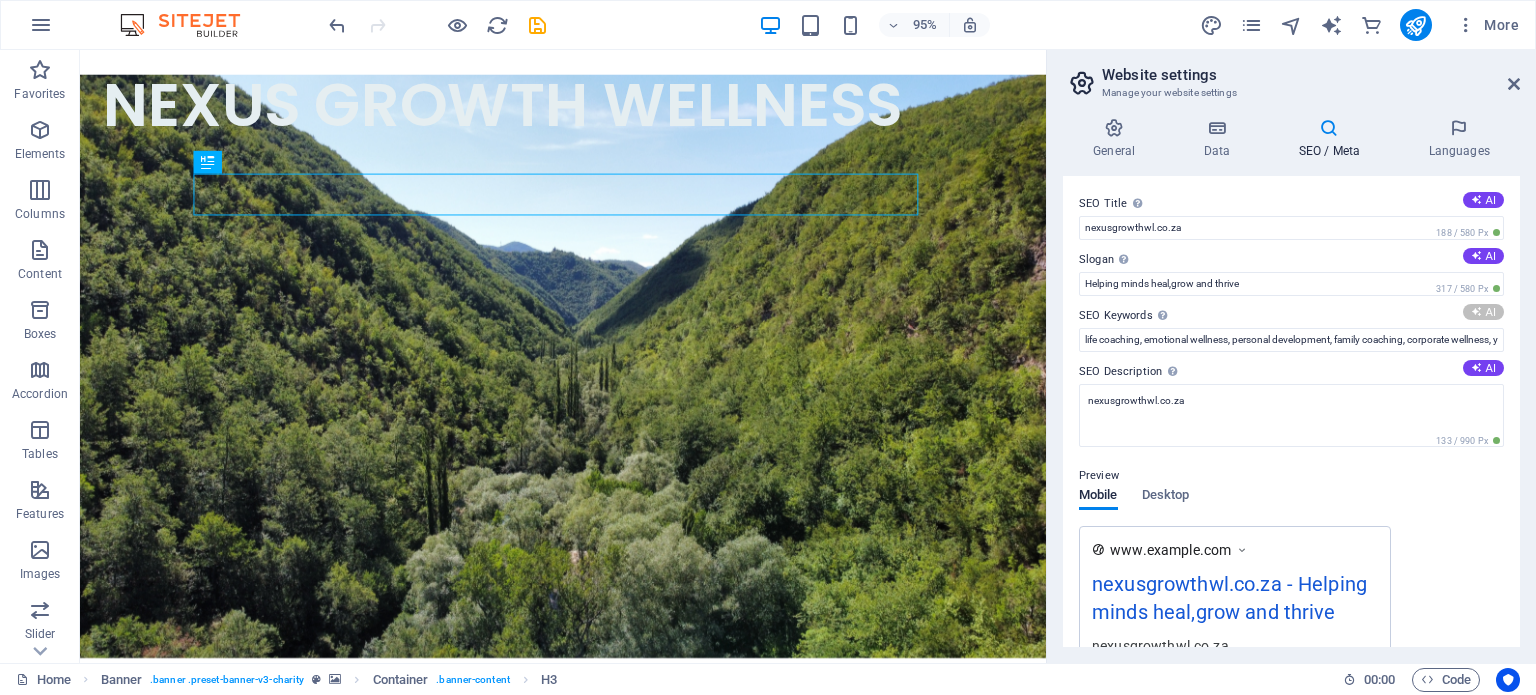 type on "life coaching, emotional wellness, personal development, stress management, family coaching, workplace well-being" 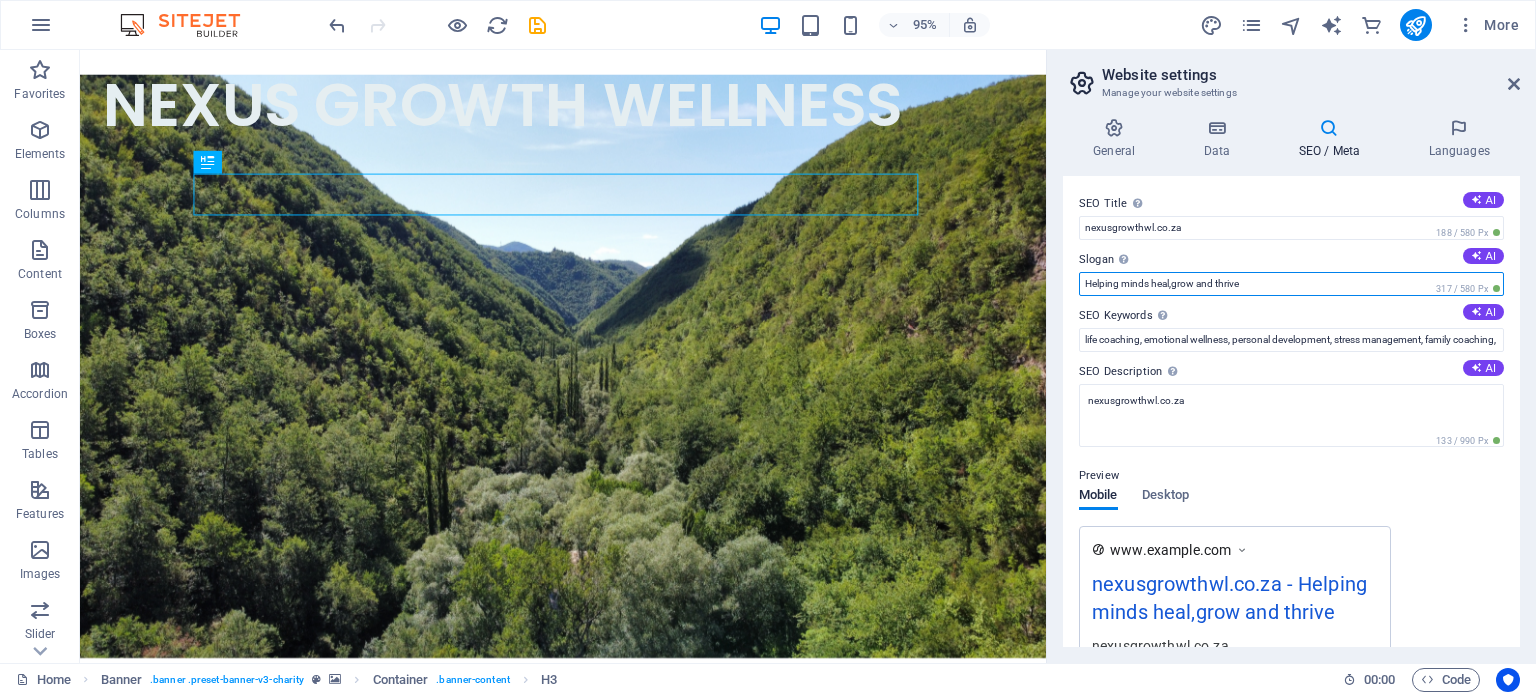 click on "Helping minds heal,grow and thrive" at bounding box center (1291, 284) 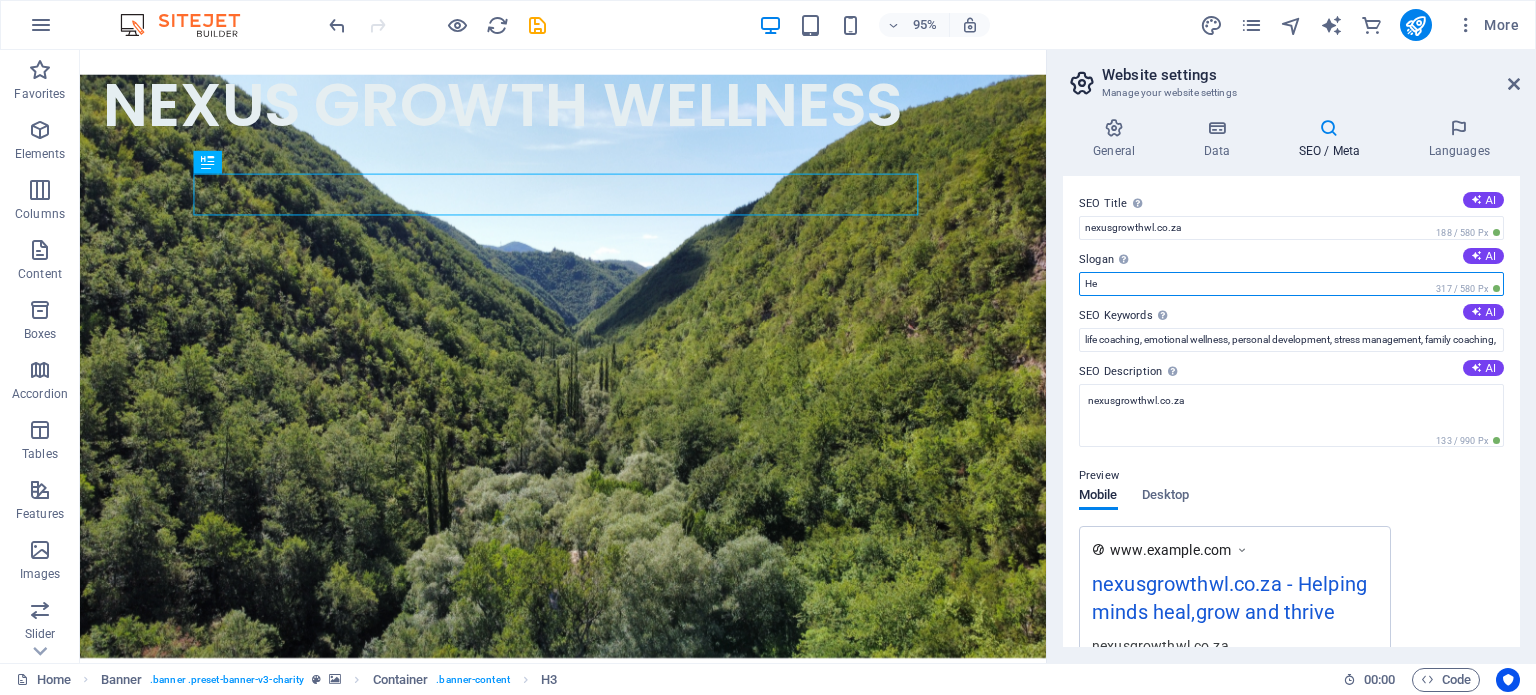 type on "H" 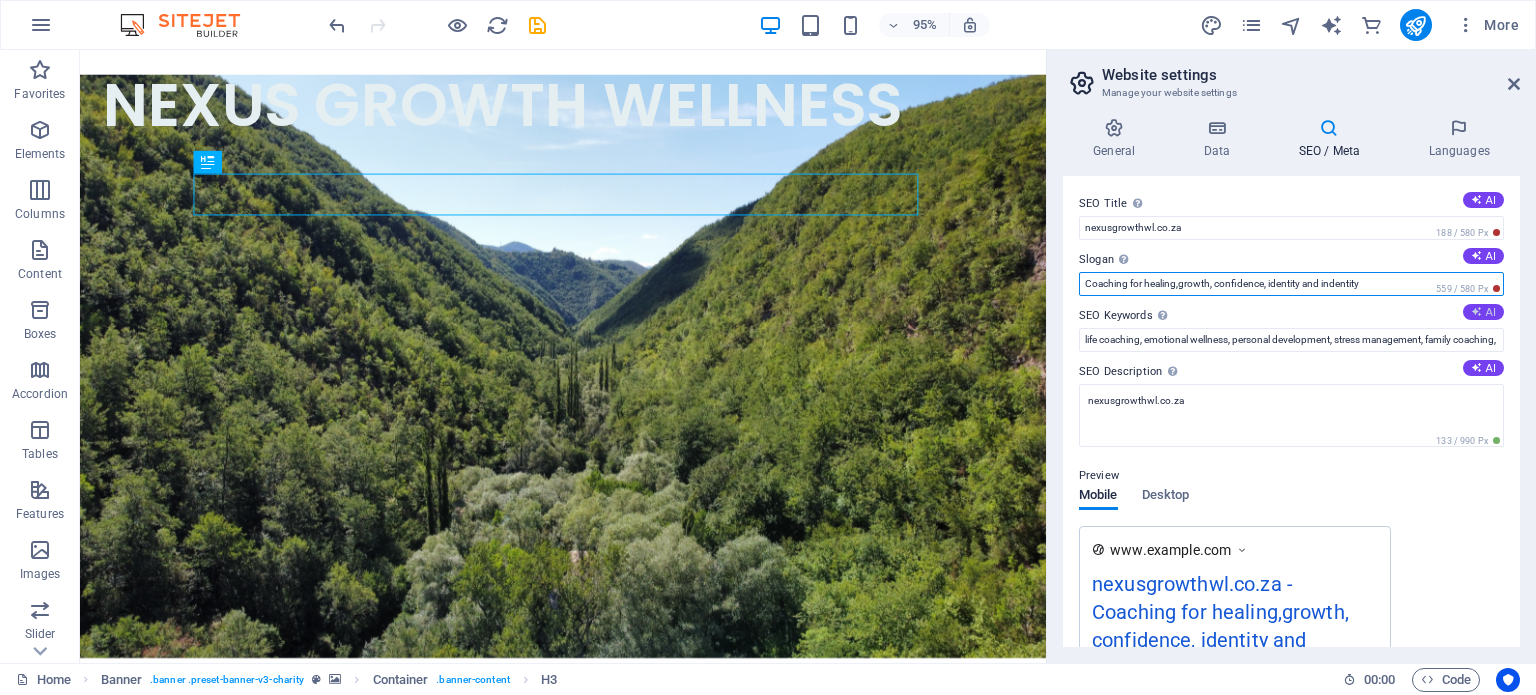 type on "Coaching for healing,growth, confidence, identity and indentity" 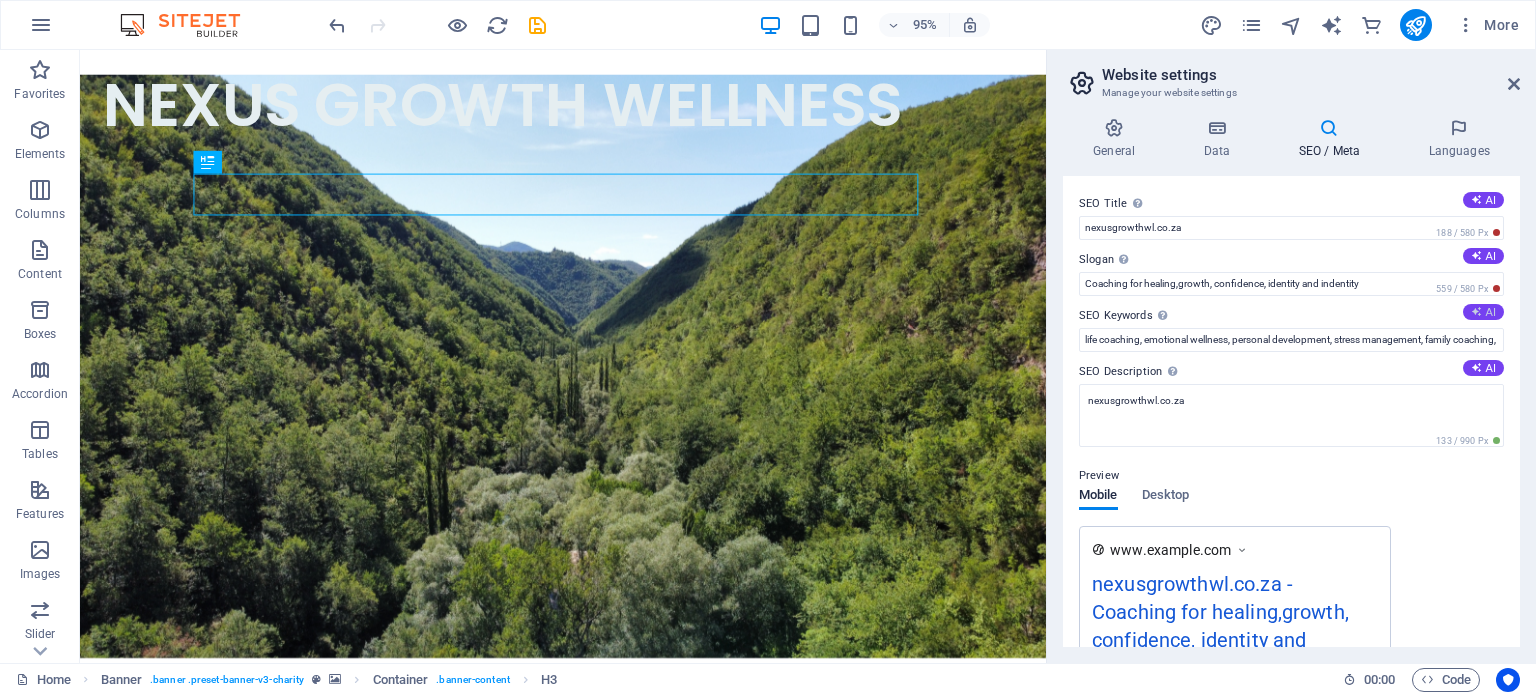 click at bounding box center (1476, 312) 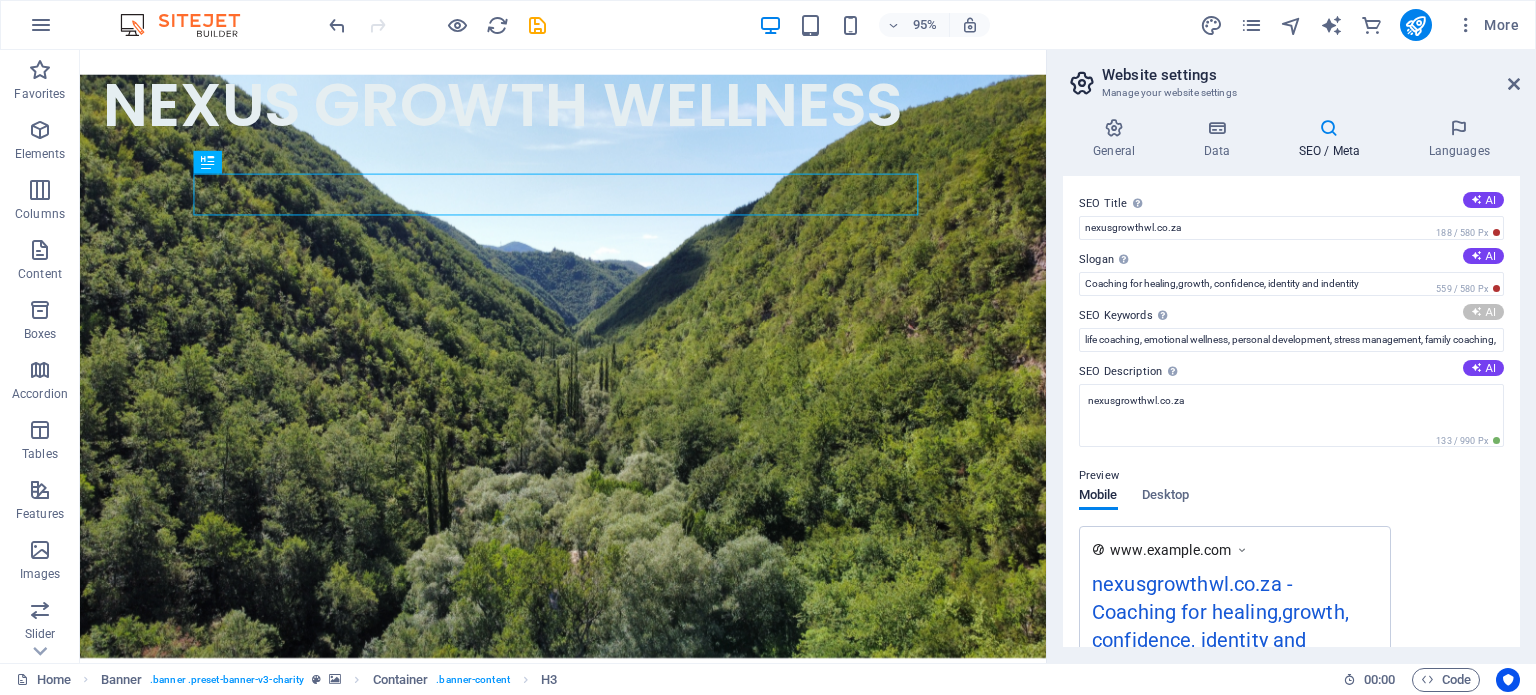 type on "life coaching, emotional wellness, personal development, family coaching, stress management, corporate wellness" 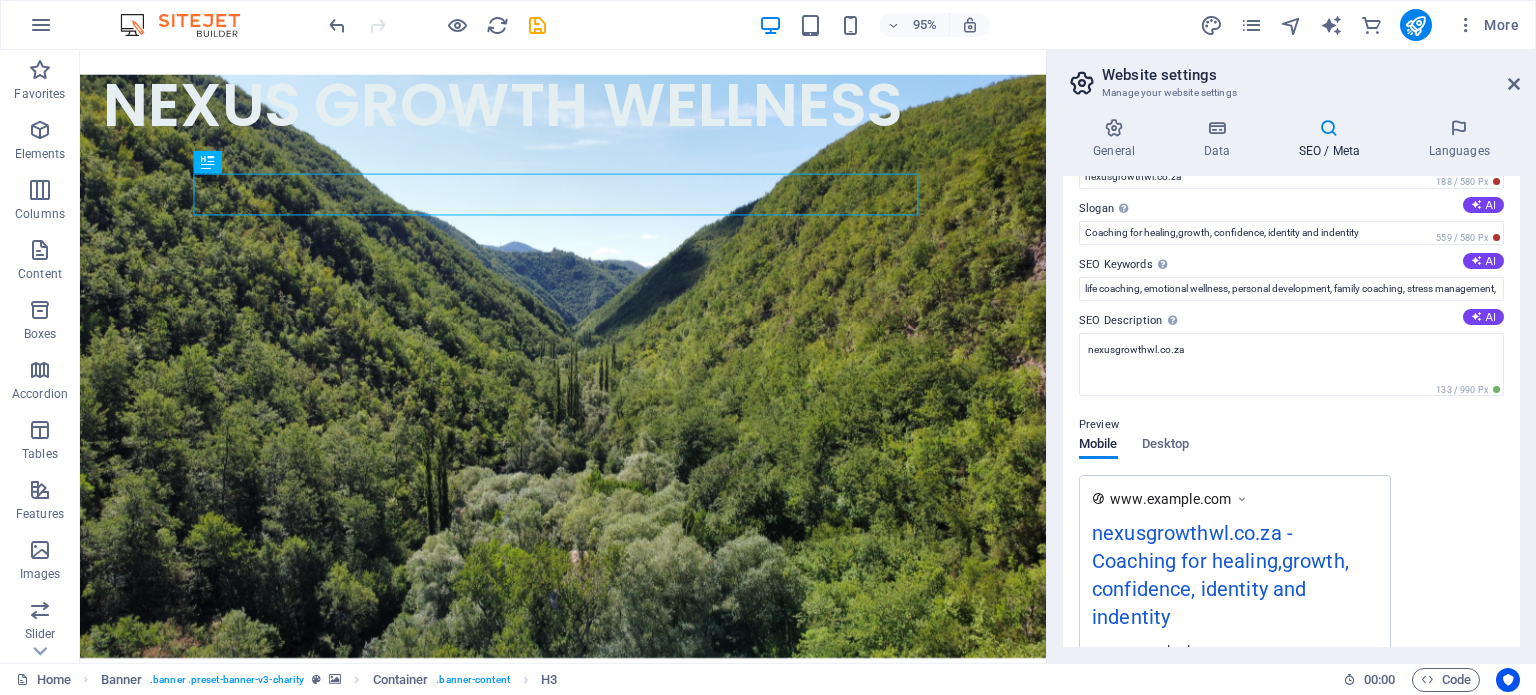 scroll, scrollTop: 48, scrollLeft: 0, axis: vertical 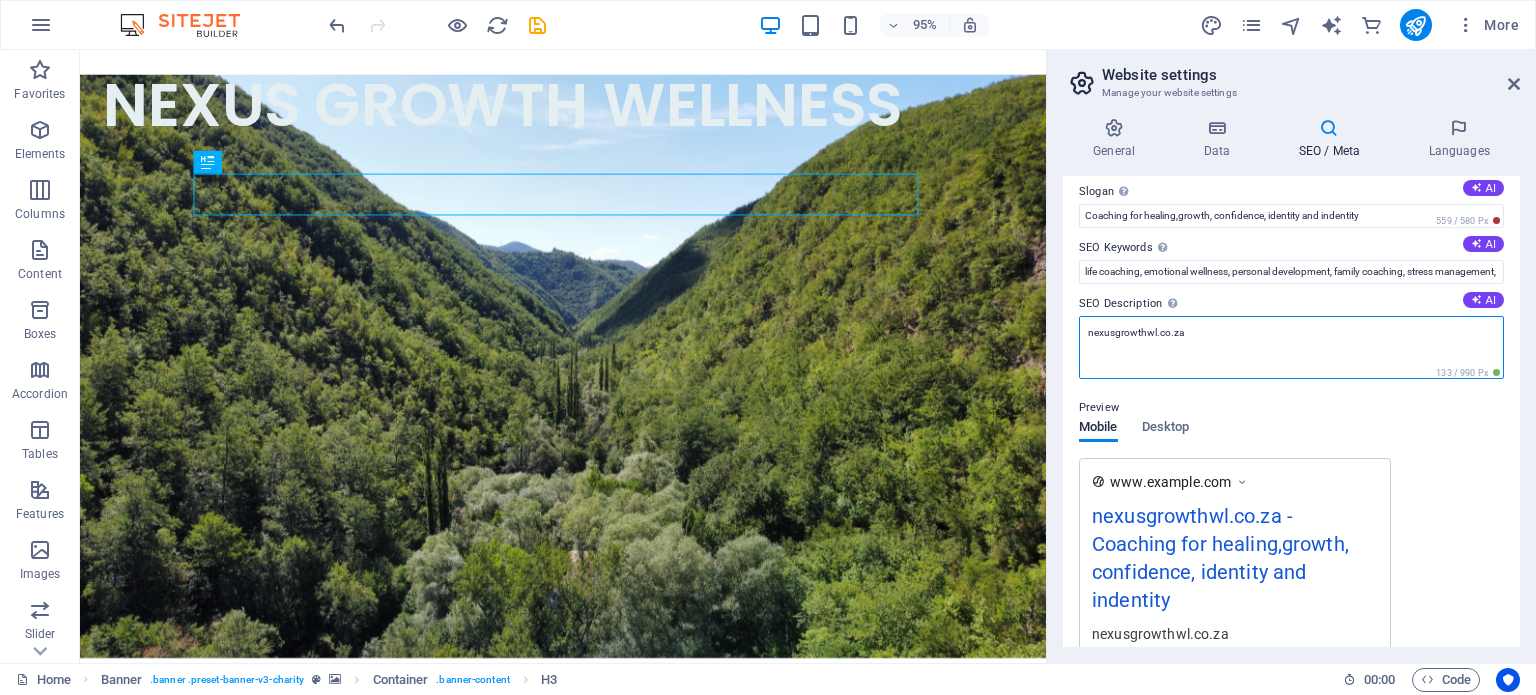 click on "nexusgrowthwl.co.za" at bounding box center (1291, 347) 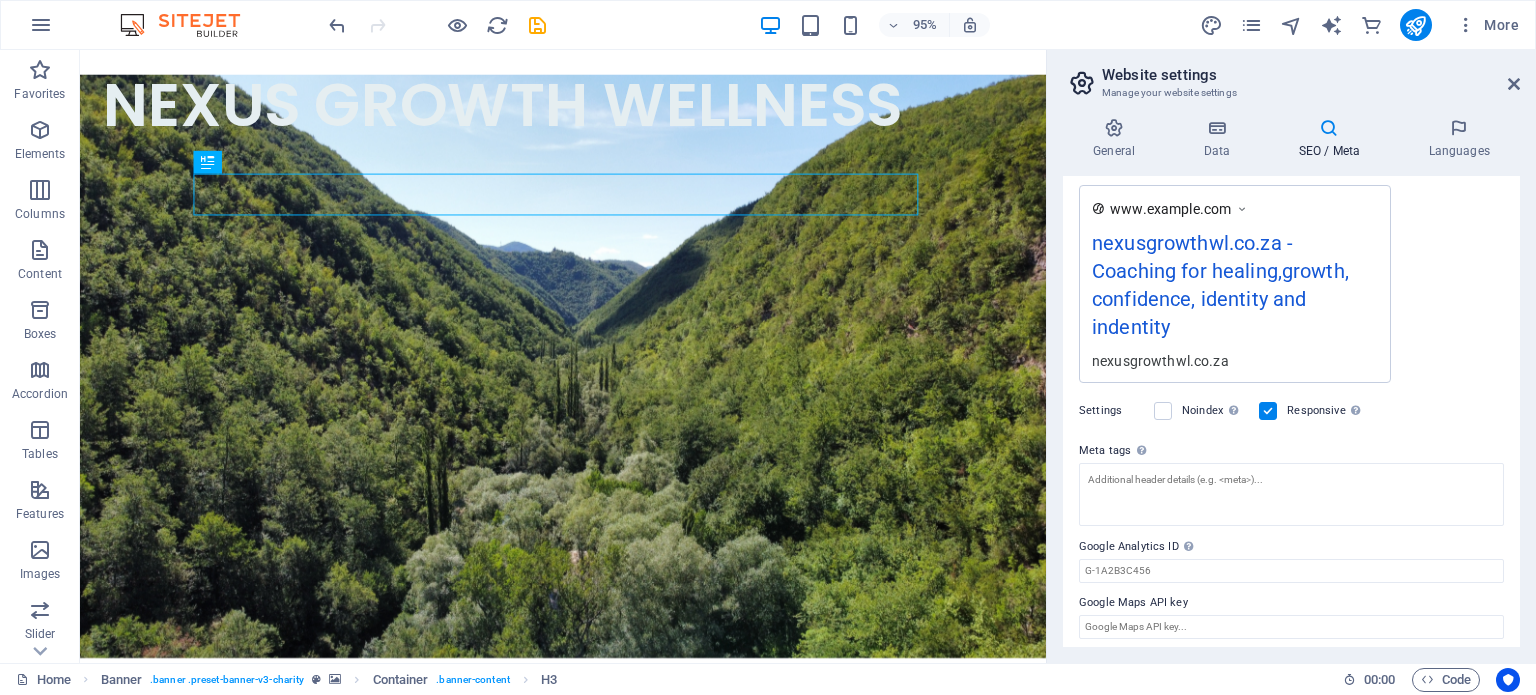 scroll, scrollTop: 361, scrollLeft: 0, axis: vertical 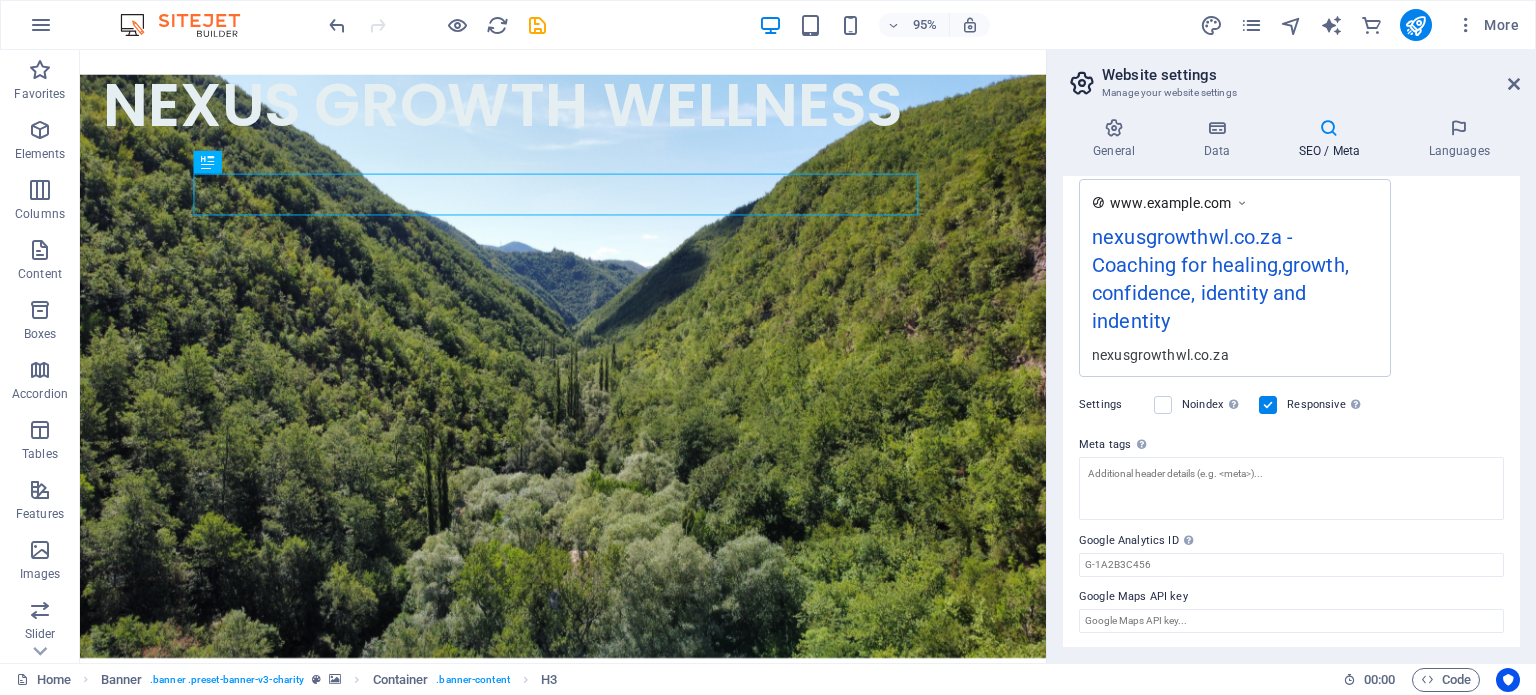 drag, startPoint x: 1514, startPoint y: 562, endPoint x: 1504, endPoint y: 550, distance: 15.6205 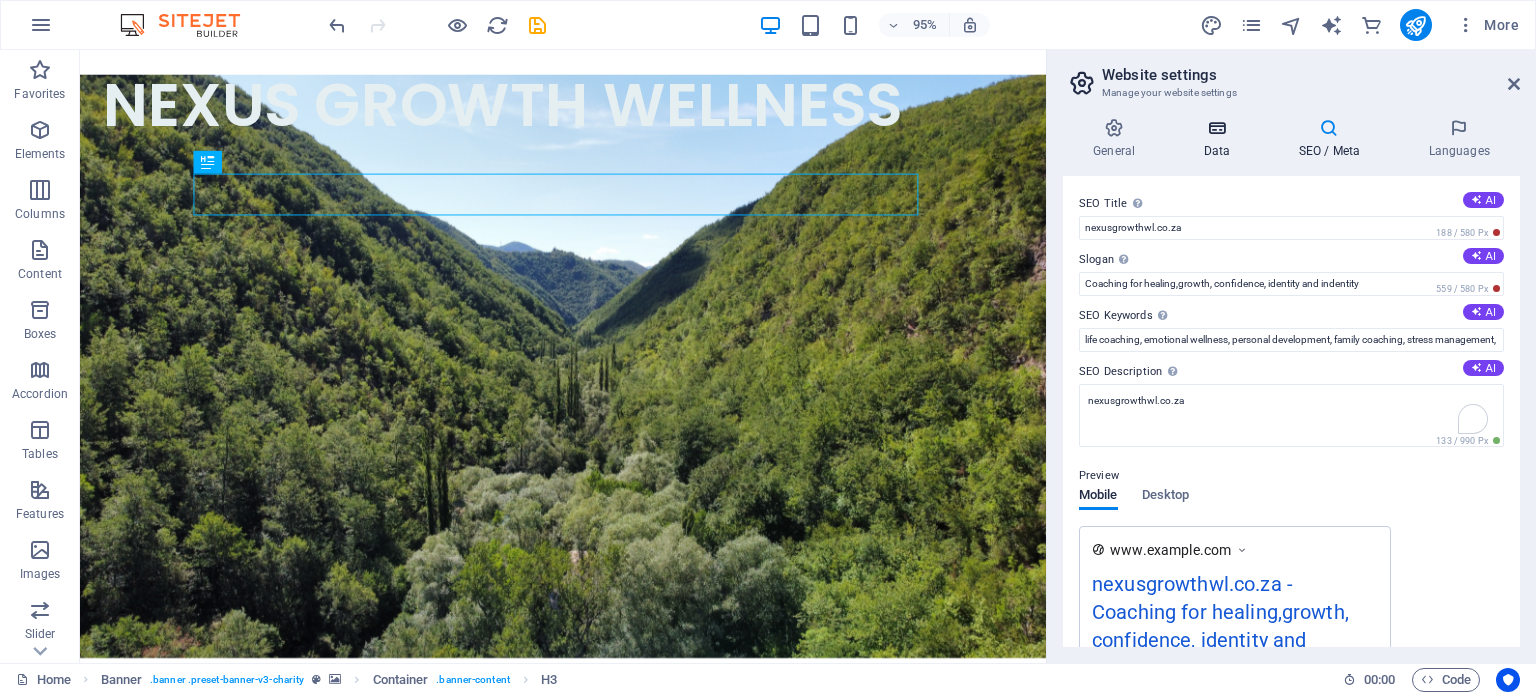 click on "Data" at bounding box center [1220, 139] 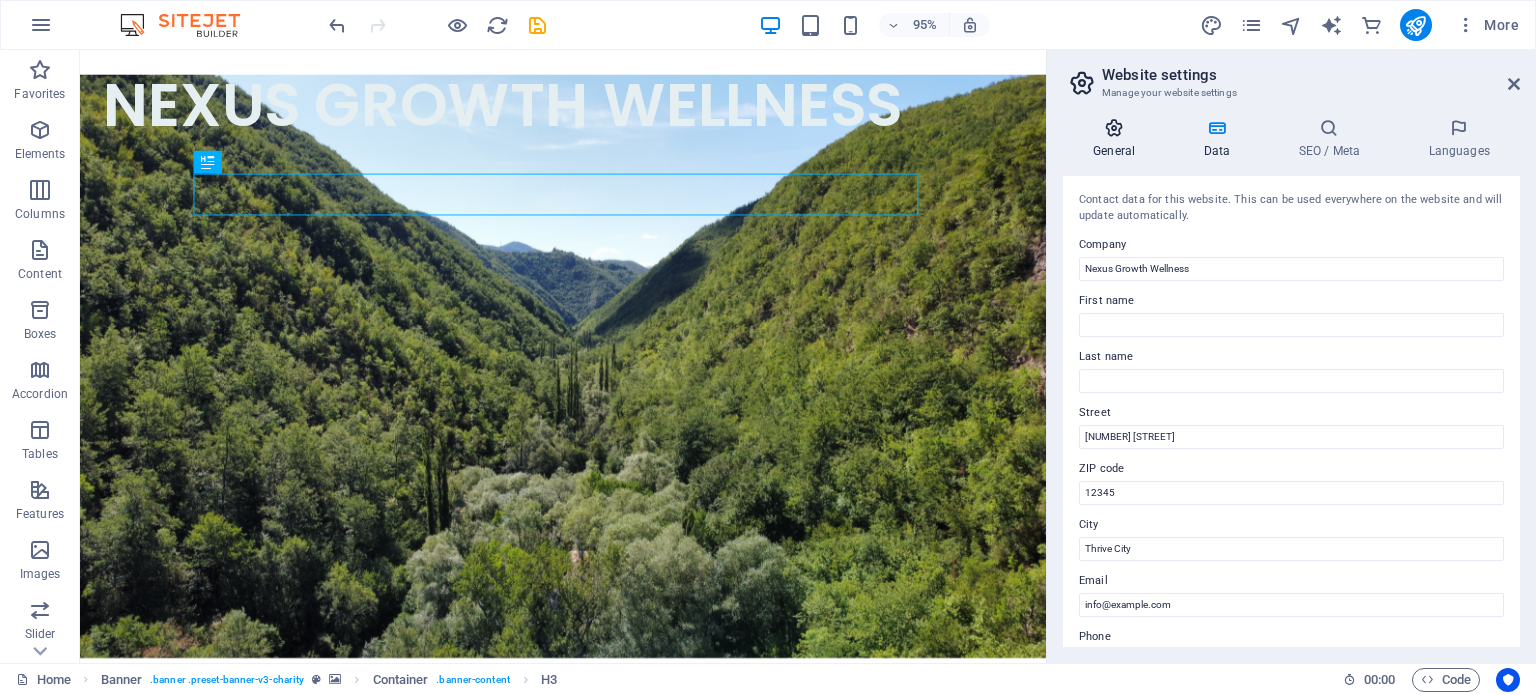 click on "General" at bounding box center [1118, 139] 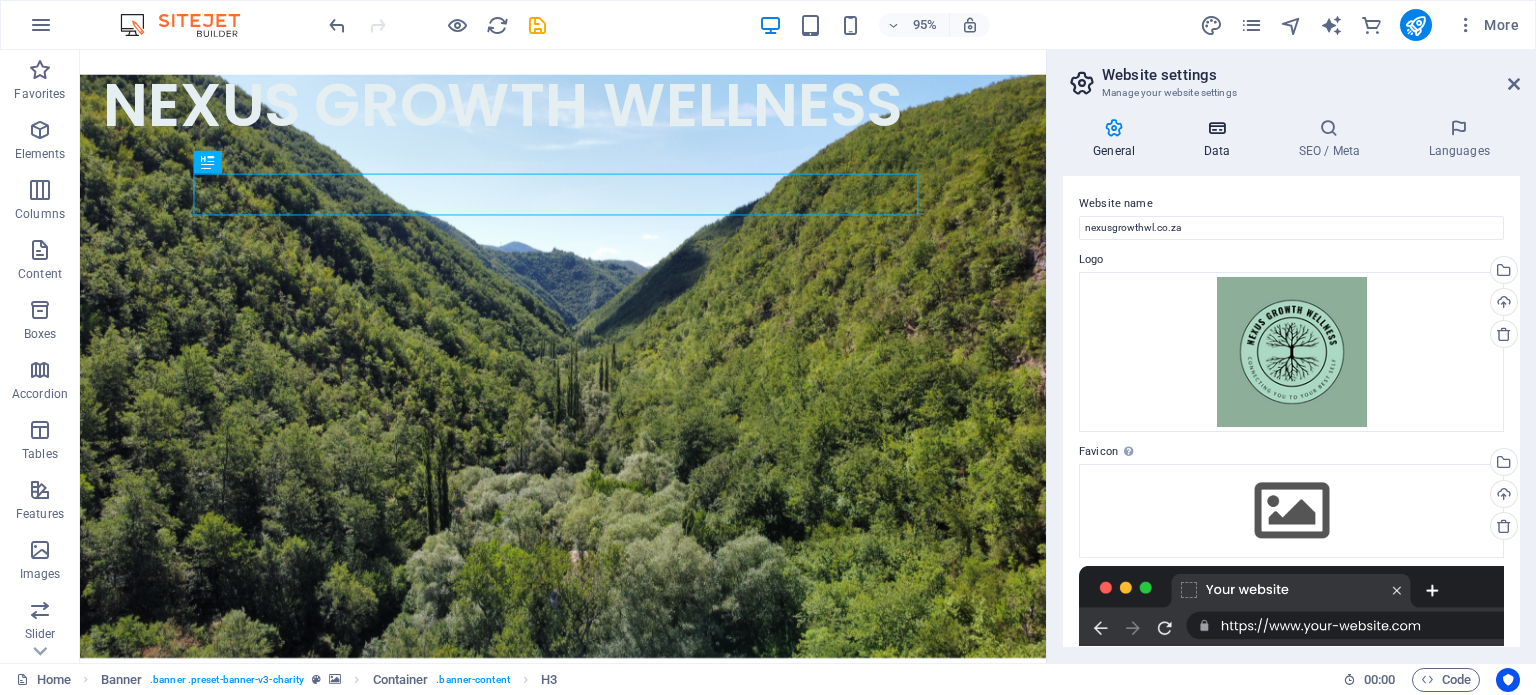 click on "Data" at bounding box center [1220, 139] 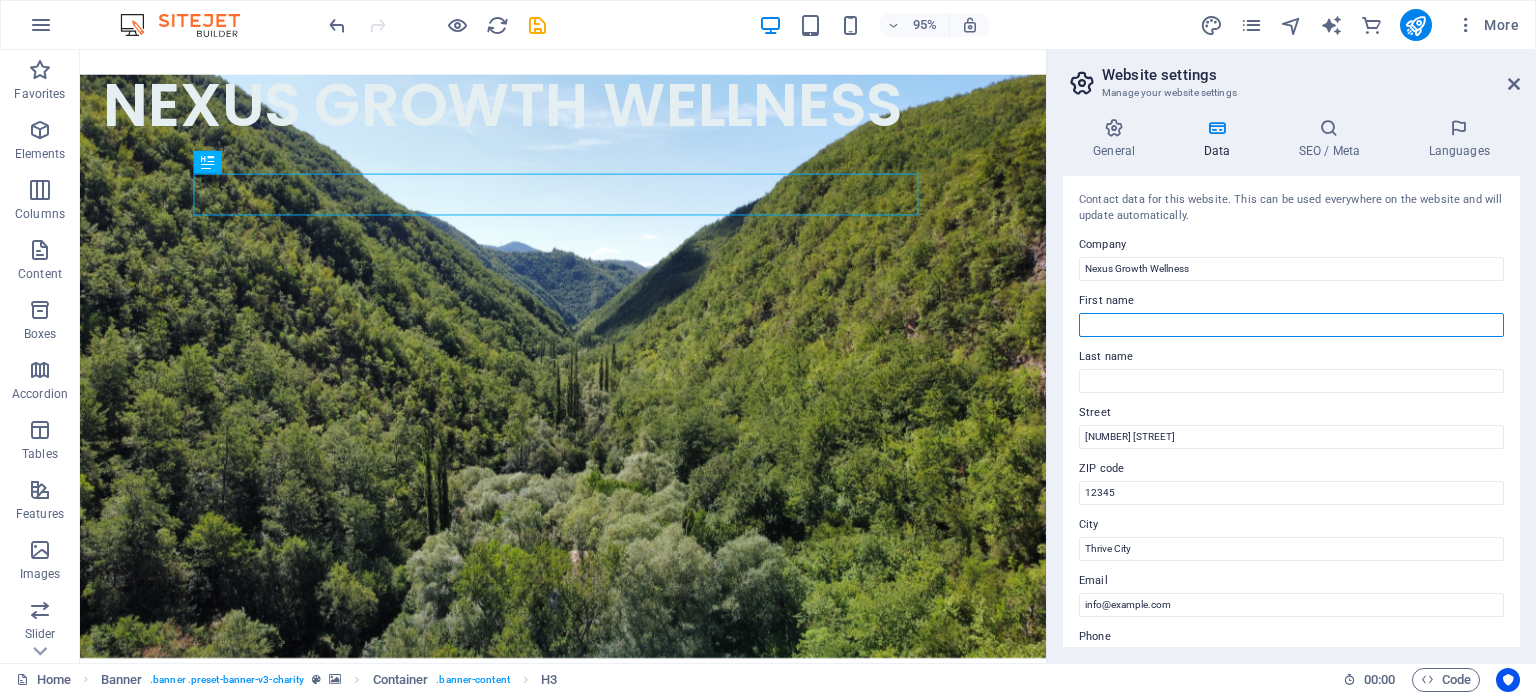 click on "First name" at bounding box center [1291, 325] 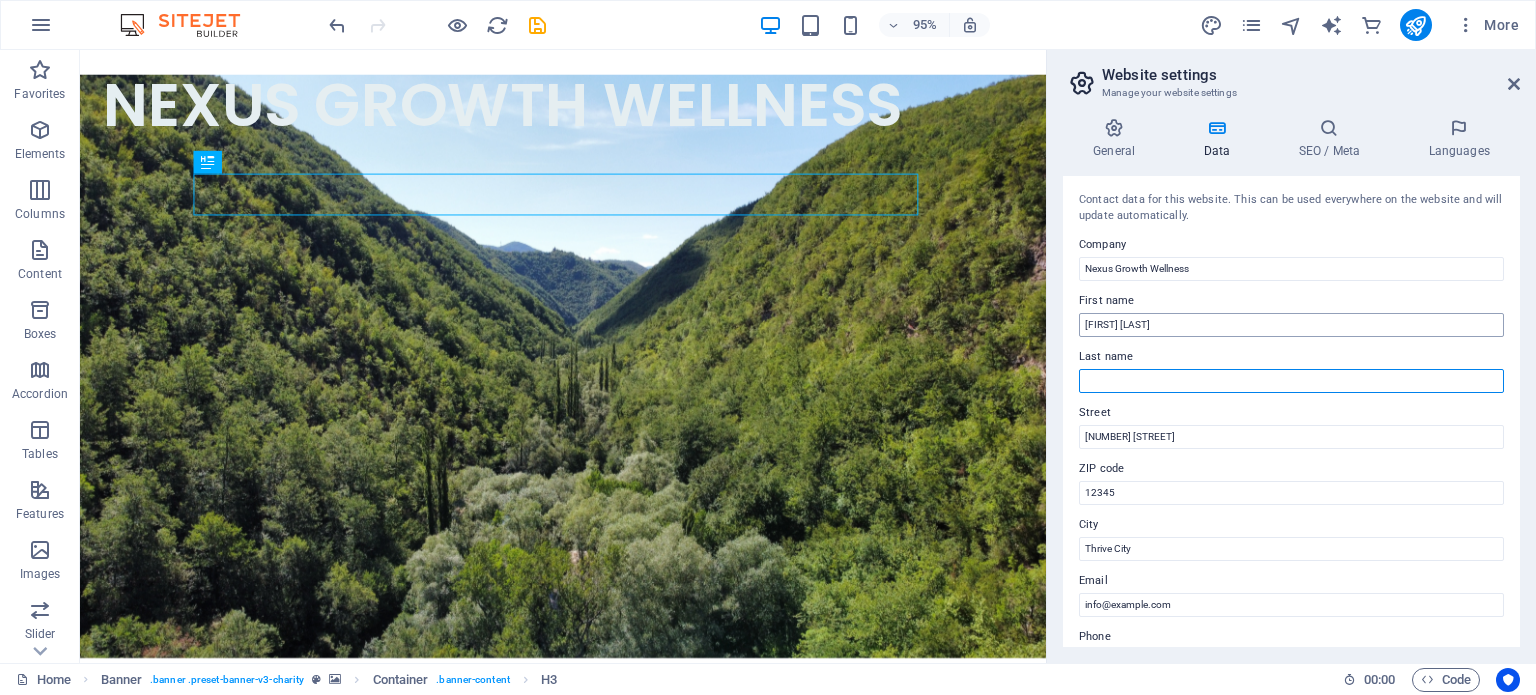 type on "[LAST]" 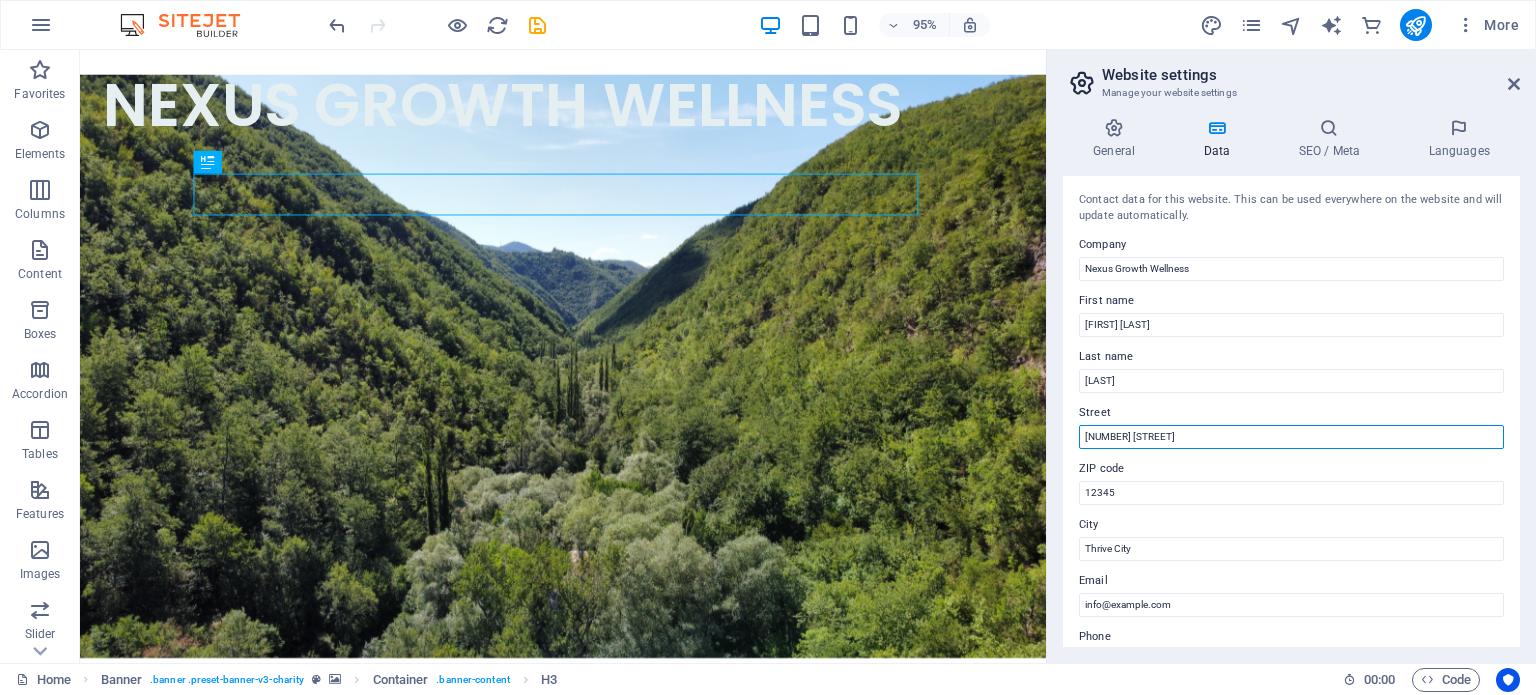 click on "[NUMBER] [STREET]" at bounding box center (1291, 437) 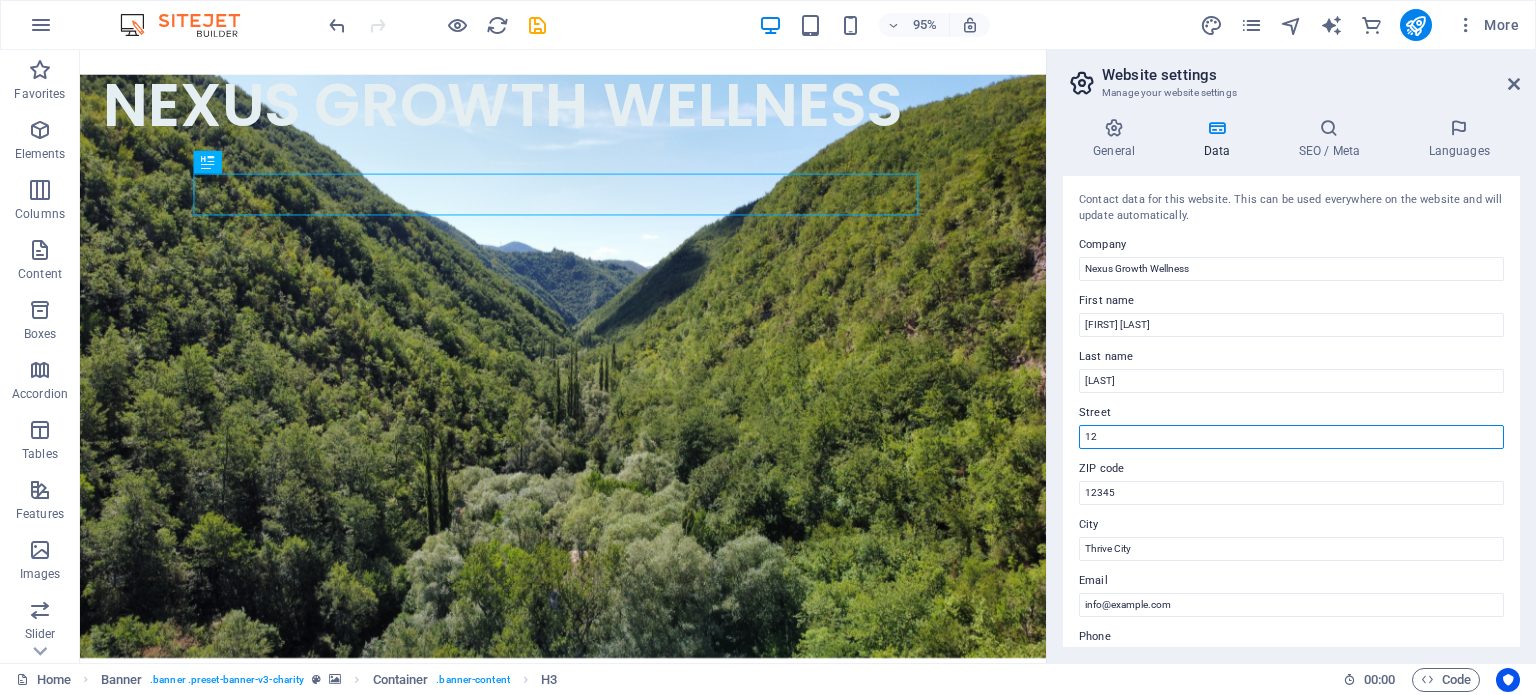 type on "1" 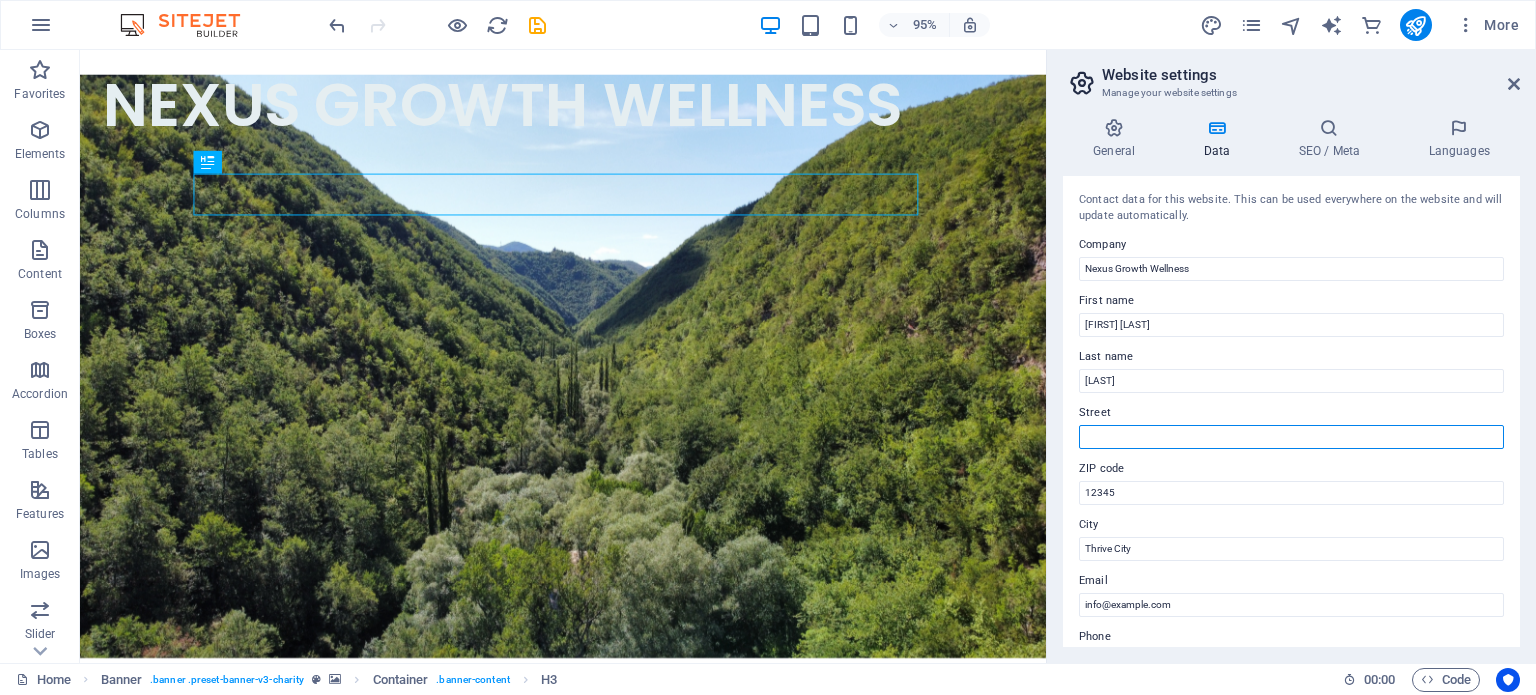 click on "Street" at bounding box center (1291, 437) 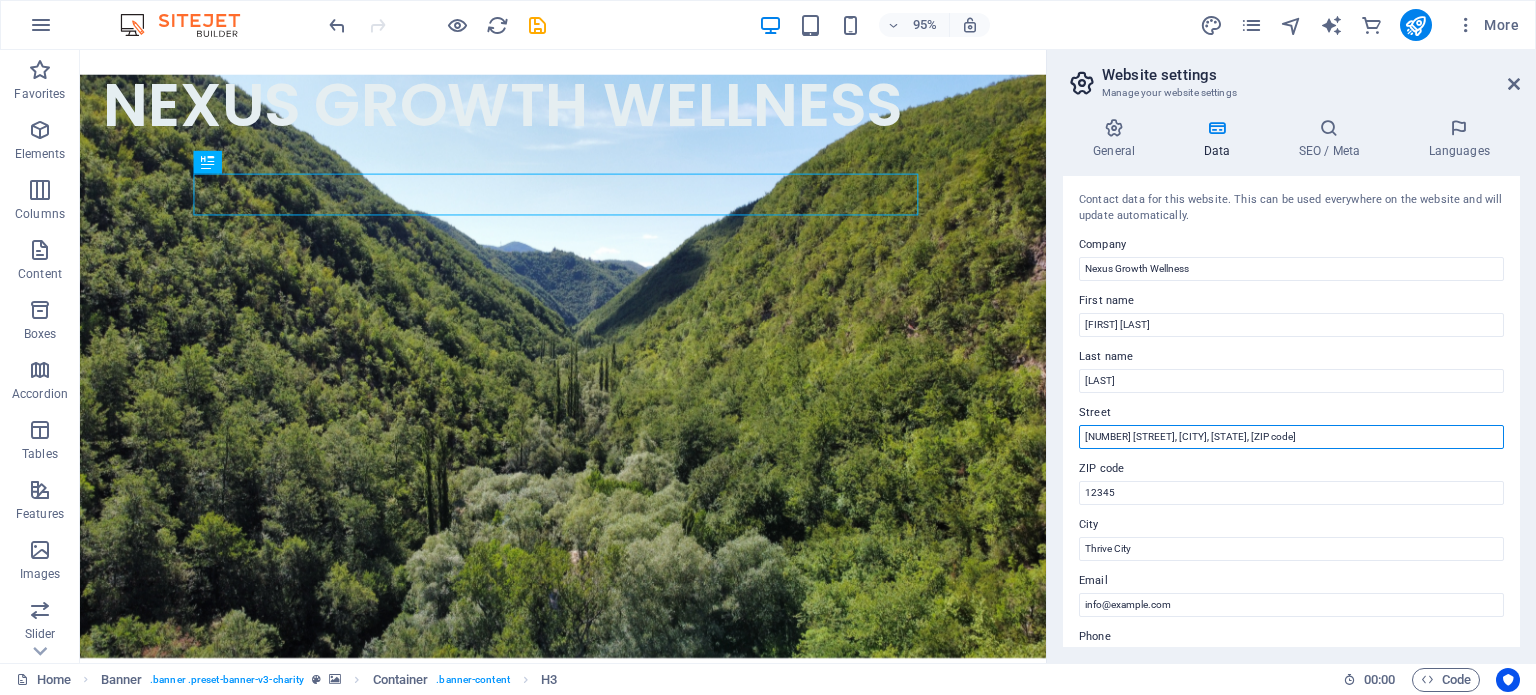 scroll, scrollTop: 0, scrollLeft: 138, axis: horizontal 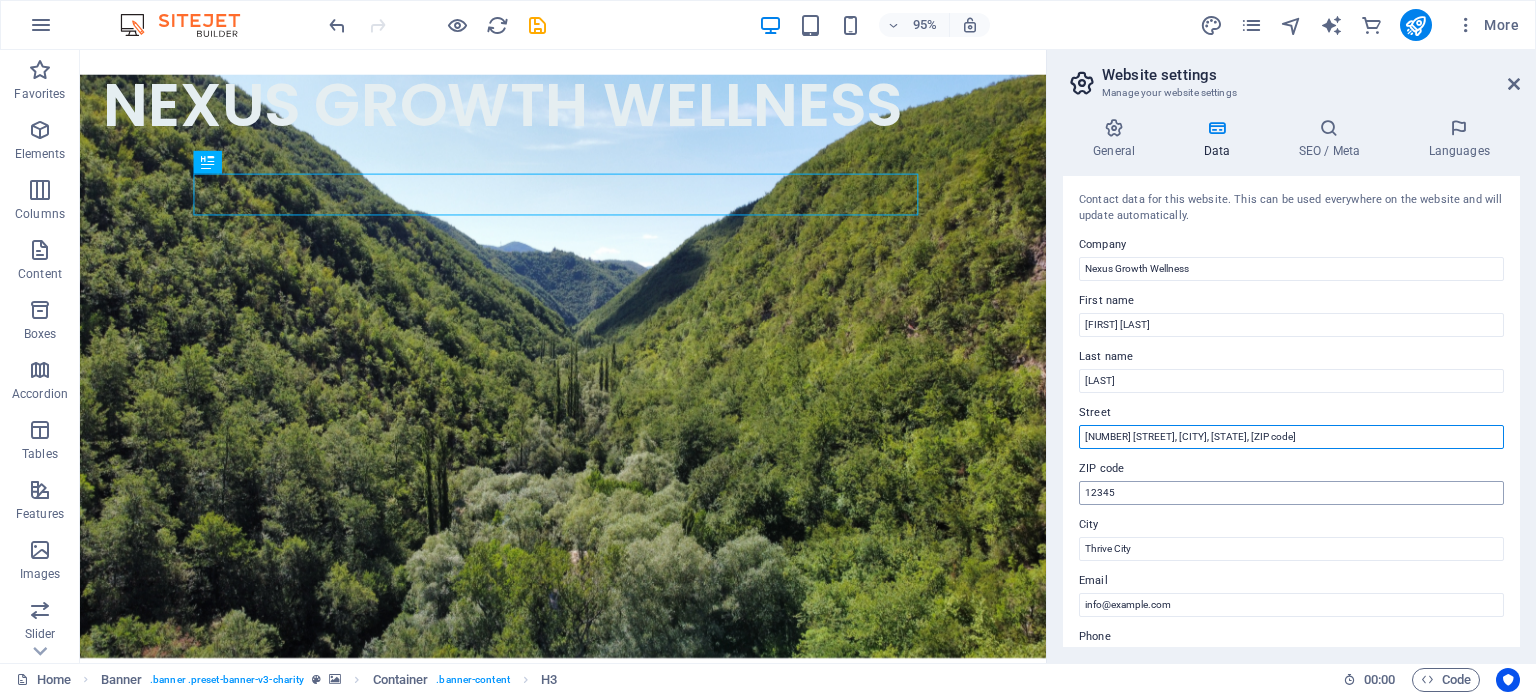 type on "[NUMBER] [STREET], [CITY], [STATE], [ZIP code]" 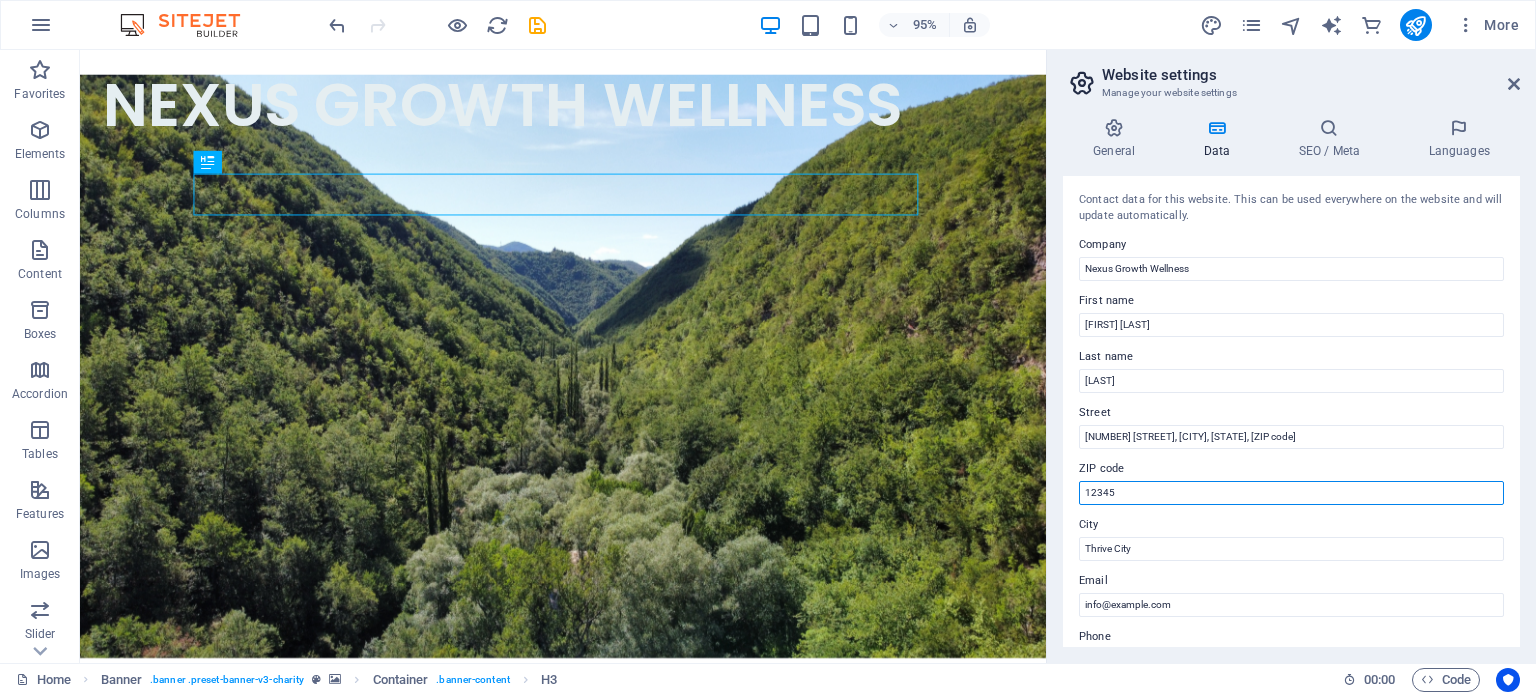 click on "12345" at bounding box center [1291, 493] 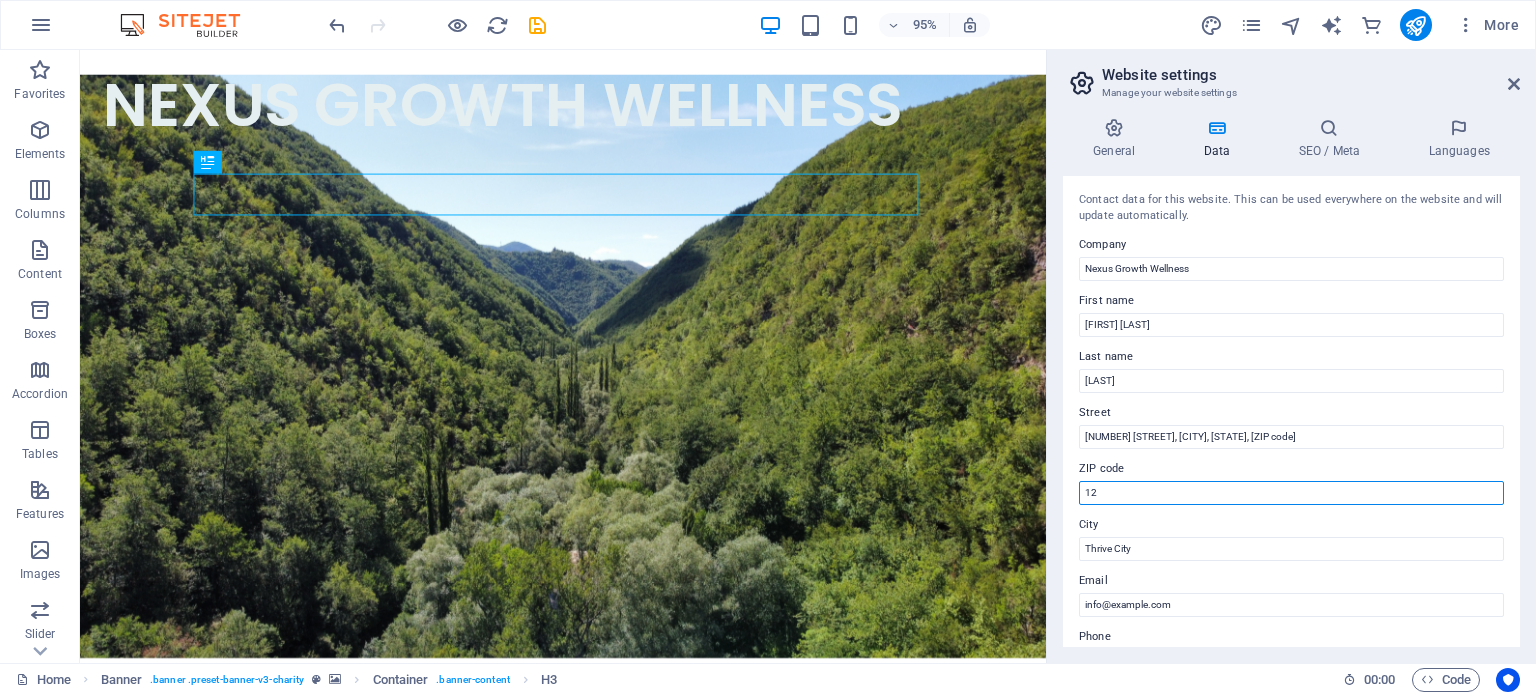 type on "1" 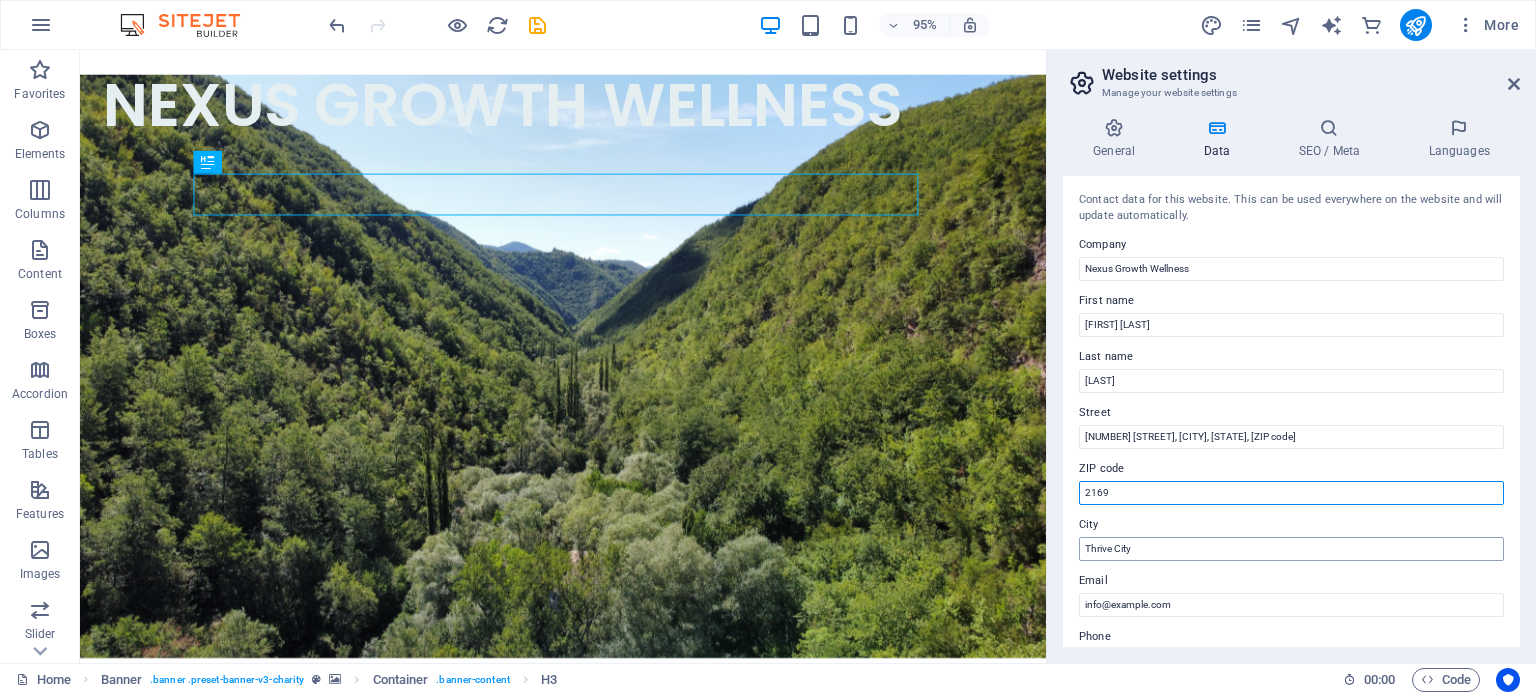 type on "2169" 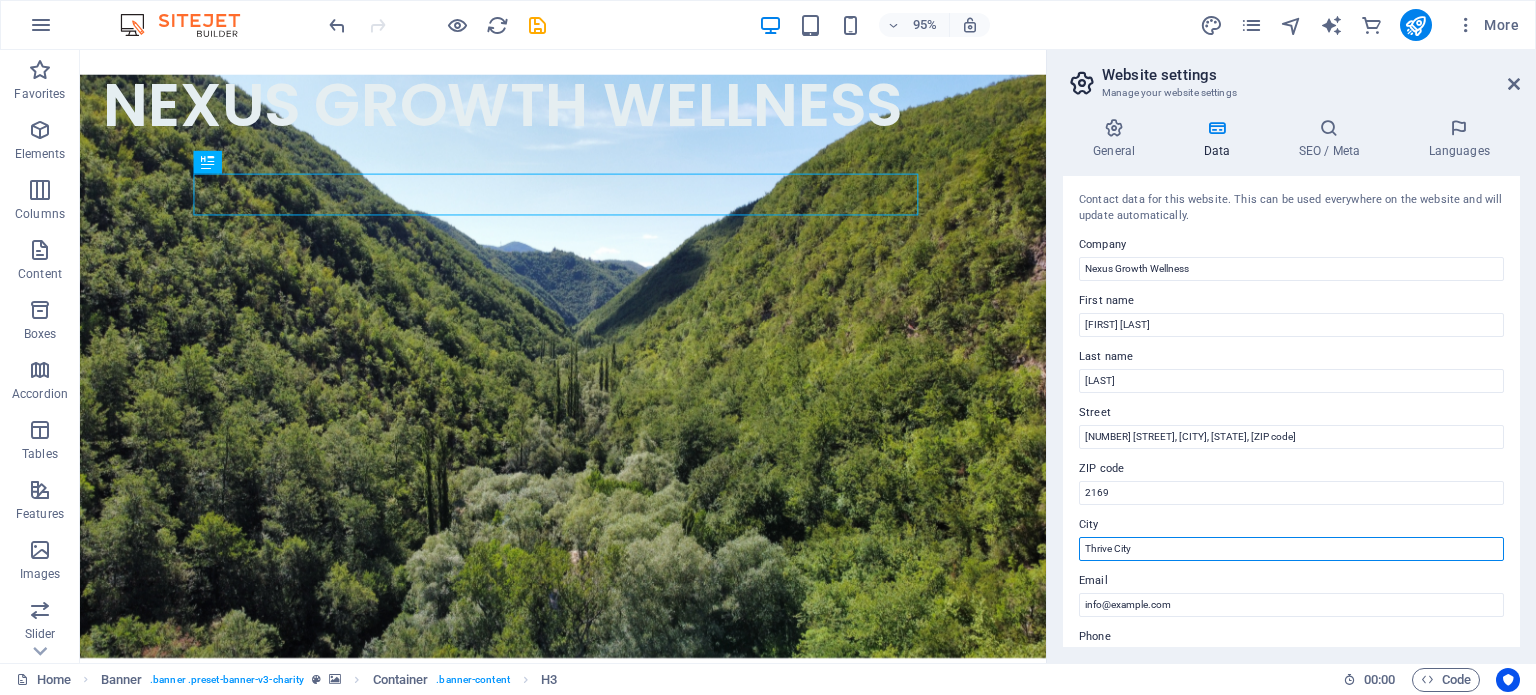 click on "Thrive City" at bounding box center [1291, 549] 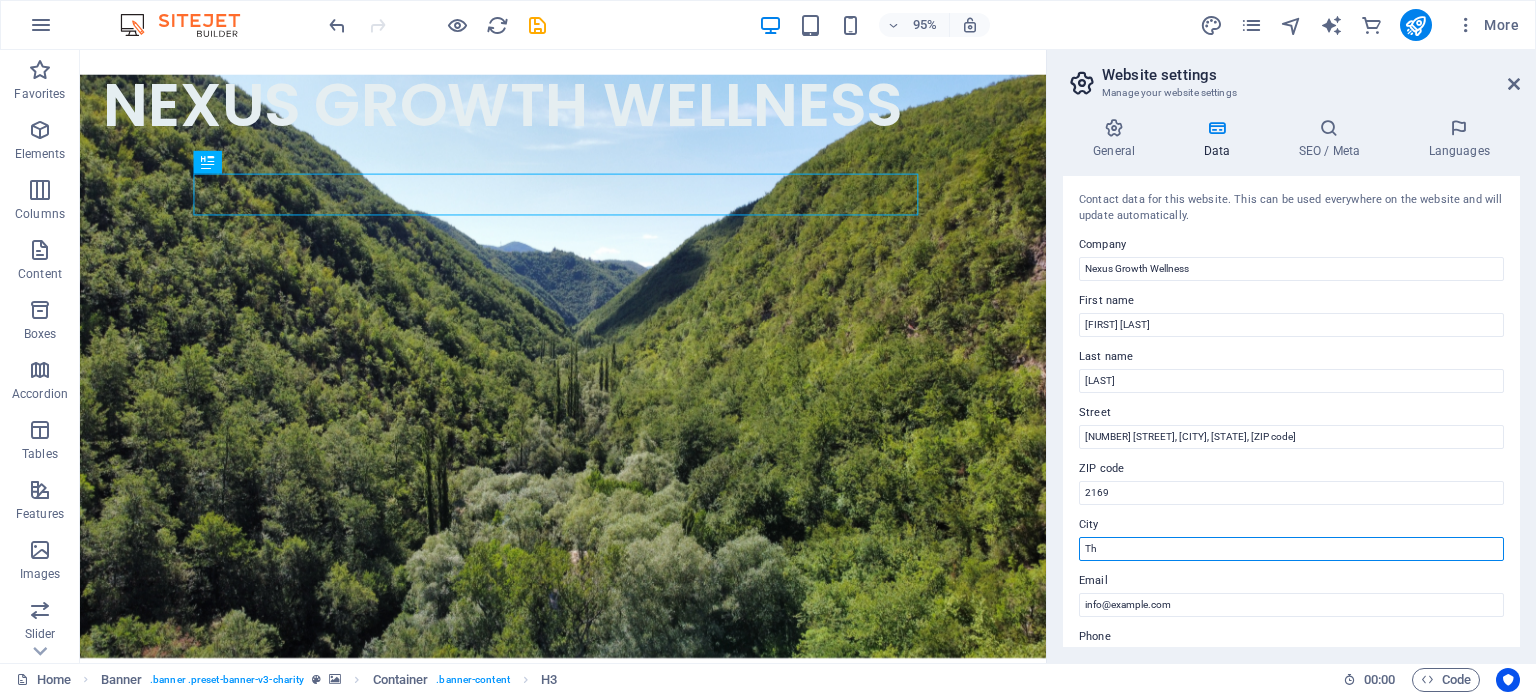 type on "T" 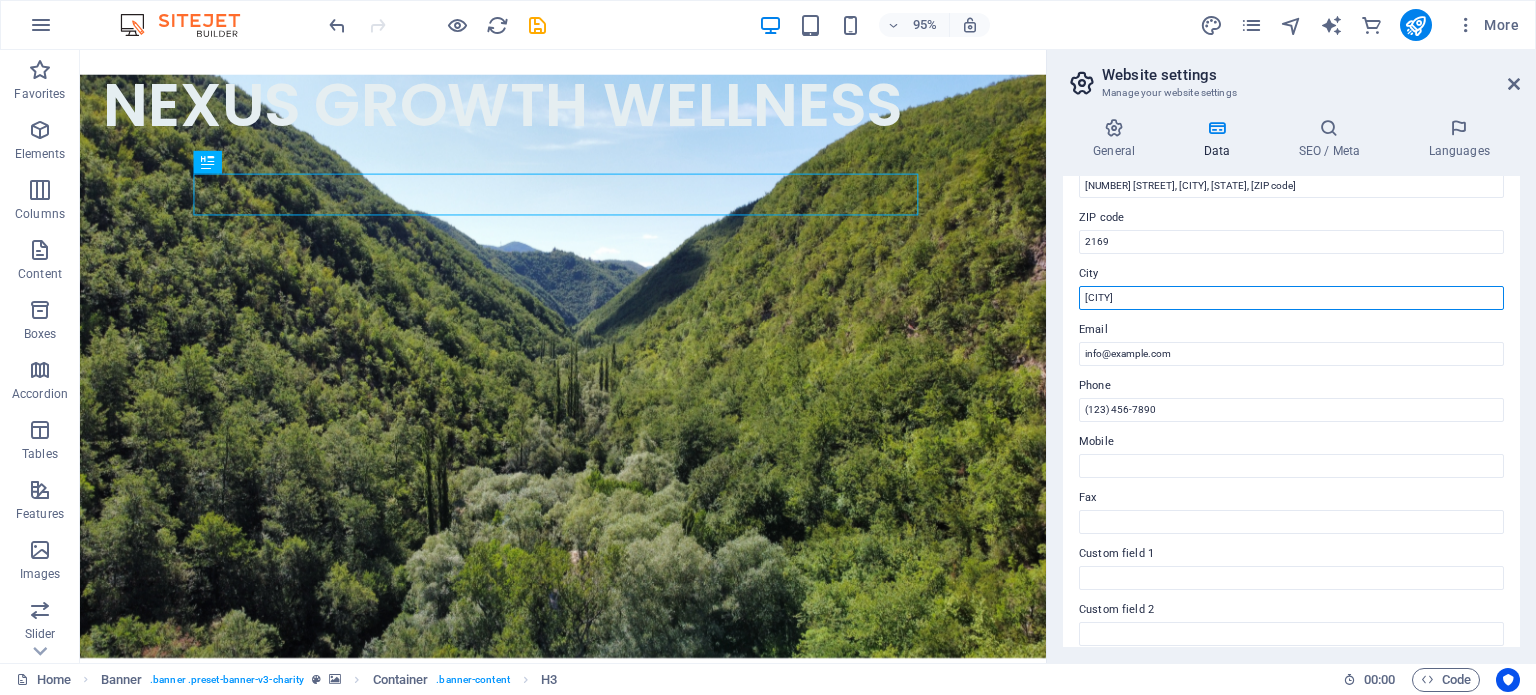 scroll, scrollTop: 274, scrollLeft: 0, axis: vertical 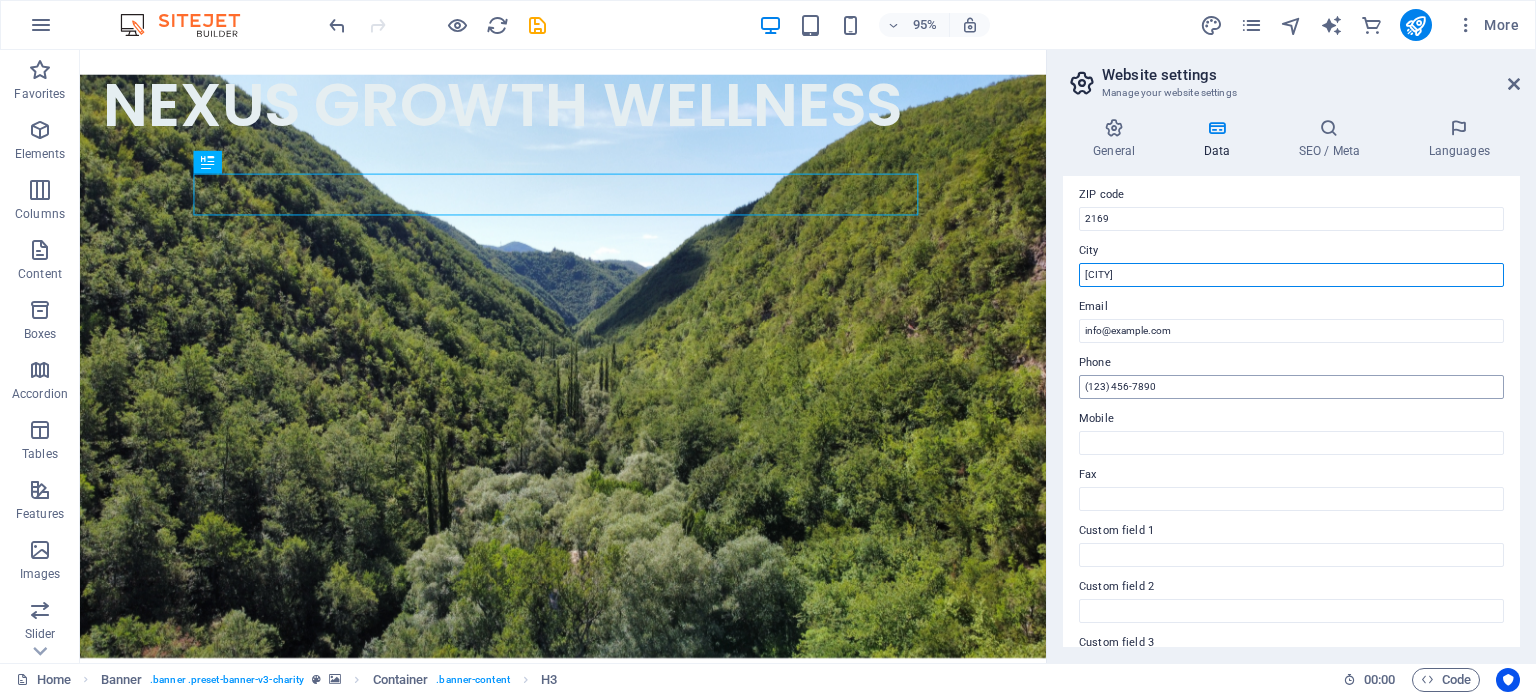 type on "[CITY]" 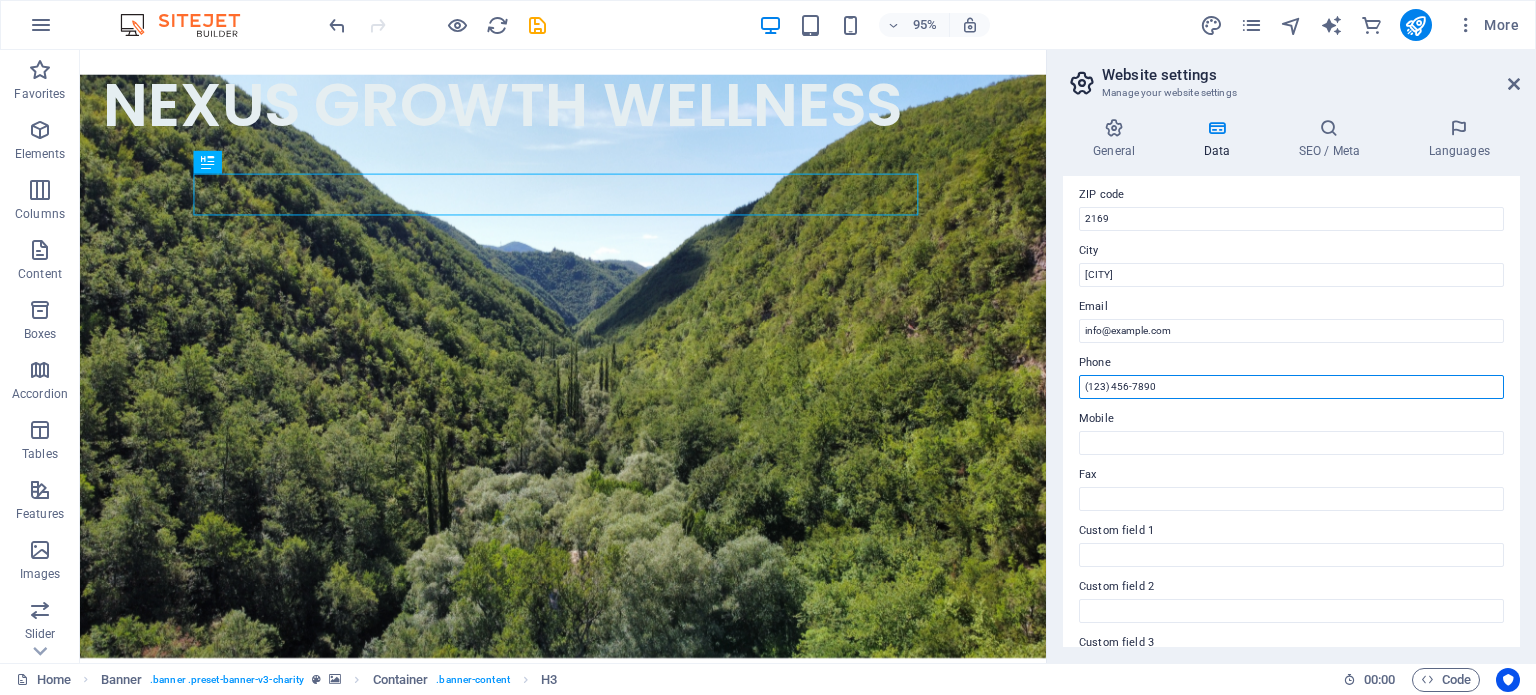 click on "(123) 456-7890" at bounding box center (1291, 387) 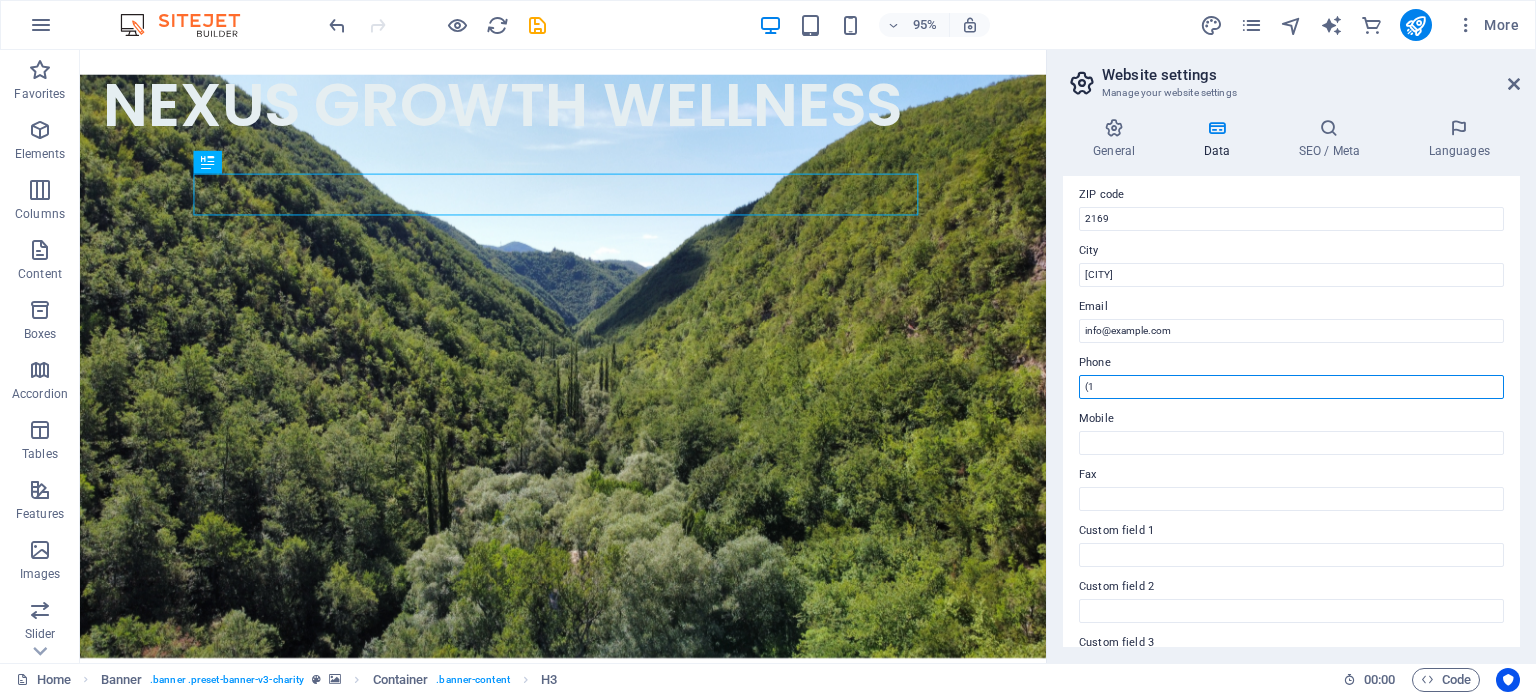 type on "(" 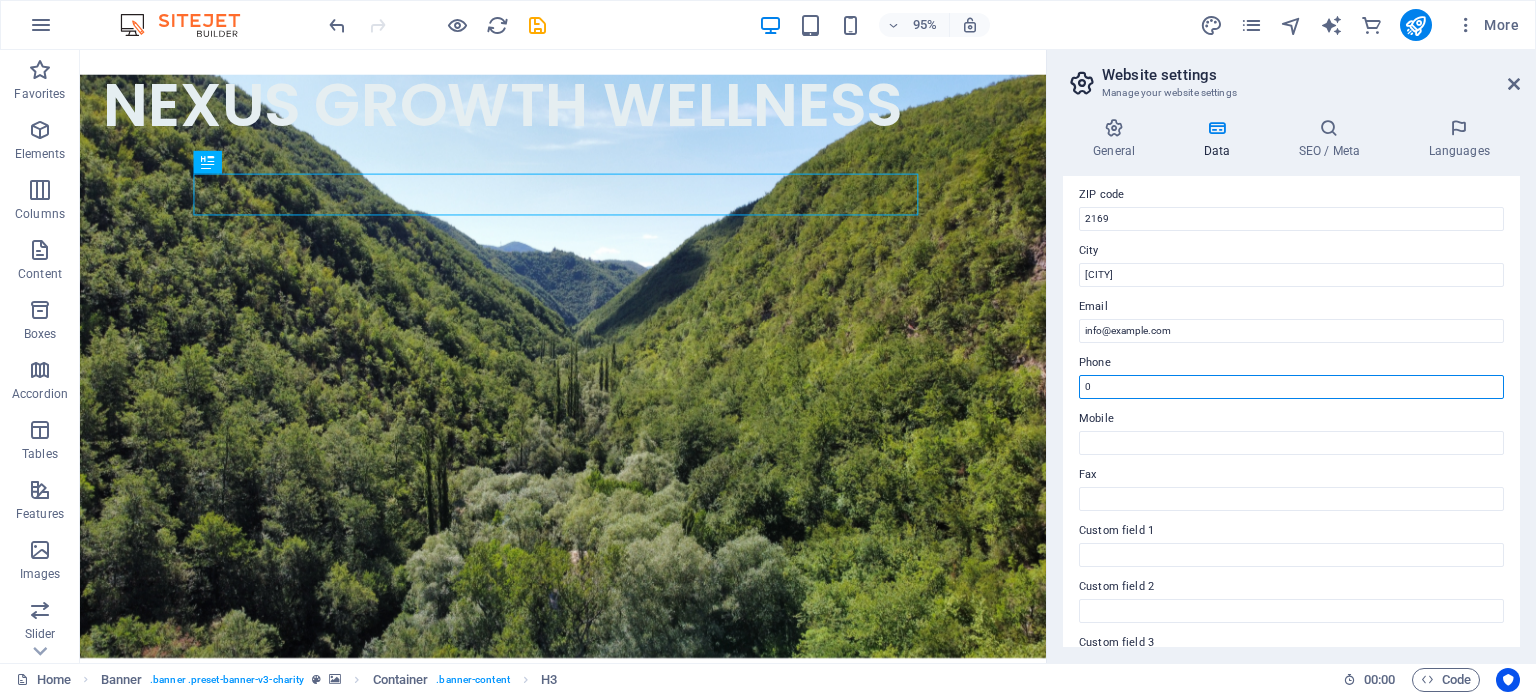 type on "[PHONE]" 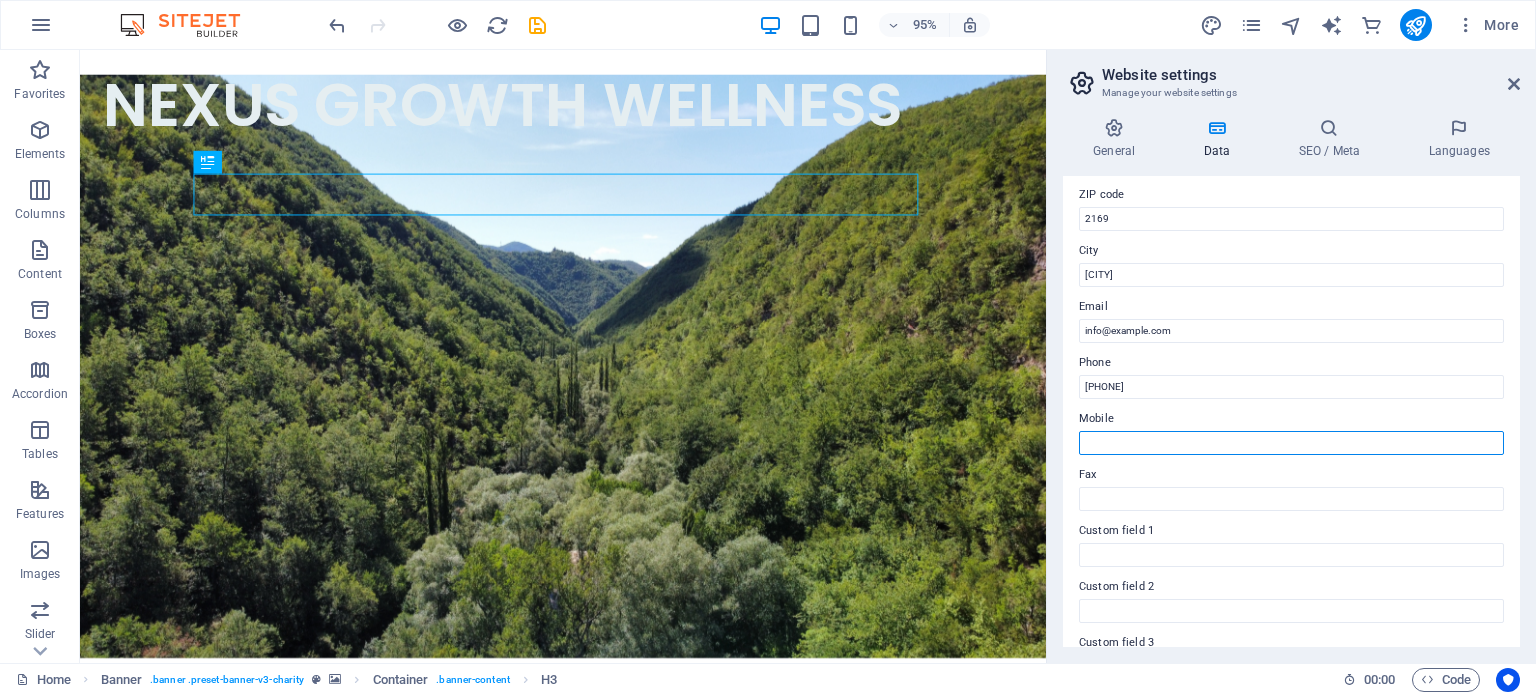 click on "Mobile" at bounding box center [1291, 443] 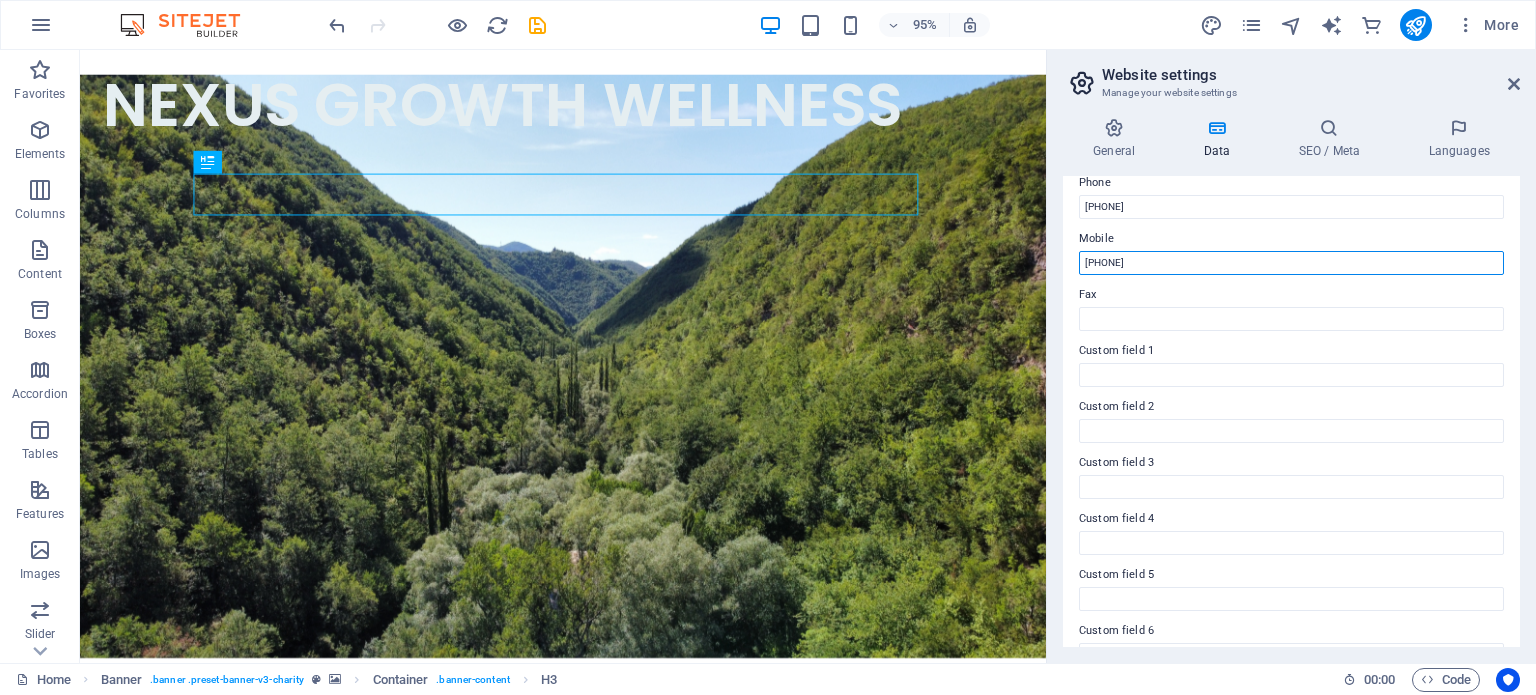 scroll, scrollTop: 488, scrollLeft: 0, axis: vertical 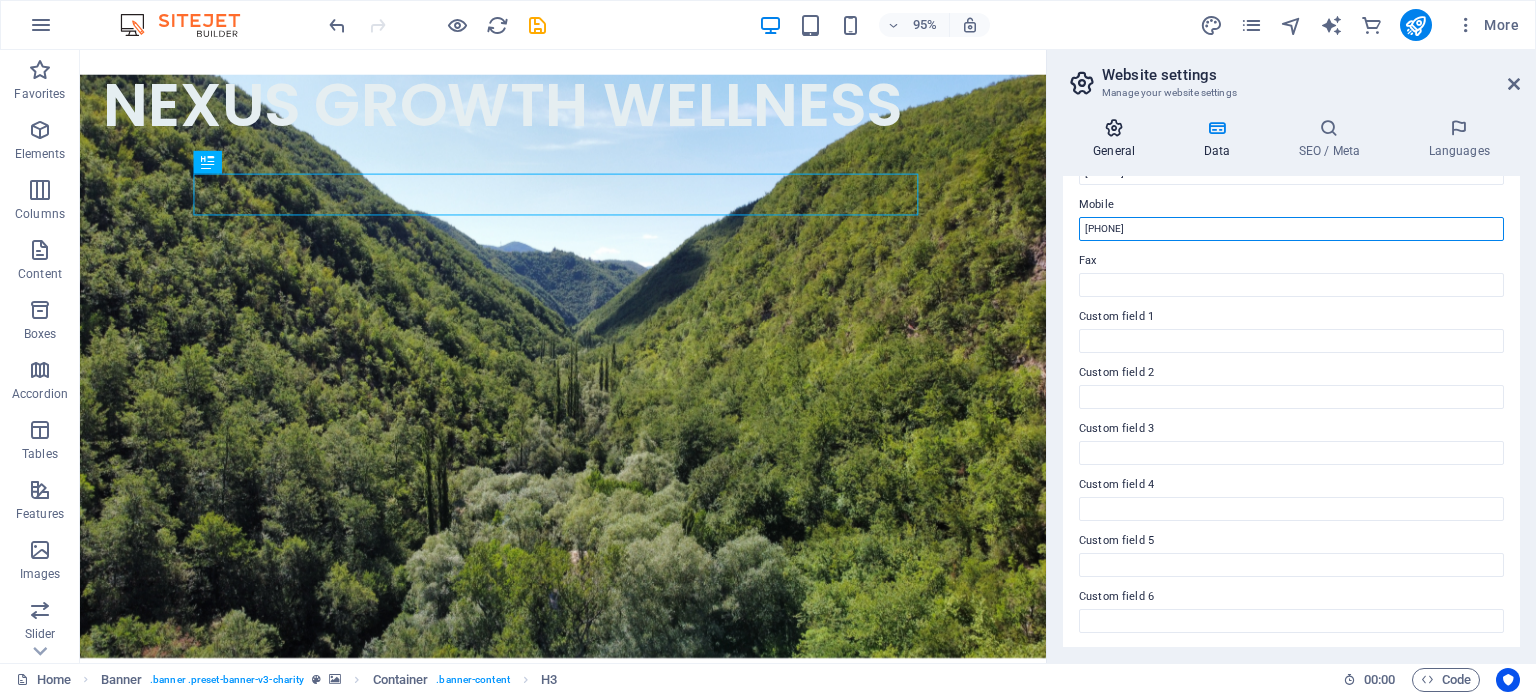 type on "[PHONE]" 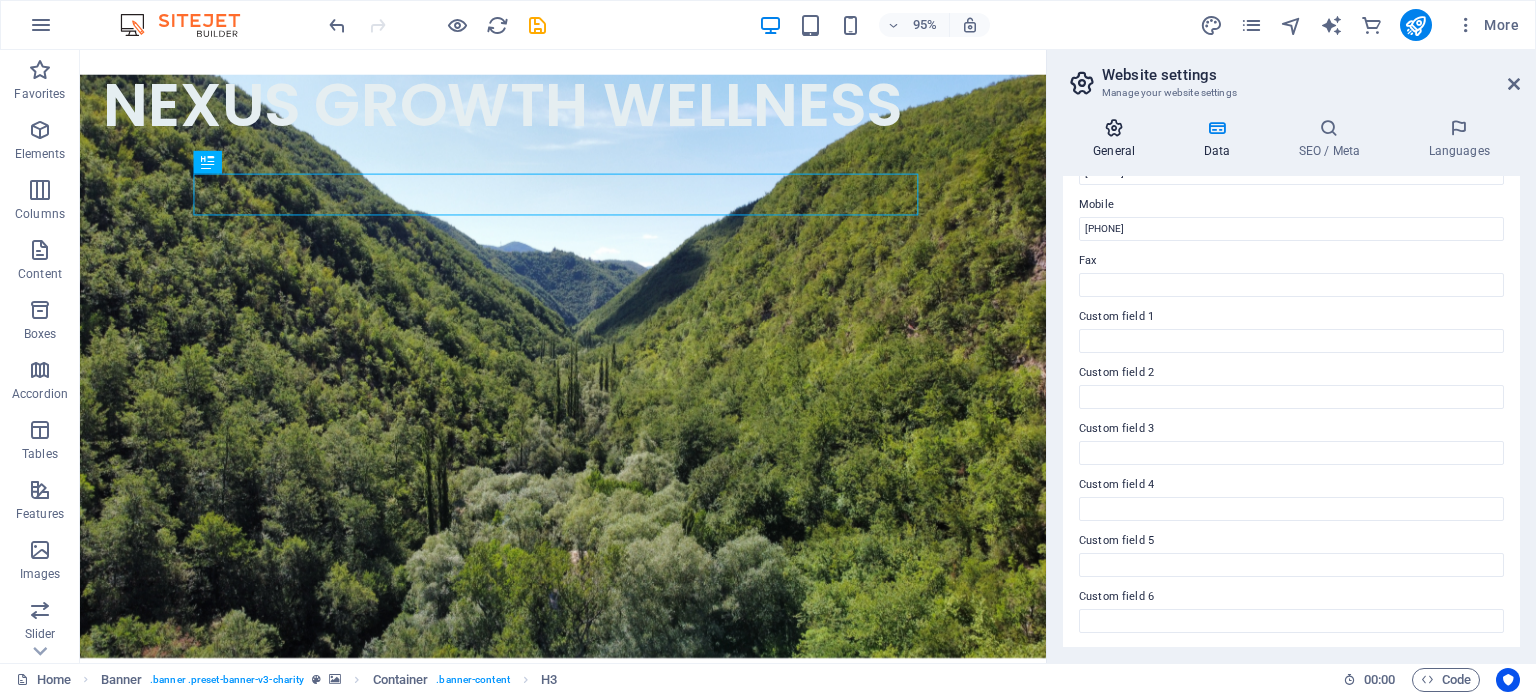 click on "General" at bounding box center [1118, 139] 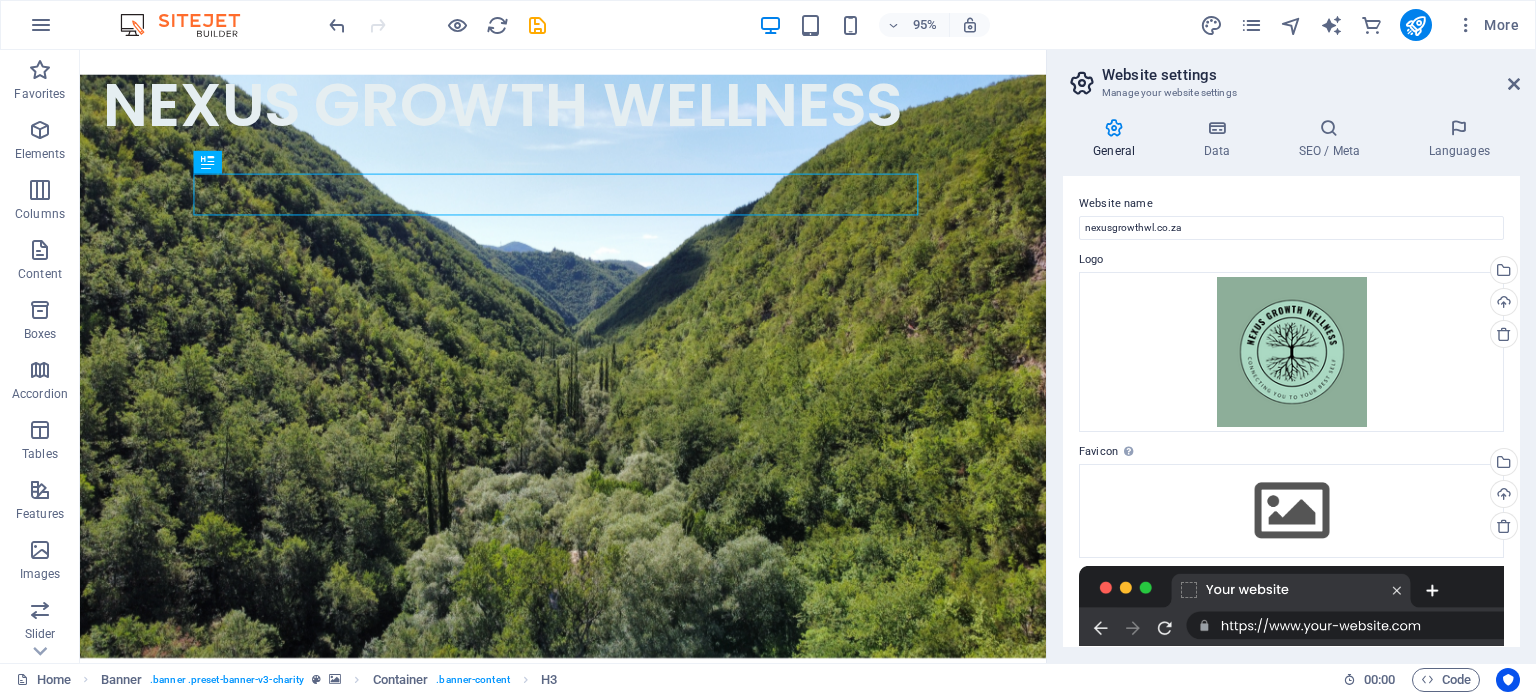 drag, startPoint x: 1519, startPoint y: 436, endPoint x: 1524, endPoint y: 607, distance: 171.07309 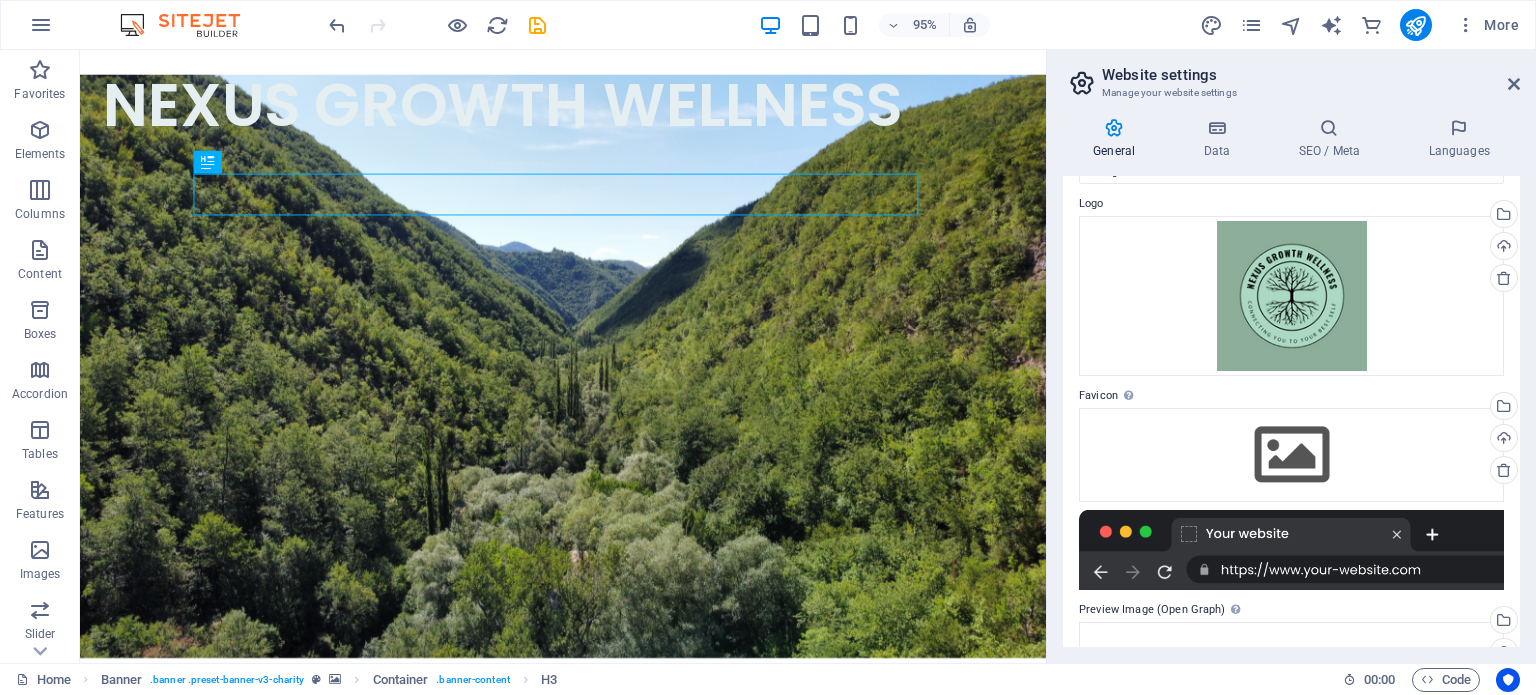 scroll, scrollTop: 0, scrollLeft: 0, axis: both 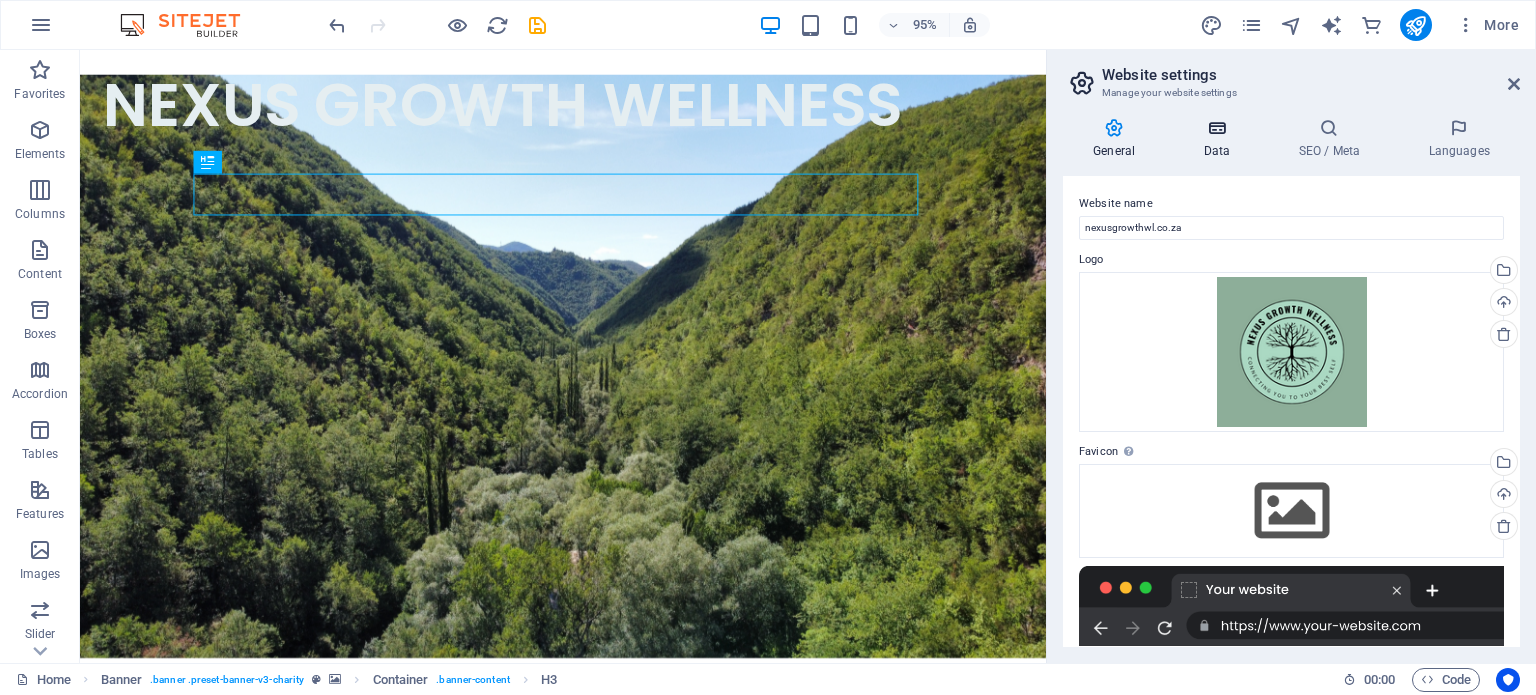 click on "Data" at bounding box center (1220, 139) 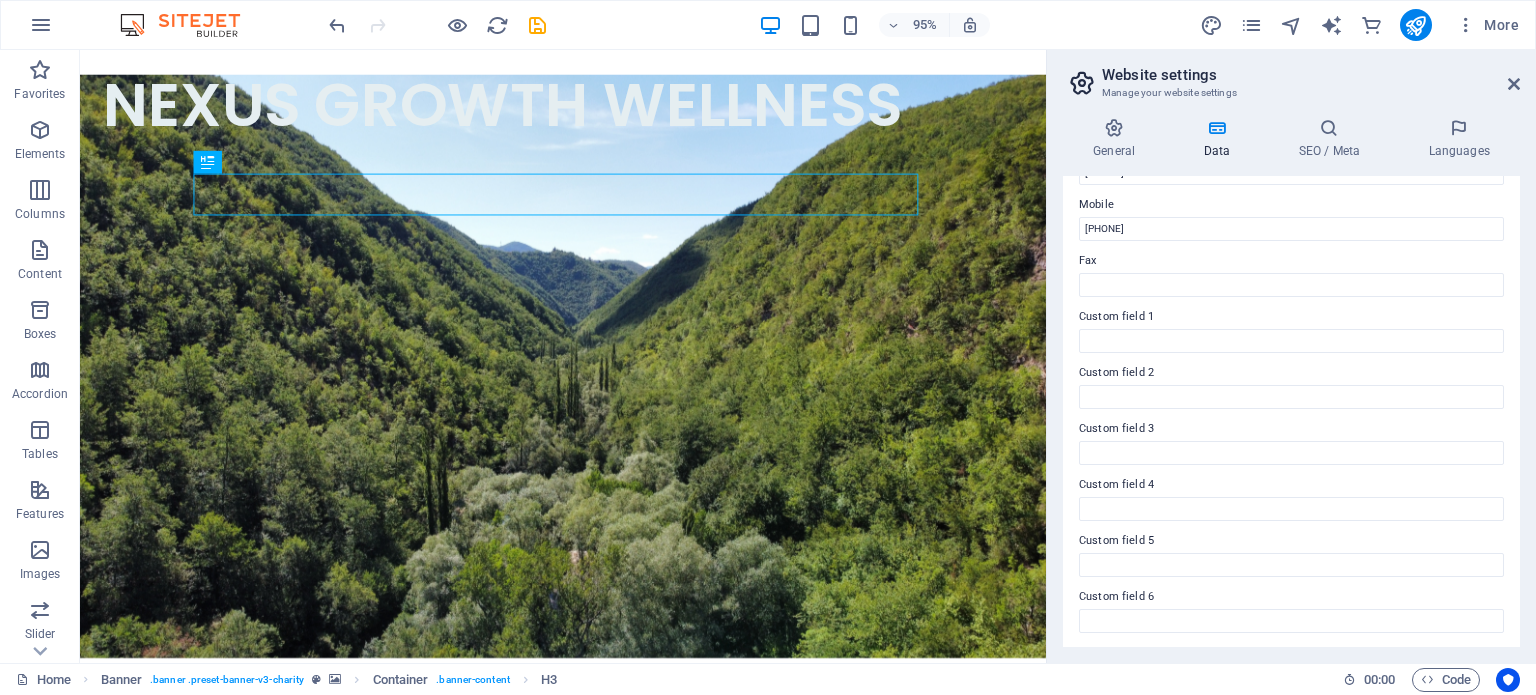 drag, startPoint x: 1514, startPoint y: 563, endPoint x: 1485, endPoint y: 486, distance: 82.28001 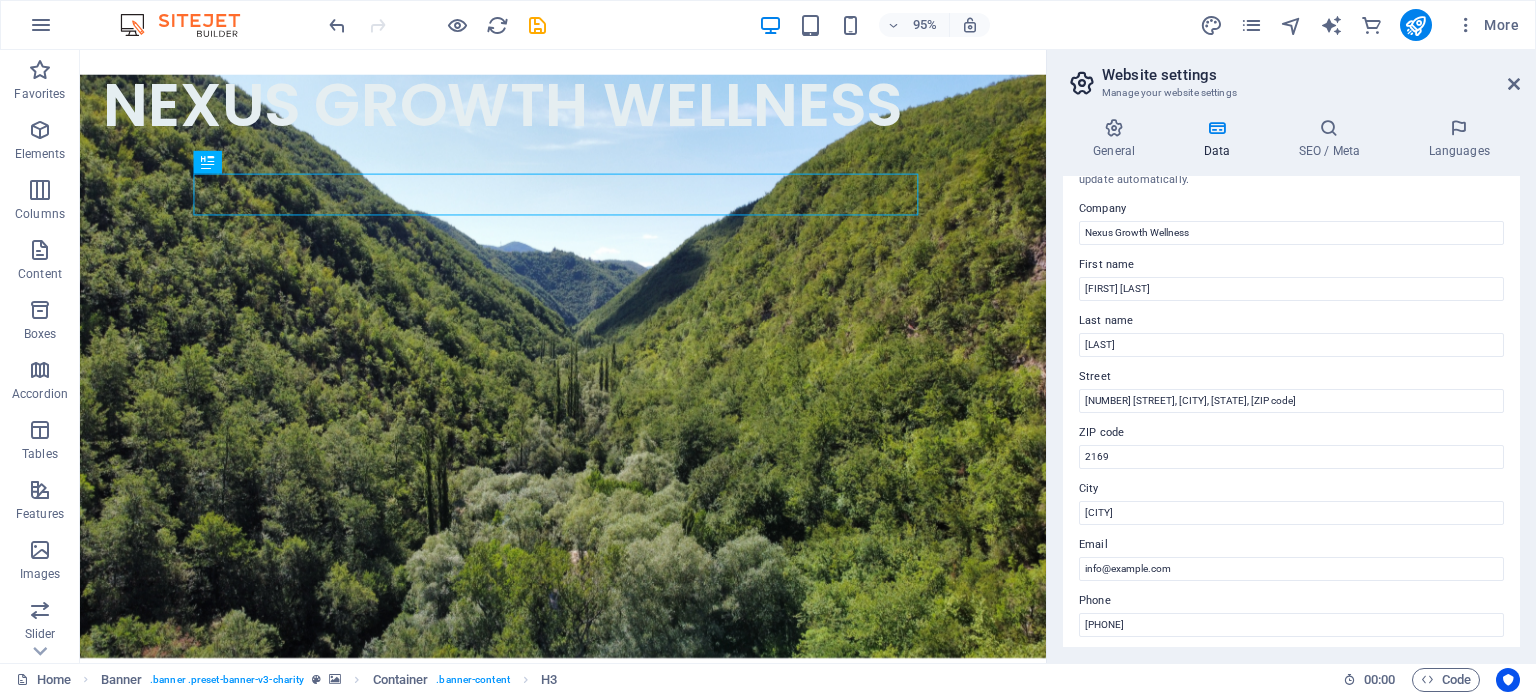 scroll, scrollTop: 0, scrollLeft: 0, axis: both 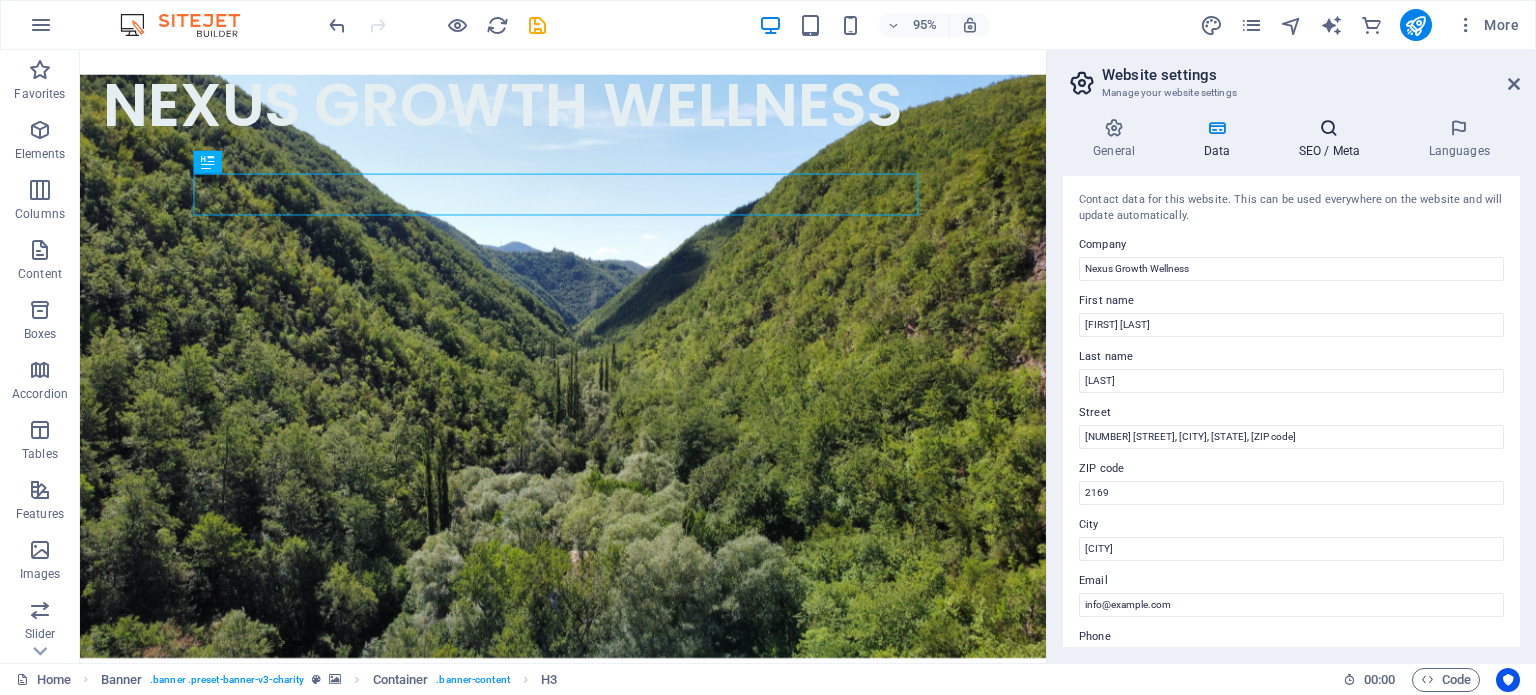 click at bounding box center (1329, 128) 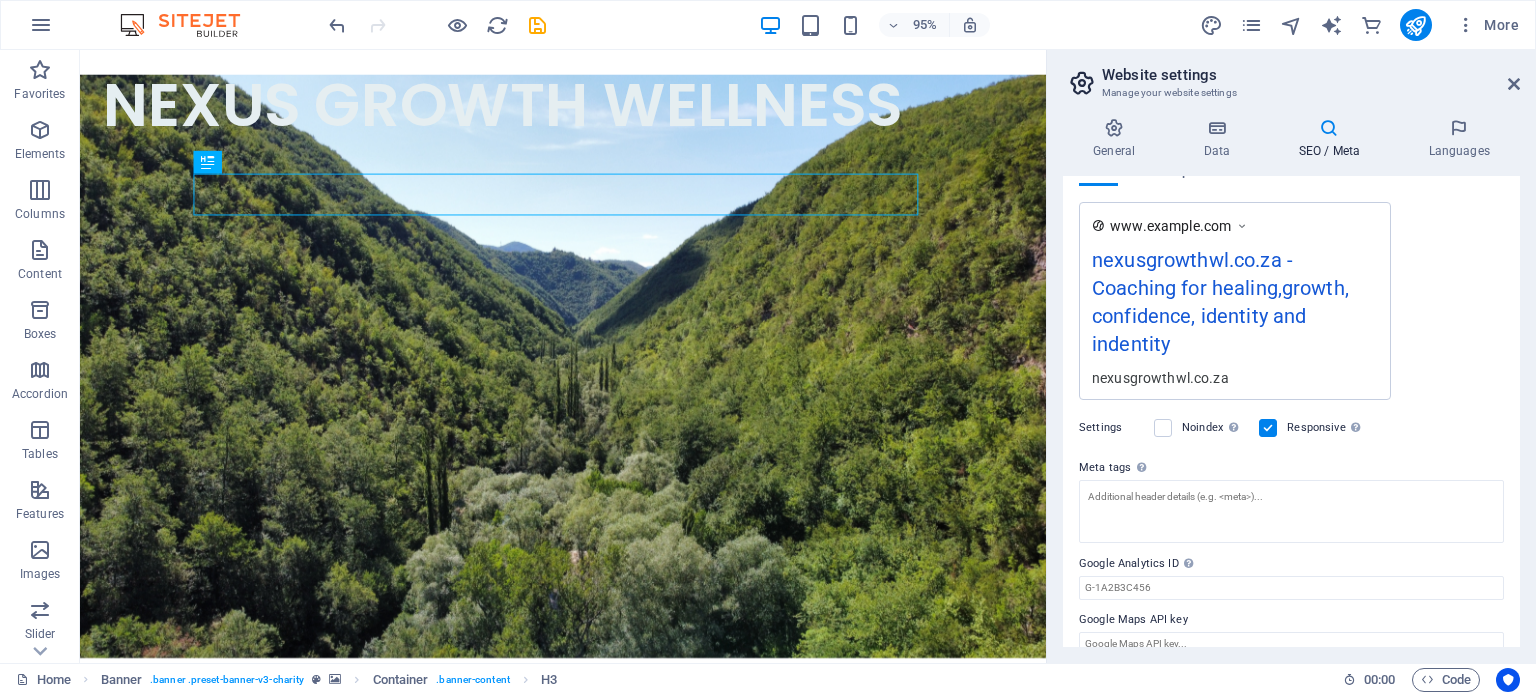 scroll, scrollTop: 347, scrollLeft: 0, axis: vertical 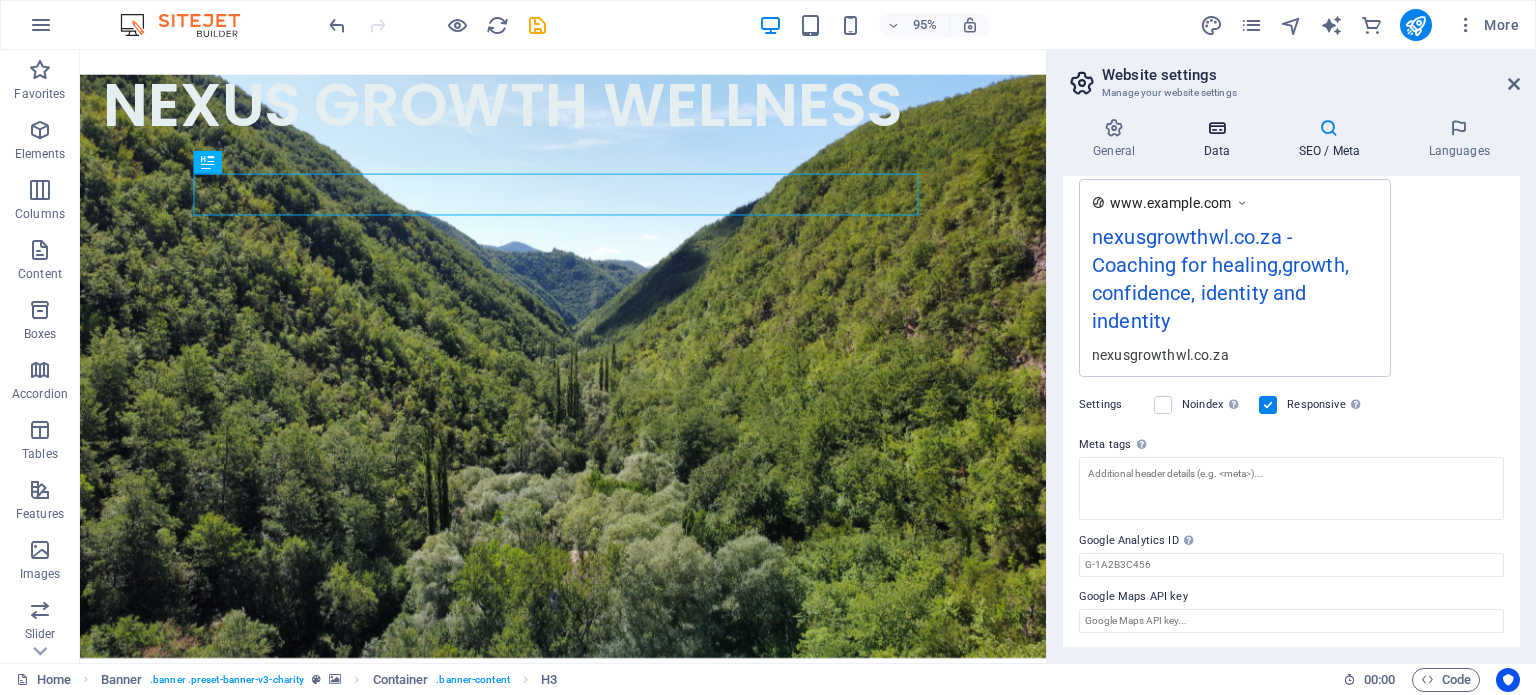 click on "Data" at bounding box center [1220, 139] 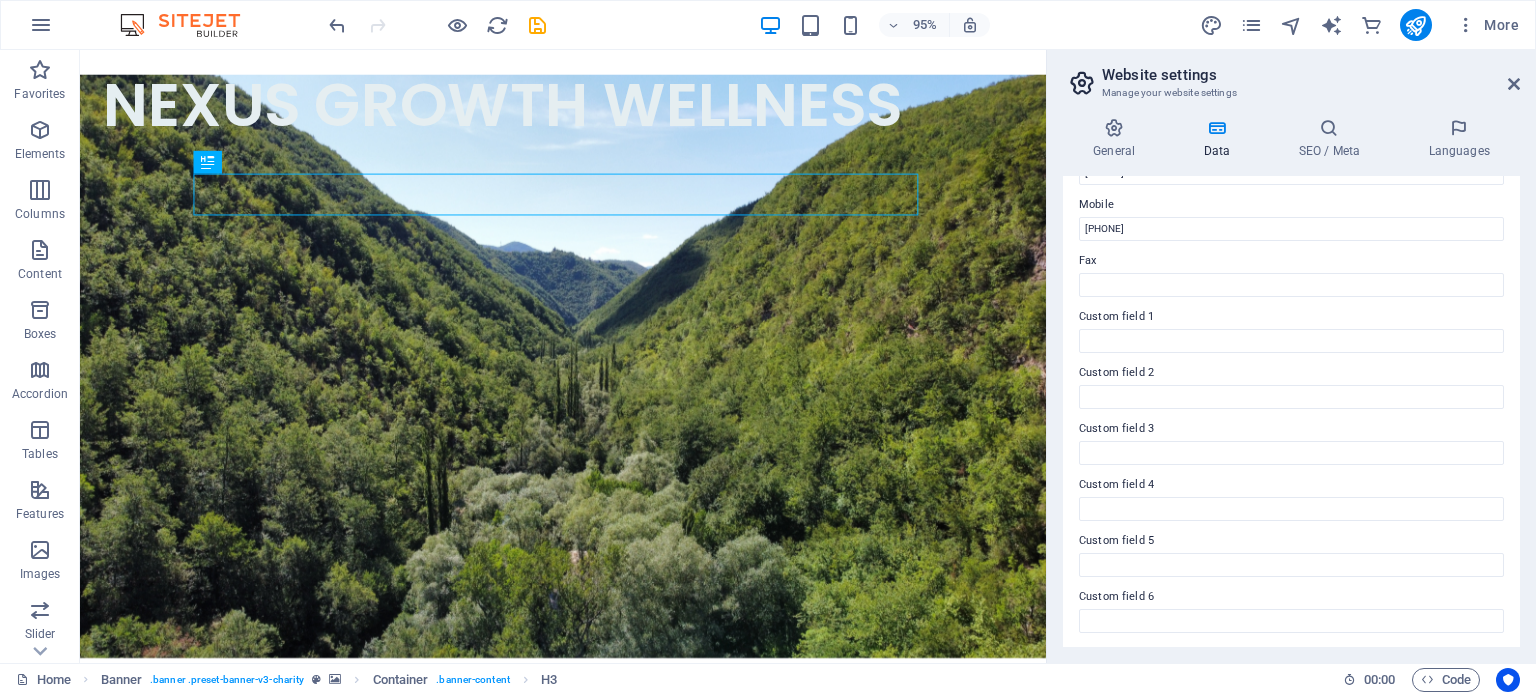 scroll, scrollTop: 37, scrollLeft: 0, axis: vertical 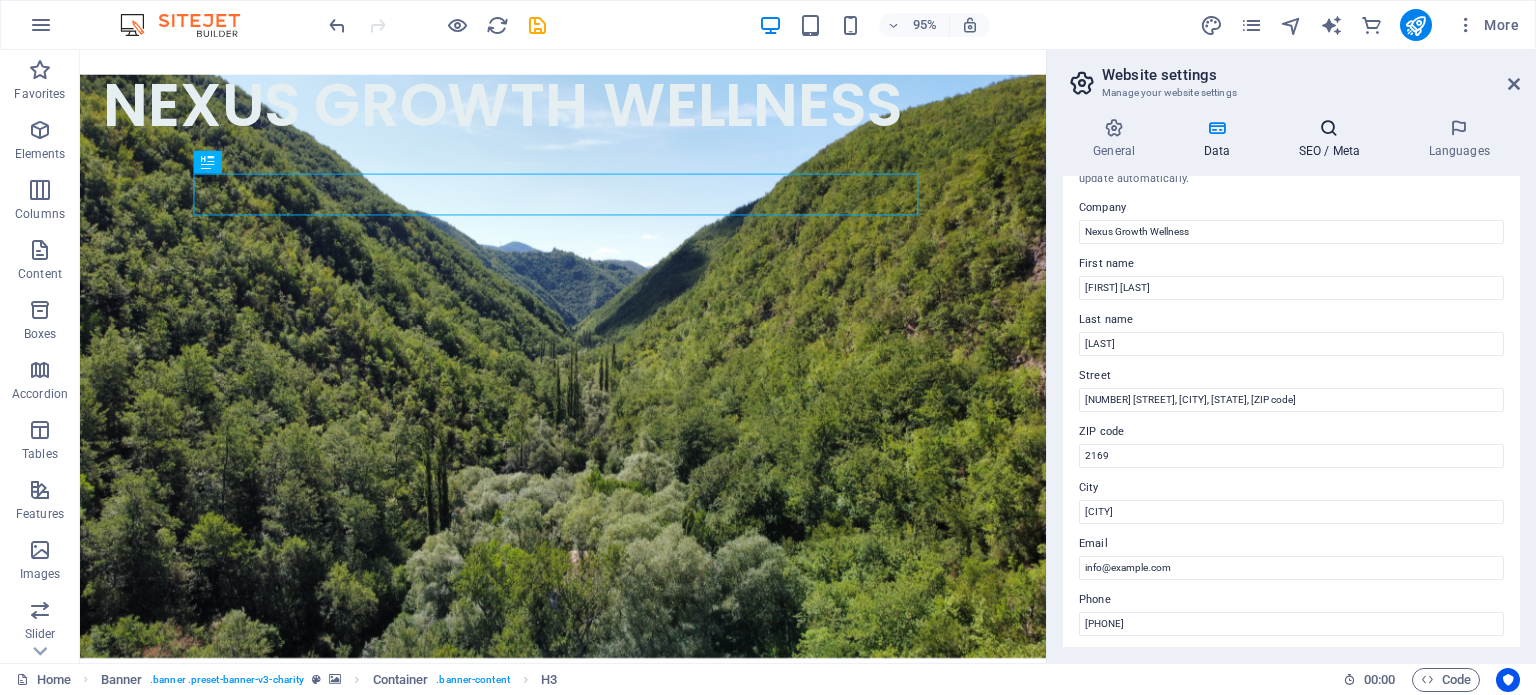 click on "SEO / Meta" at bounding box center (1333, 139) 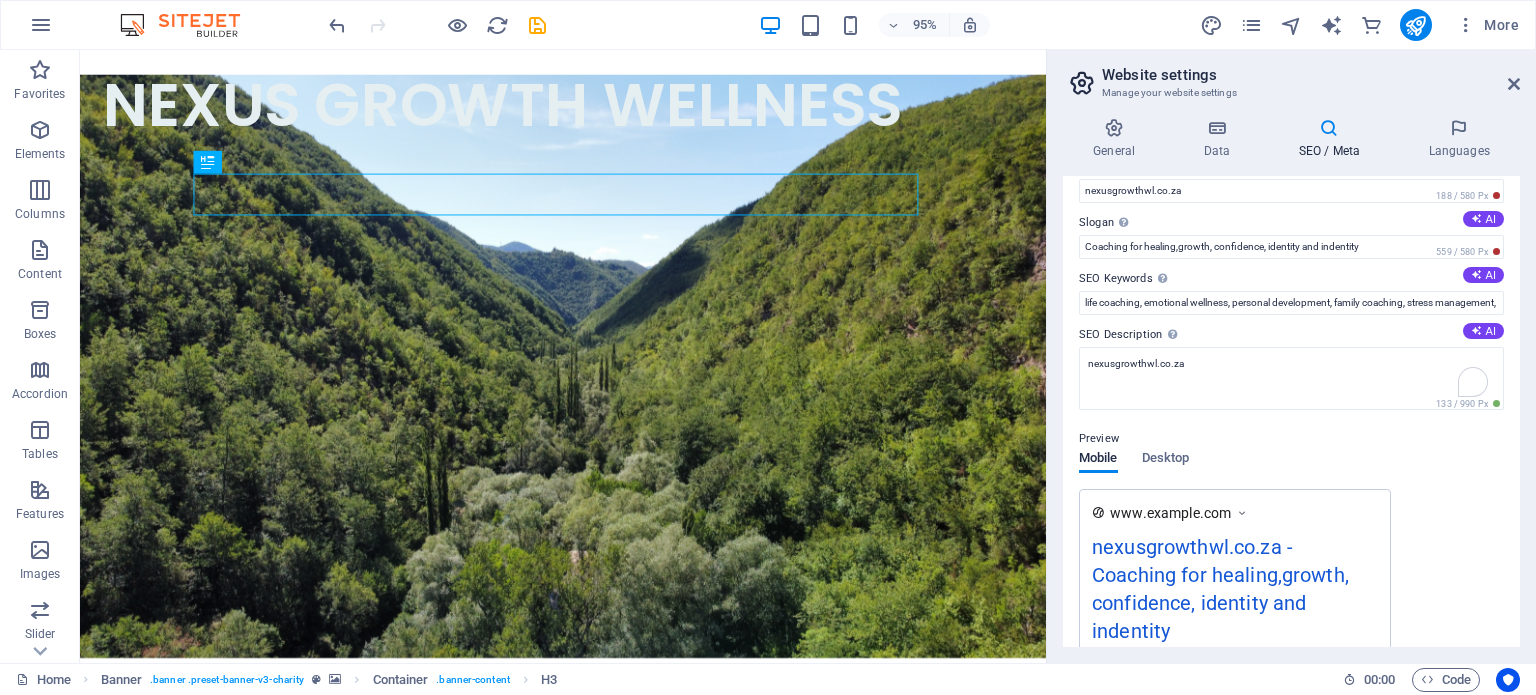 scroll, scrollTop: 0, scrollLeft: 0, axis: both 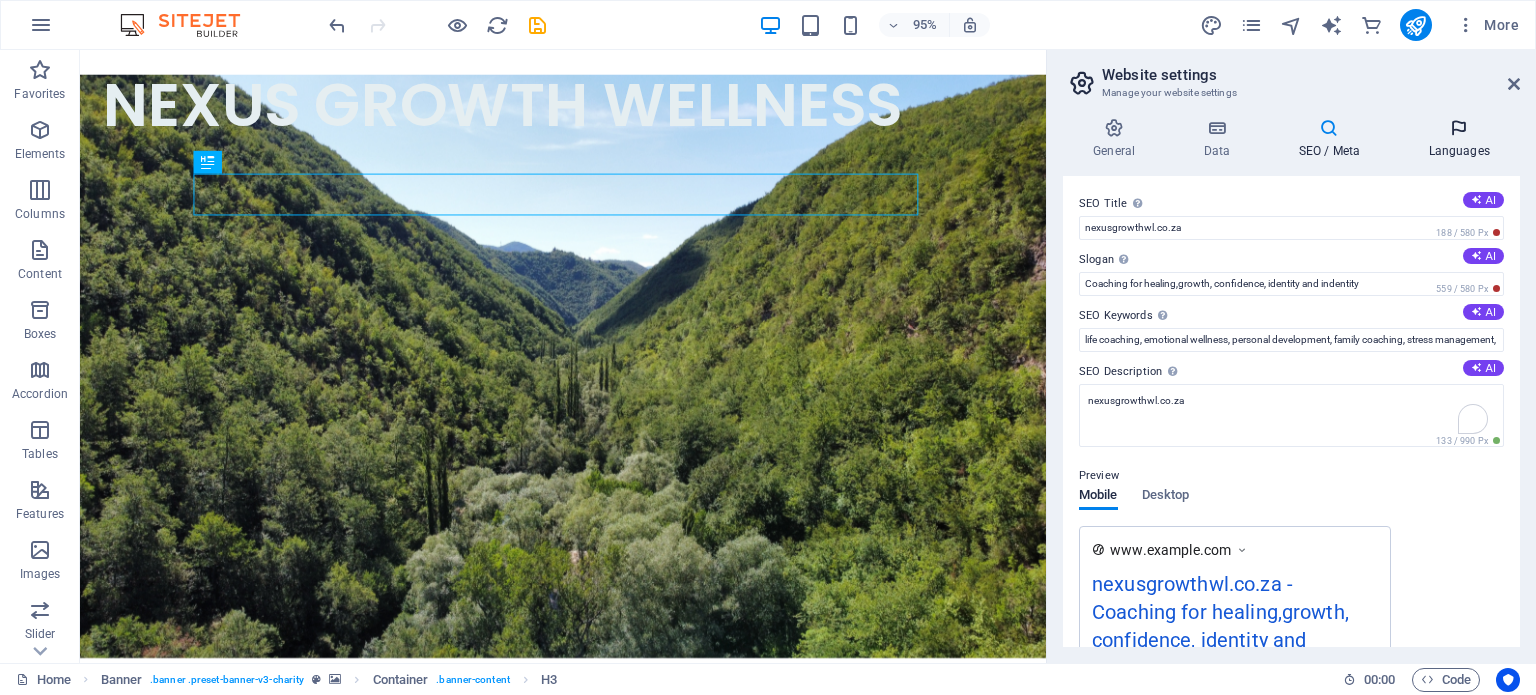 click on "Languages" at bounding box center [1459, 139] 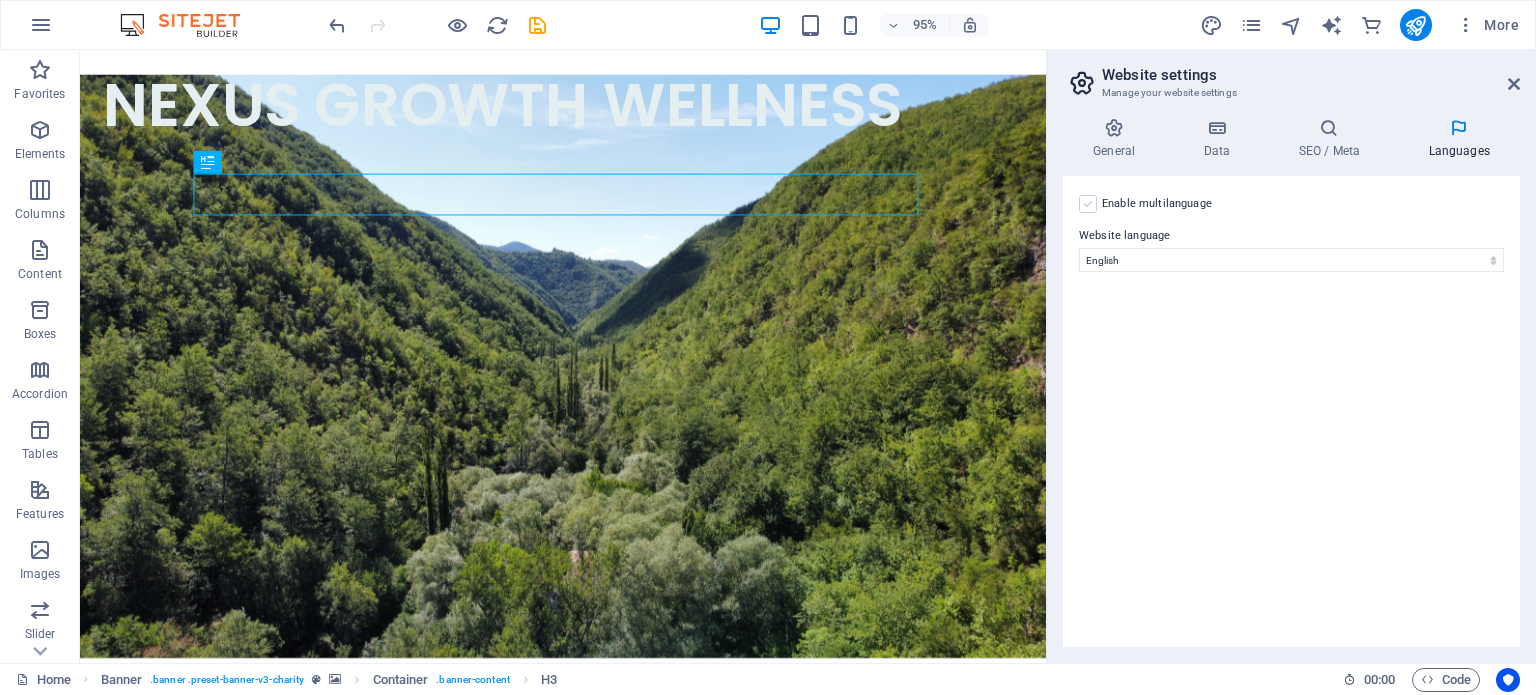 click at bounding box center (1088, 204) 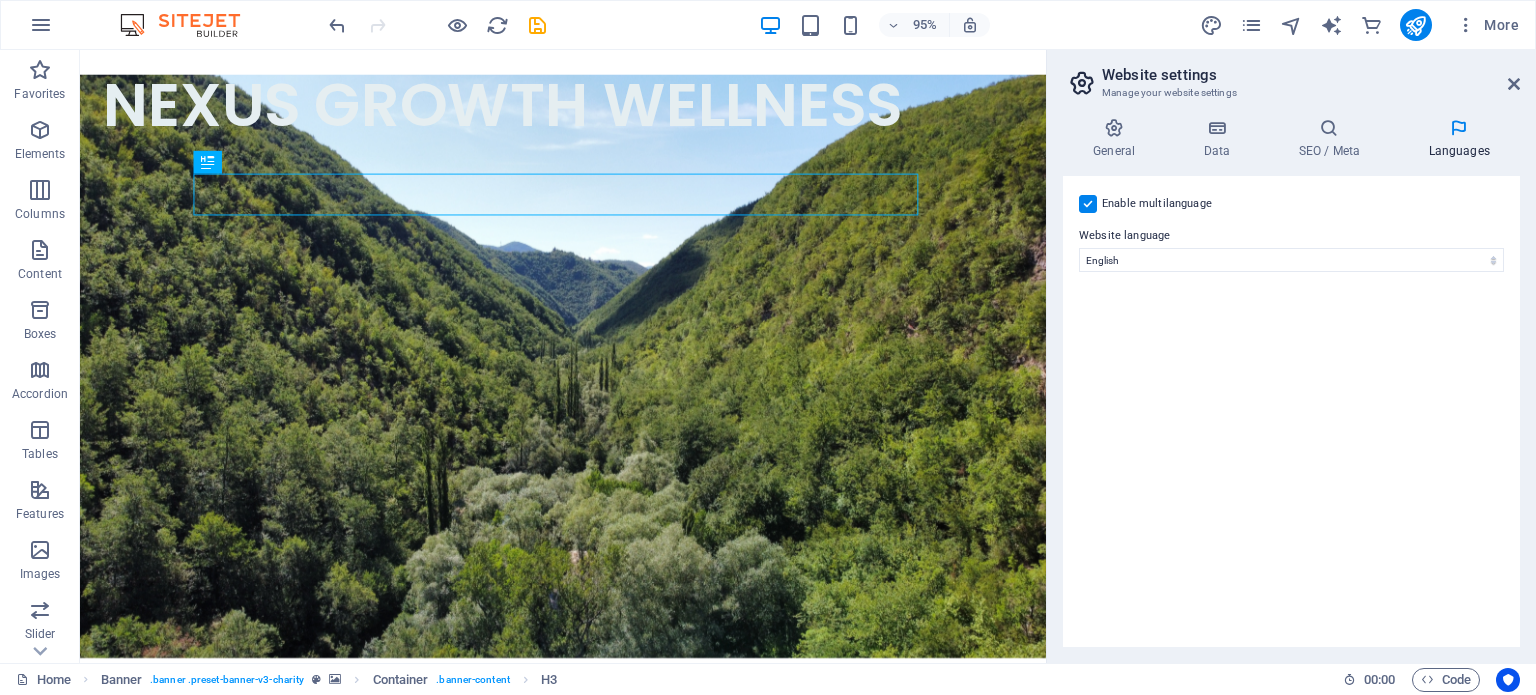 select 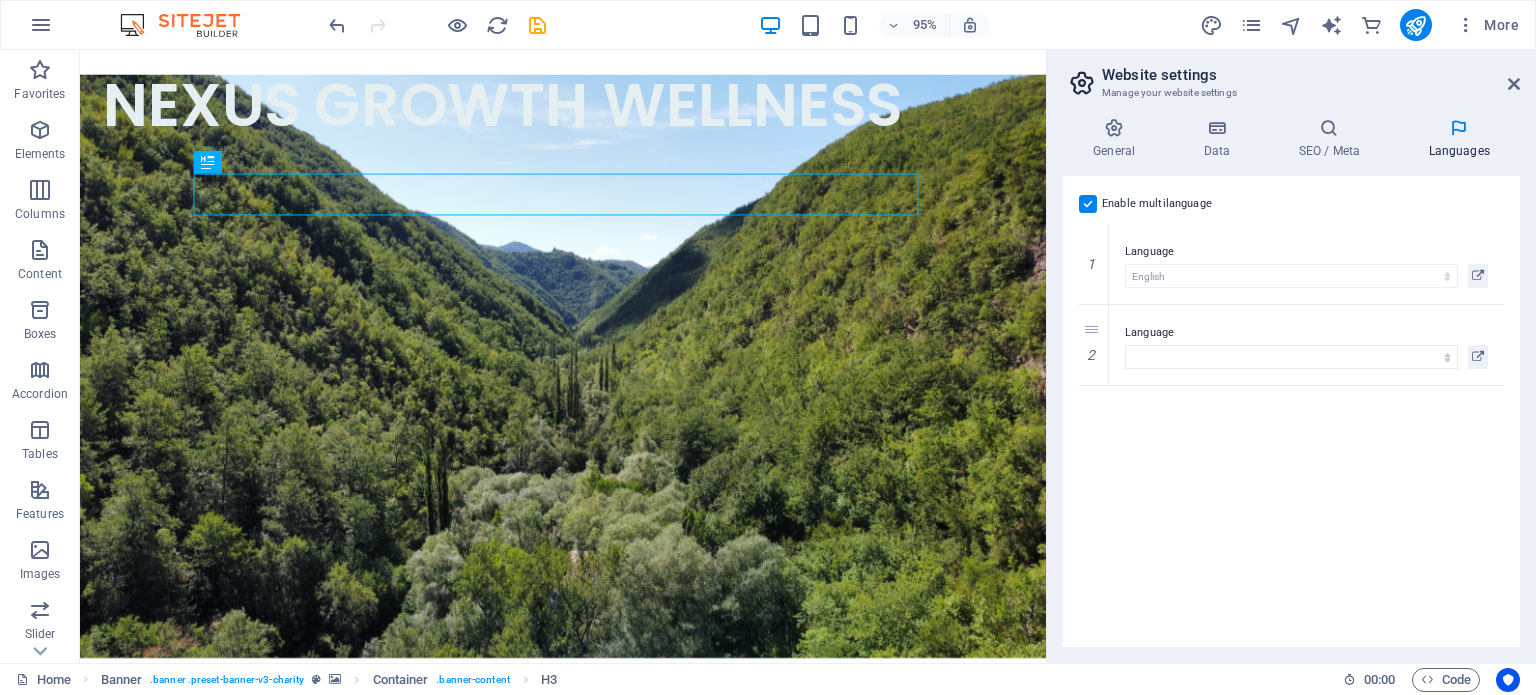 click at bounding box center (1088, 204) 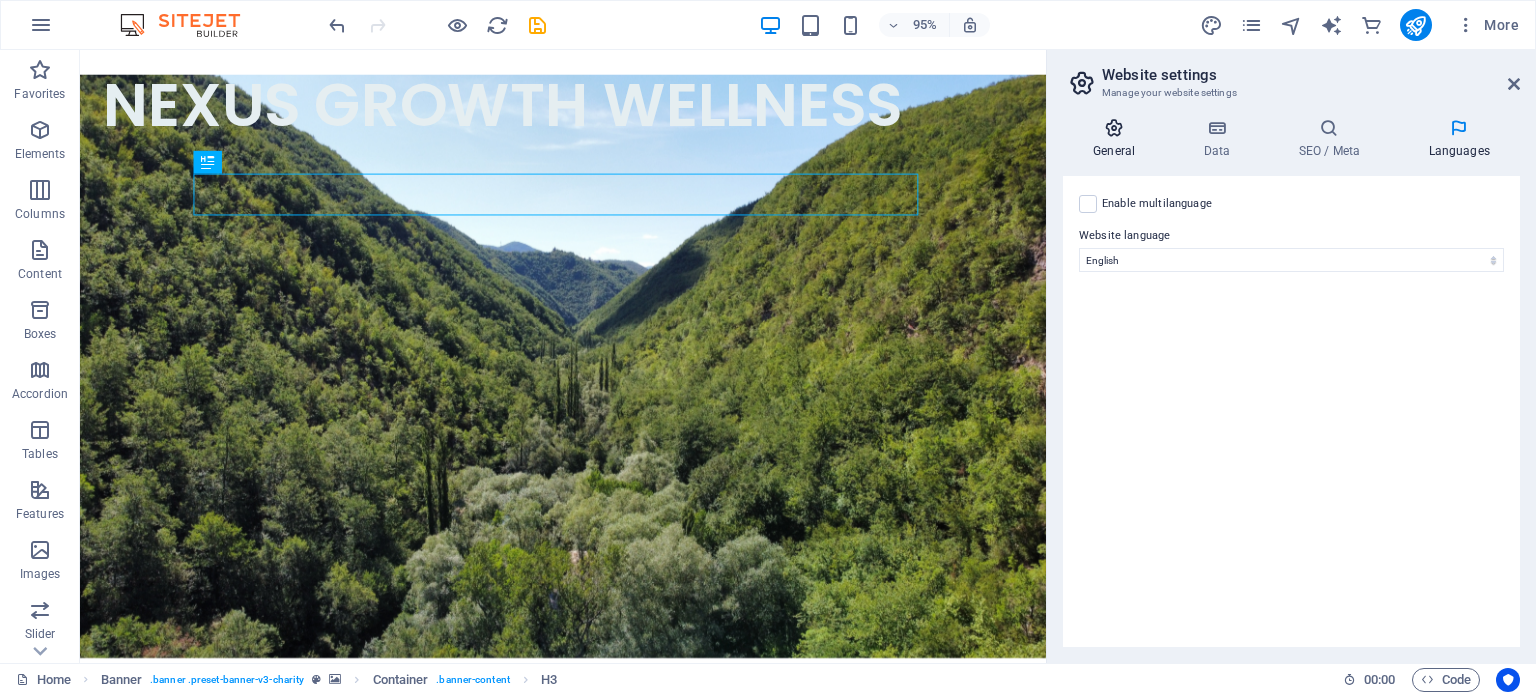click at bounding box center (1114, 128) 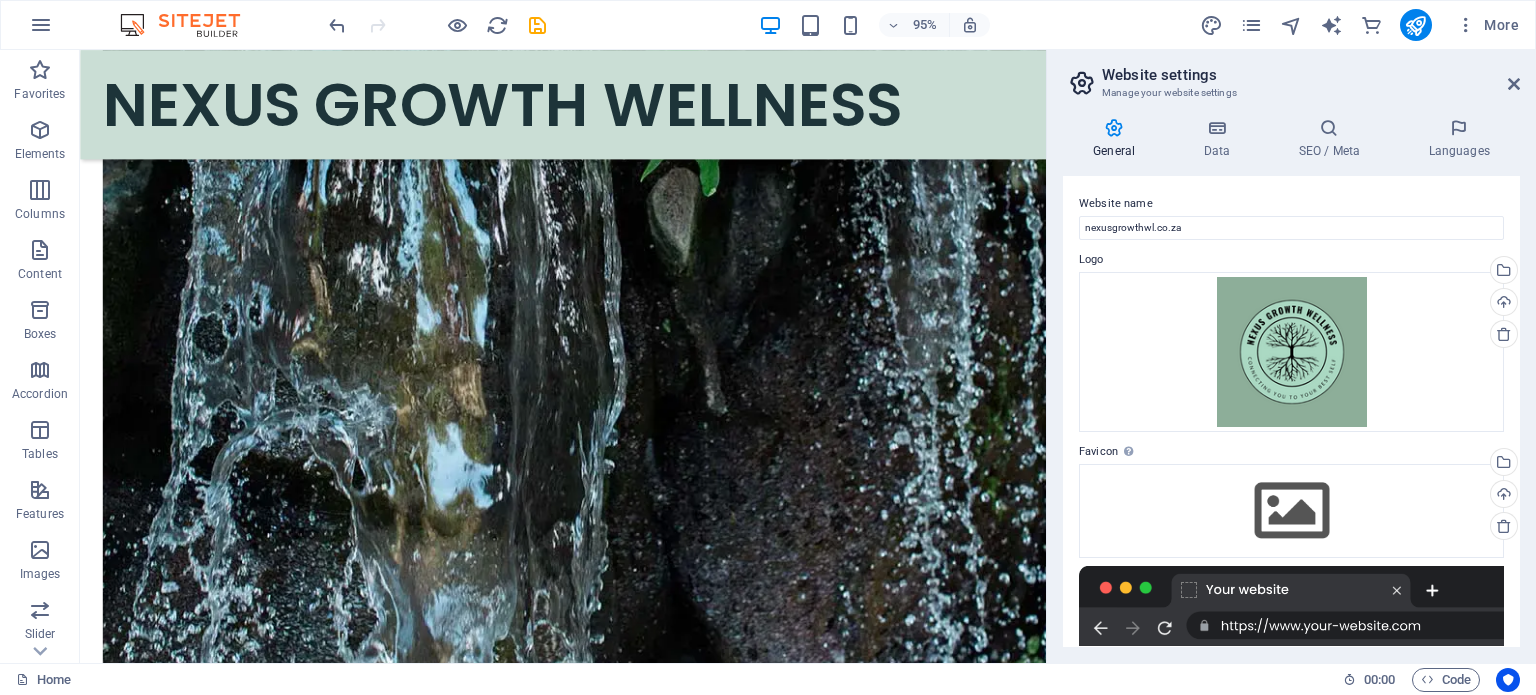scroll, scrollTop: 1951, scrollLeft: 0, axis: vertical 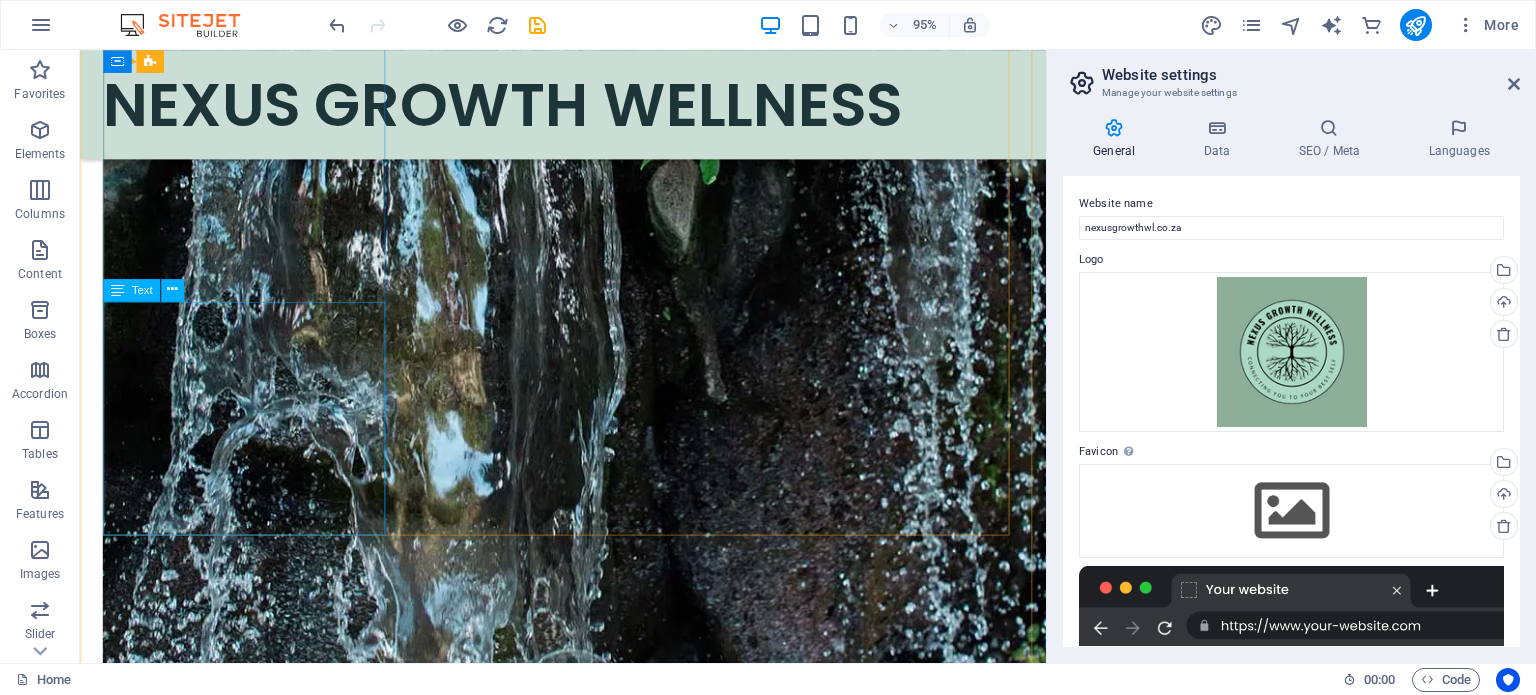 click on "We offer support to individuals in the following areas: - Emotional healing and regulation - Managing grief, trauma, and significant life transitions - Building confidence during career transitions - Overcoming toxic work environments - Restoring identity, self-worth, and fostering healthy relationships - Goal setting and personal development" at bounding box center (255, 1644) 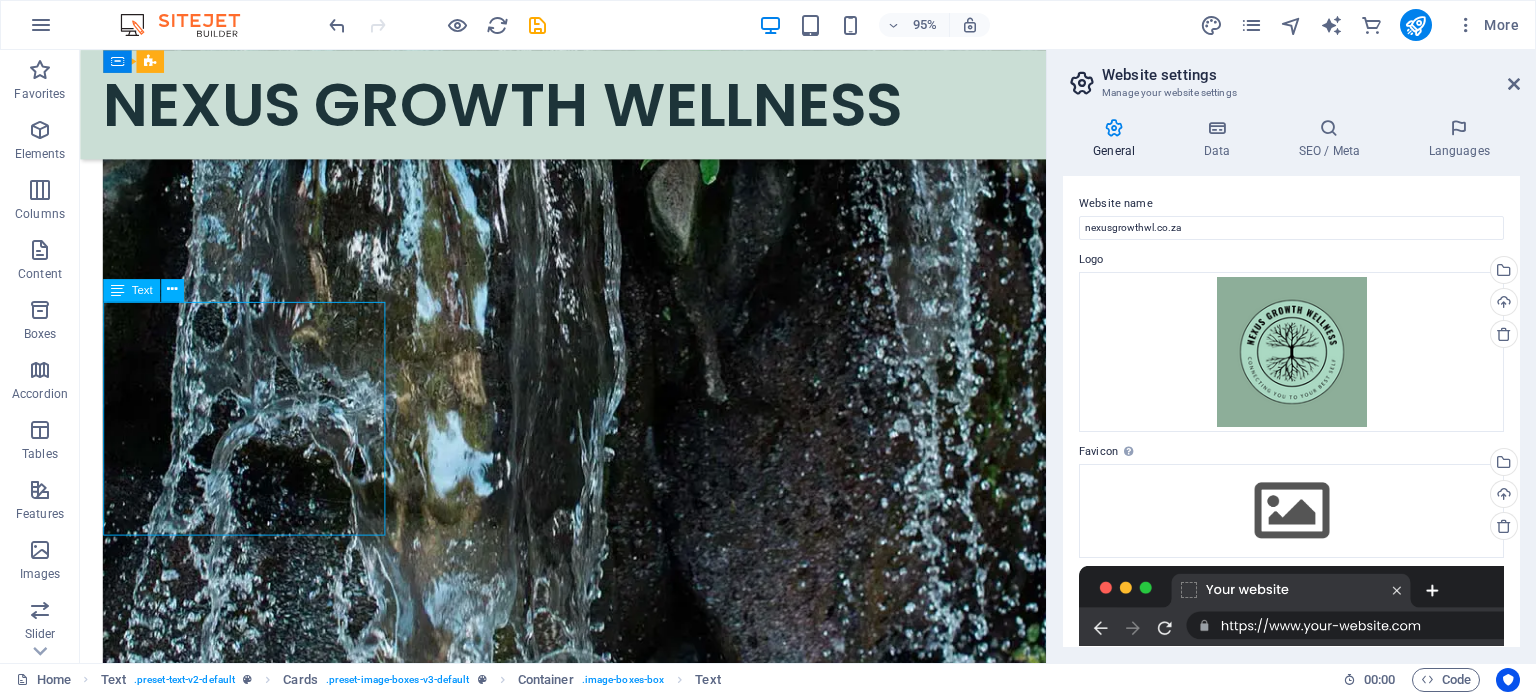 click on "We offer support to individuals in the following areas: - Emotional healing and regulation - Managing grief, trauma, and significant life transitions - Building confidence during career transitions - Overcoming toxic work environments - Restoring identity, self-worth, and fostering healthy relationships - Goal setting and personal development" at bounding box center [255, 1644] 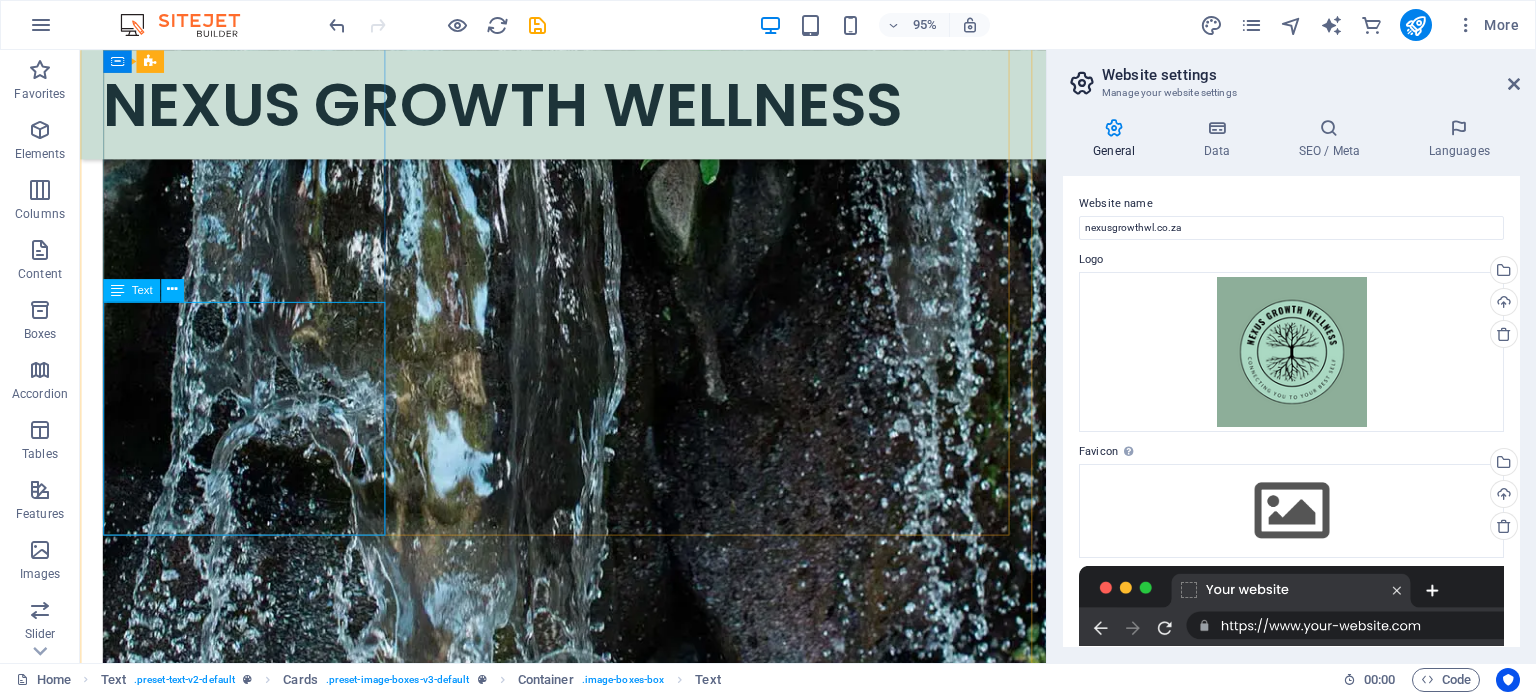 click on "We offer support to individuals in the following areas: - Emotional healing and regulation - Managing grief, trauma, and significant life transitions - Building confidence during career transitions - Overcoming toxic work environments - Restoring identity, self-worth, and fostering healthy relationships - Goal setting and personal development" at bounding box center (255, 1644) 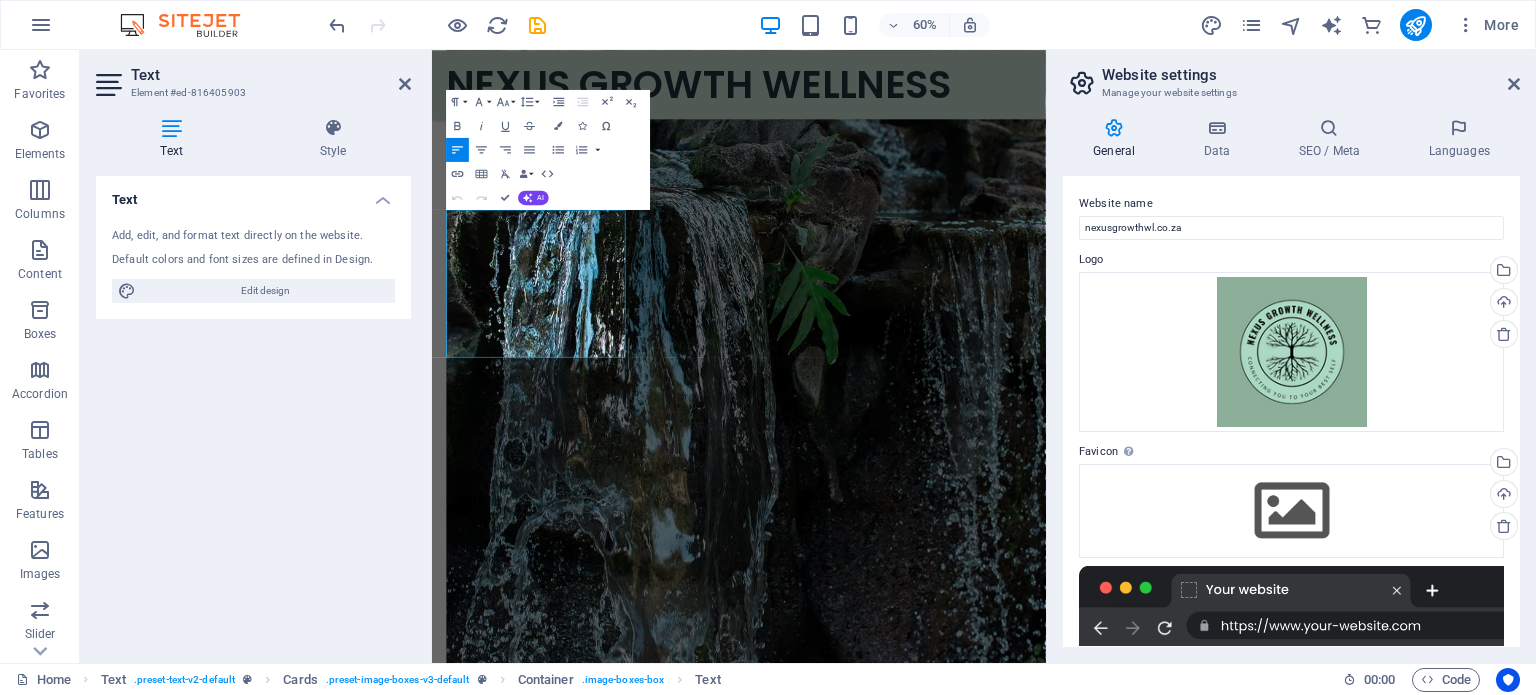 scroll, scrollTop: 2332, scrollLeft: 0, axis: vertical 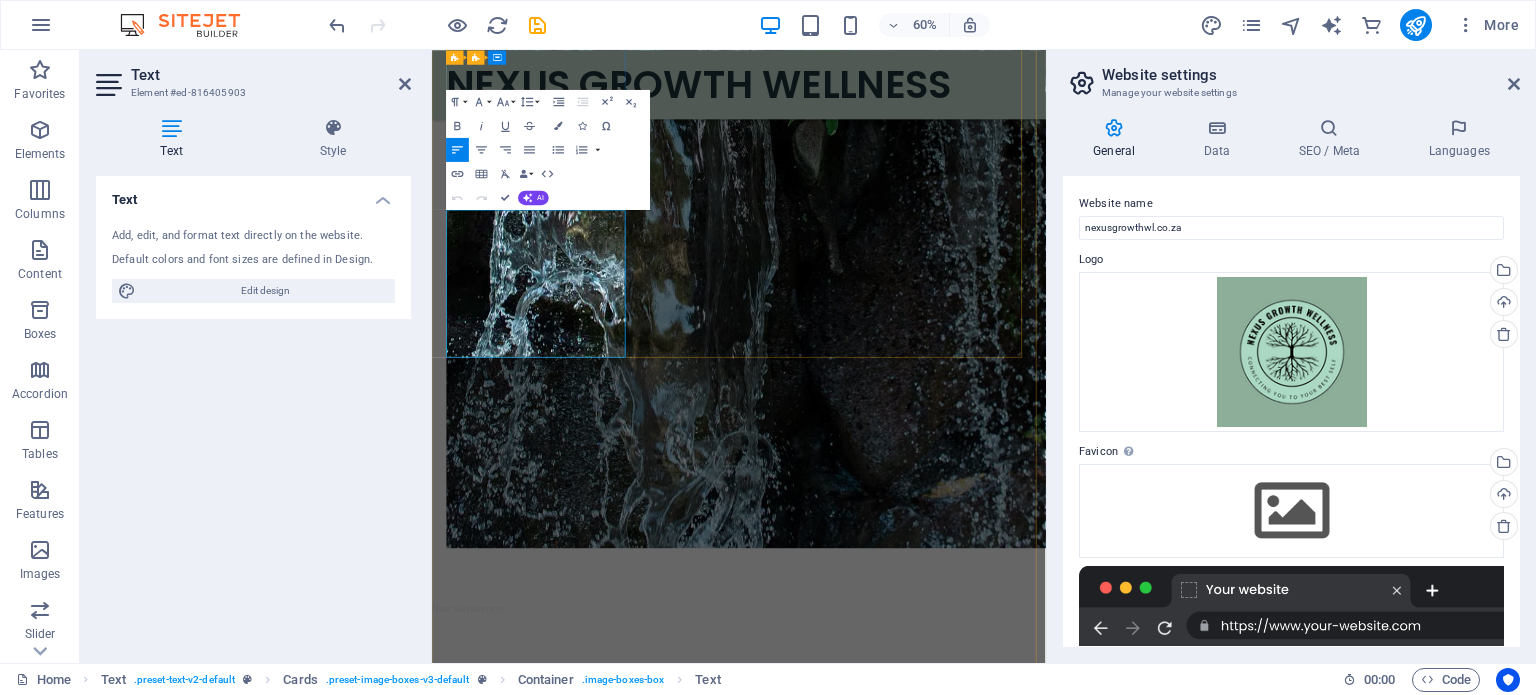 click on "We offer support to individuals in the following areas: - Emotional healing and regulation - Managing grief, trauma, and significant life transitions - Building confidence during career transitions - Overcoming toxic work environments" at bounding box center (606, 1600) 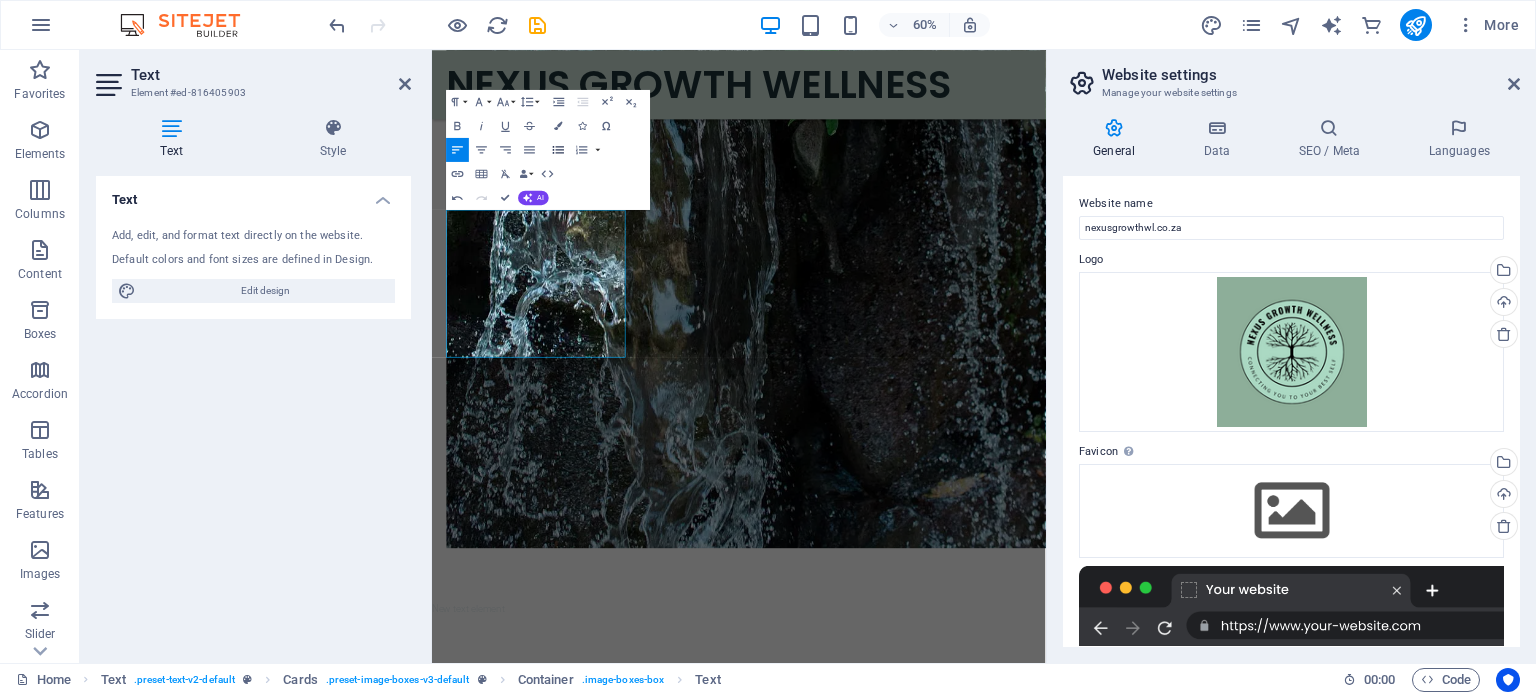 click 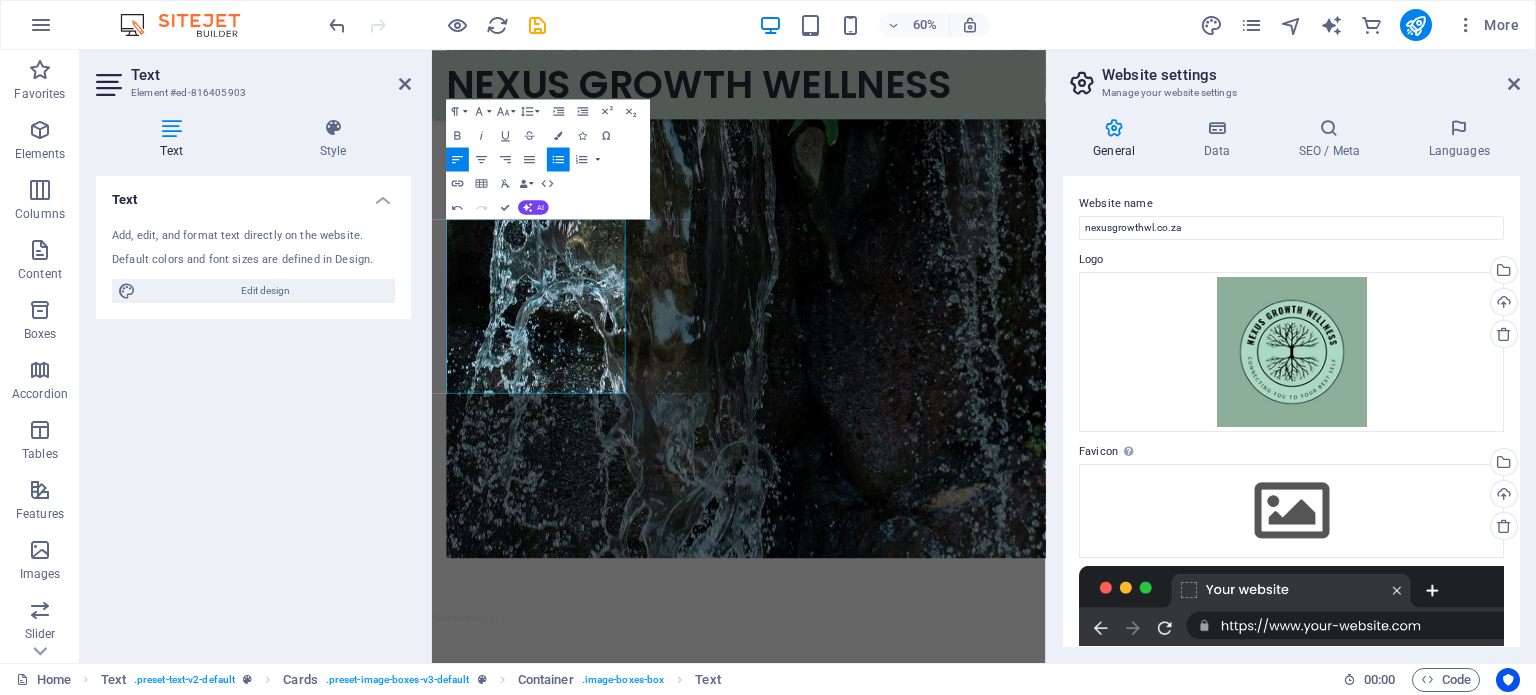 click 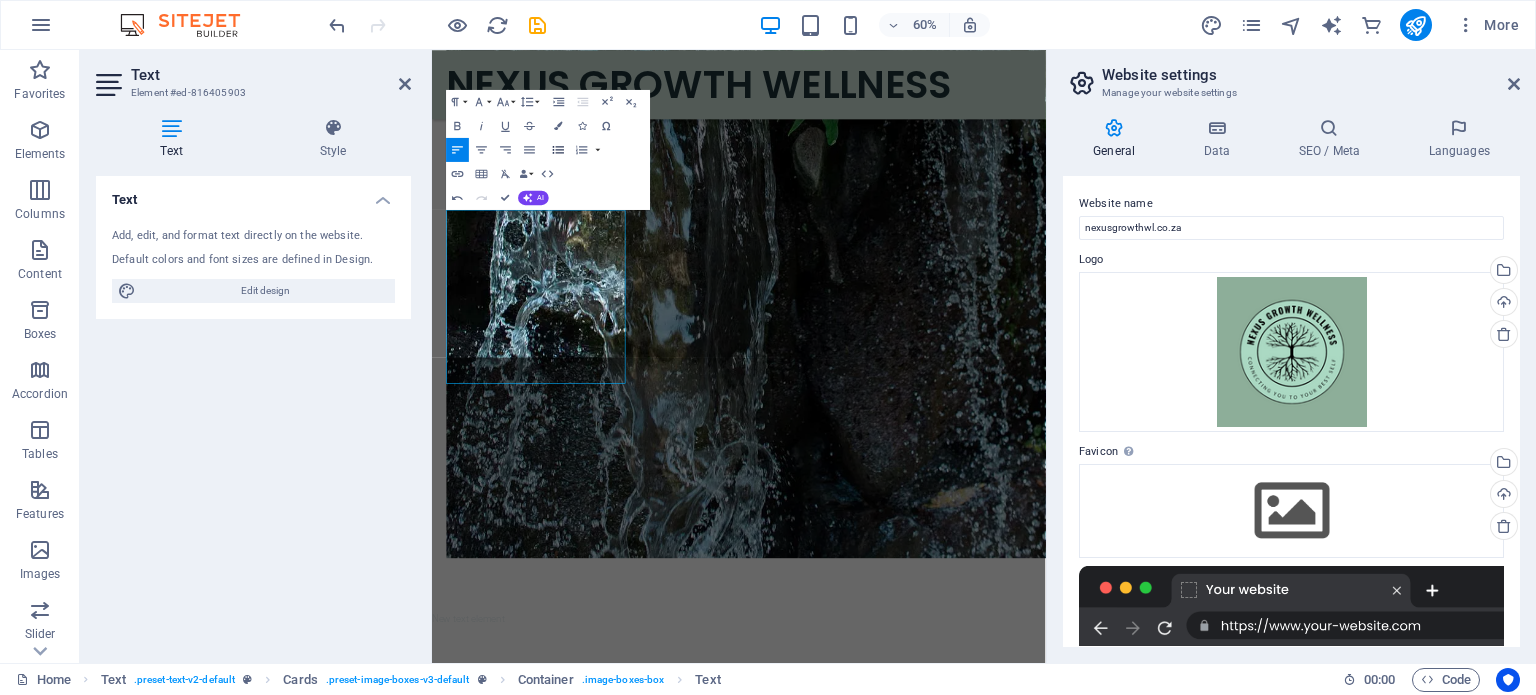 scroll, scrollTop: 2332, scrollLeft: 0, axis: vertical 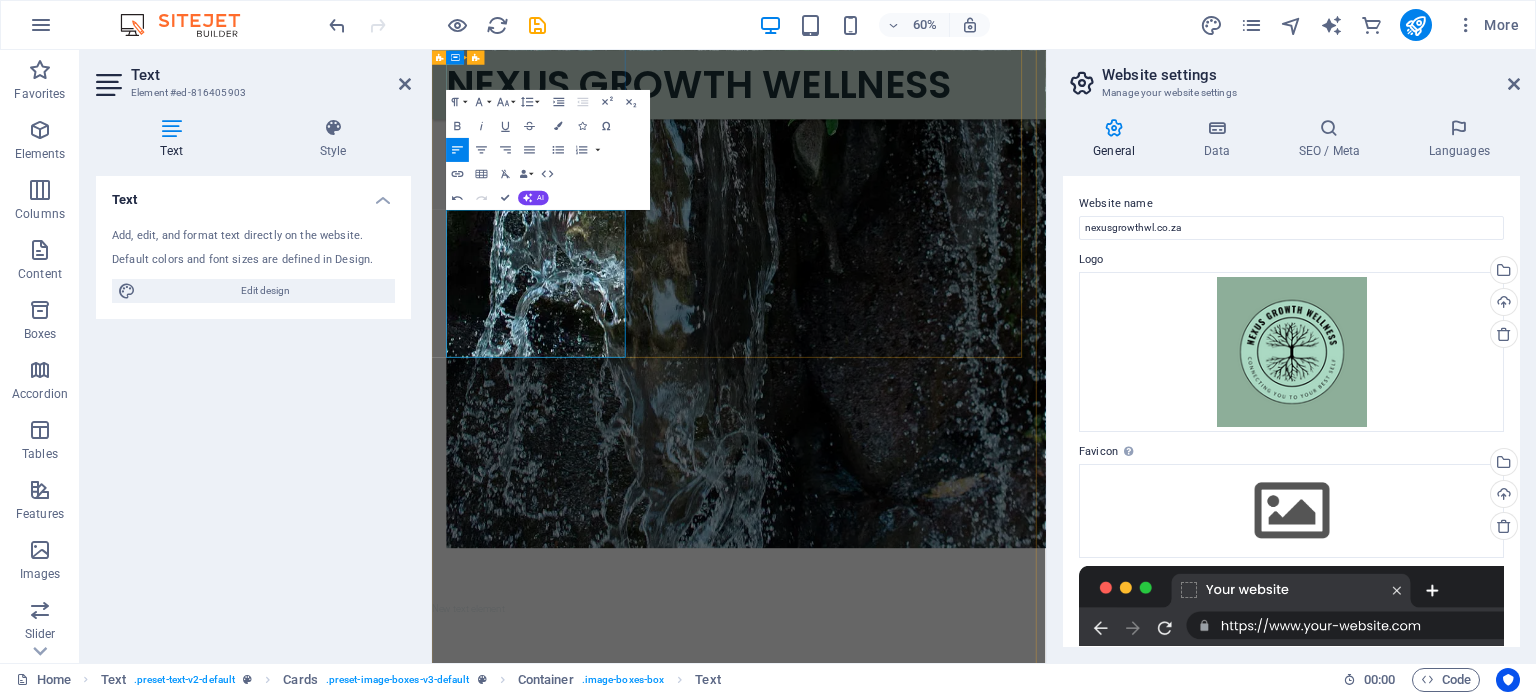 click on "We offer support to individuals in the following areas: ✔️ Emotional healing and regulation - Managing grief, trauma, and significant life transitions - Building confidence during career transitions - Overcoming toxic work environments" at bounding box center [606, 1600] 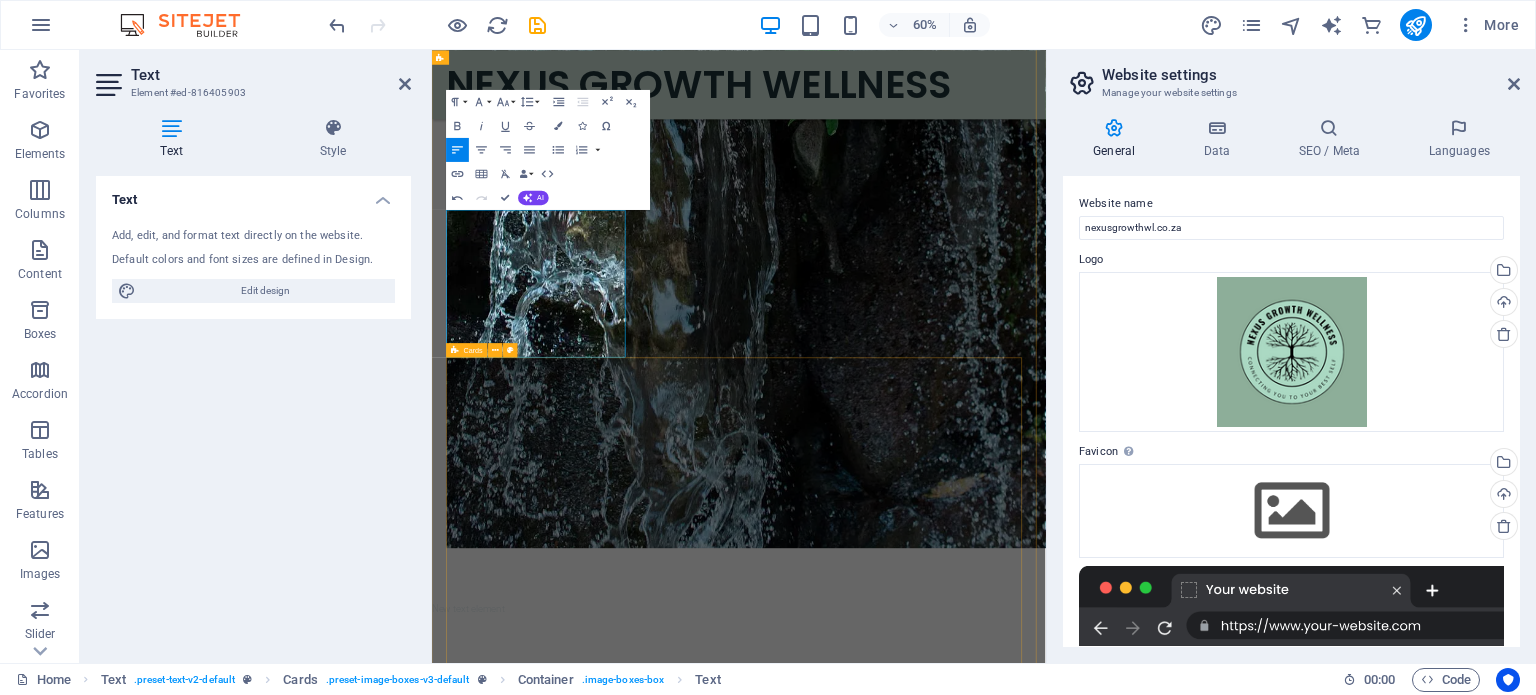 click on "Coaching for Schools Empowering Education Through: - Learner Wellness and Behavioral Support - Individual and Group Coaching Sessions for learners, Educators and School Management/Leadership Teams - Partnerships with Educators and School Leadership - RCL & Youth Leadership Development - Tailored Coaching Plans to Meet School-Specific Needs Corporate Coaching & Wellness Empowering Teams and Professionals to Flourish: - Training in Emotional Intelligence and Resilience - Strategies for Managing Workplace Stress and Burnout - Coaching for Achieving Work-Life Balance - Employee Wellness Programs with a Growth-Oriented Approach - Executive Coaching for Enhanced Leadership and Performance" at bounding box center [943, 3317] 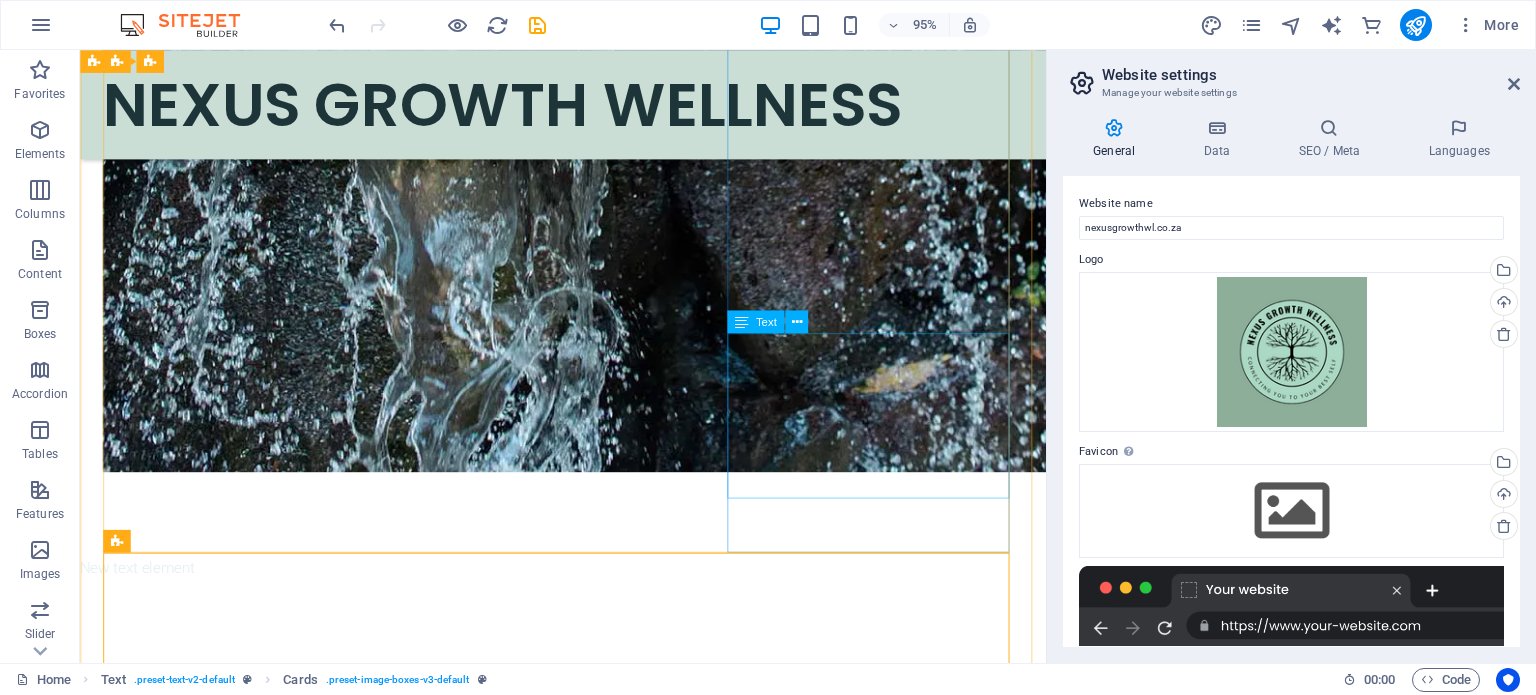 scroll, scrollTop: 1951, scrollLeft: 0, axis: vertical 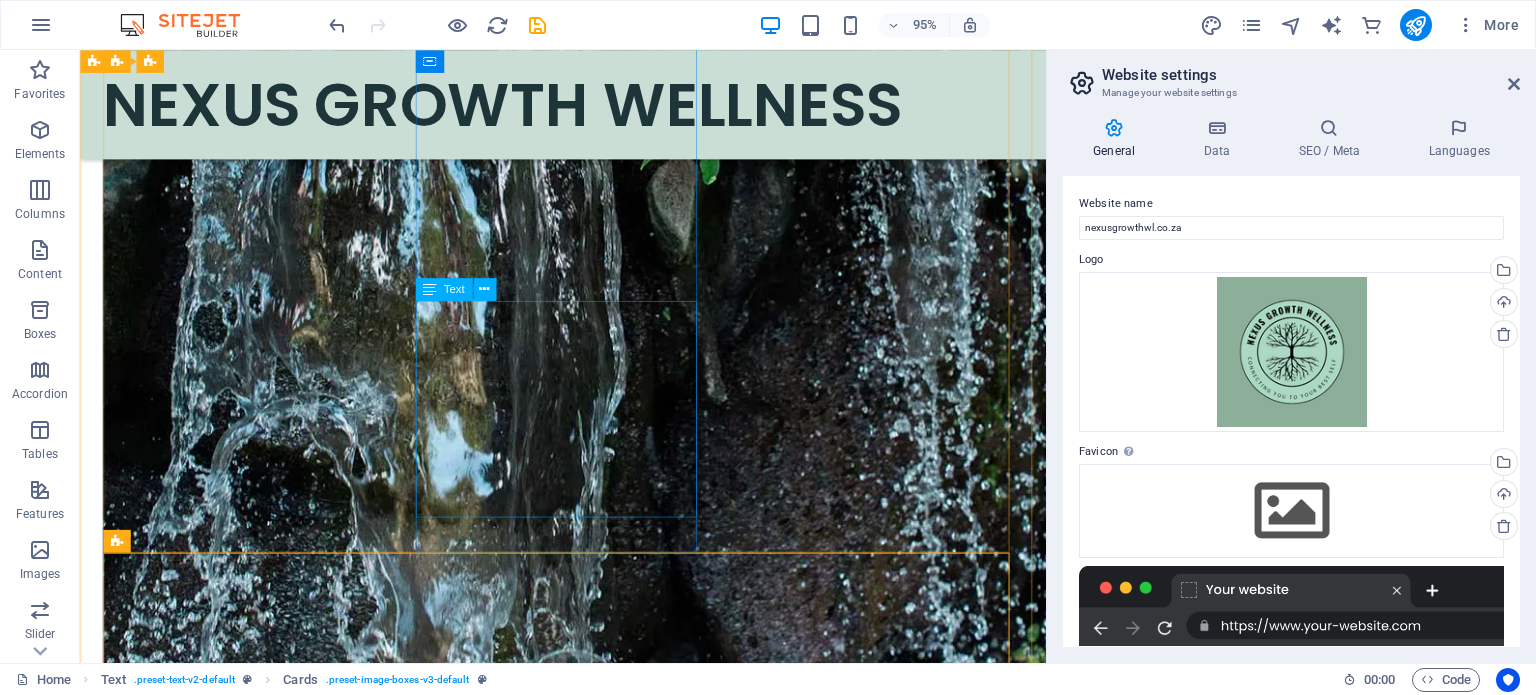 click on "We empower learners to: -Correct disruptive behavior with positive, structured approaches -Build confidence and effective communication skills -Navigate emotions such as anxiety, fear, anger, and loneliness -Take responsibility, set goals, and foster independence -Grow emotionally, mentally, and spiritually" at bounding box center (255, 2199) 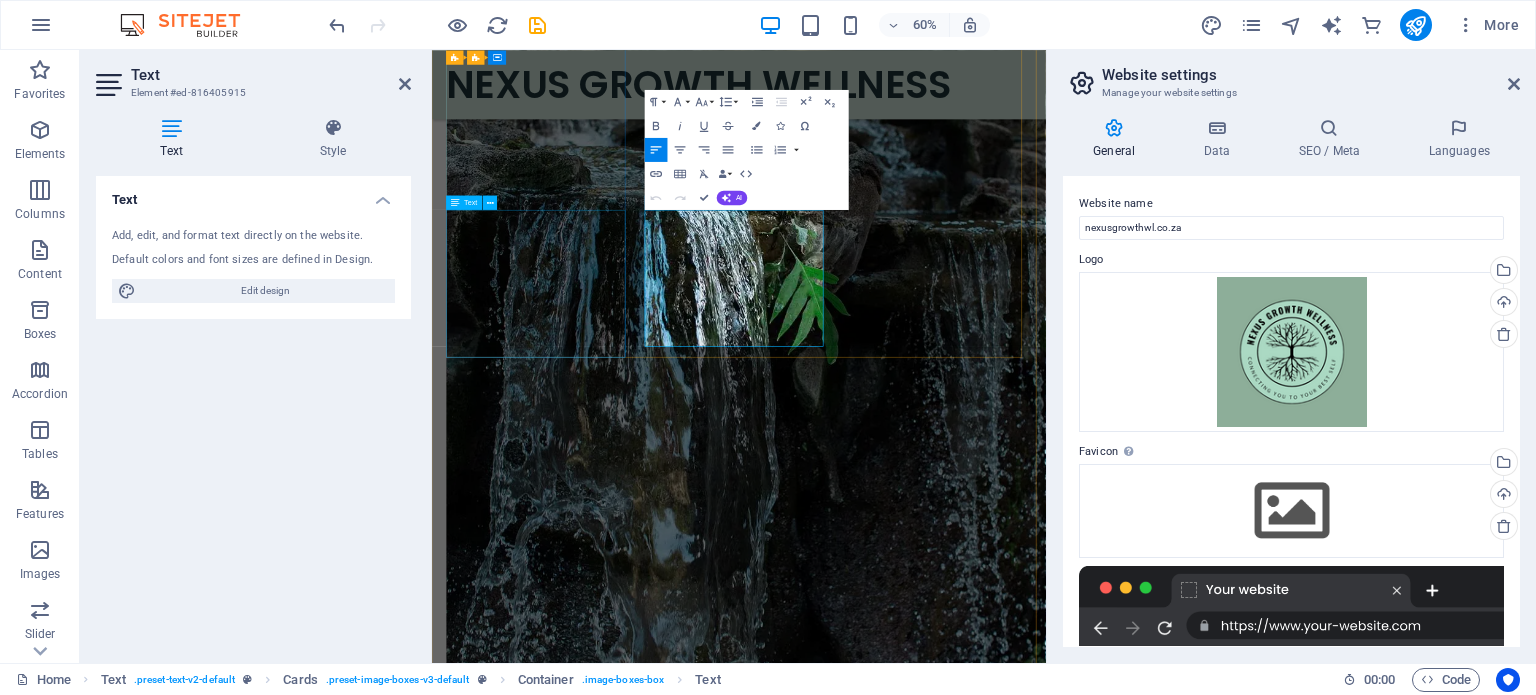scroll, scrollTop: 2332, scrollLeft: 0, axis: vertical 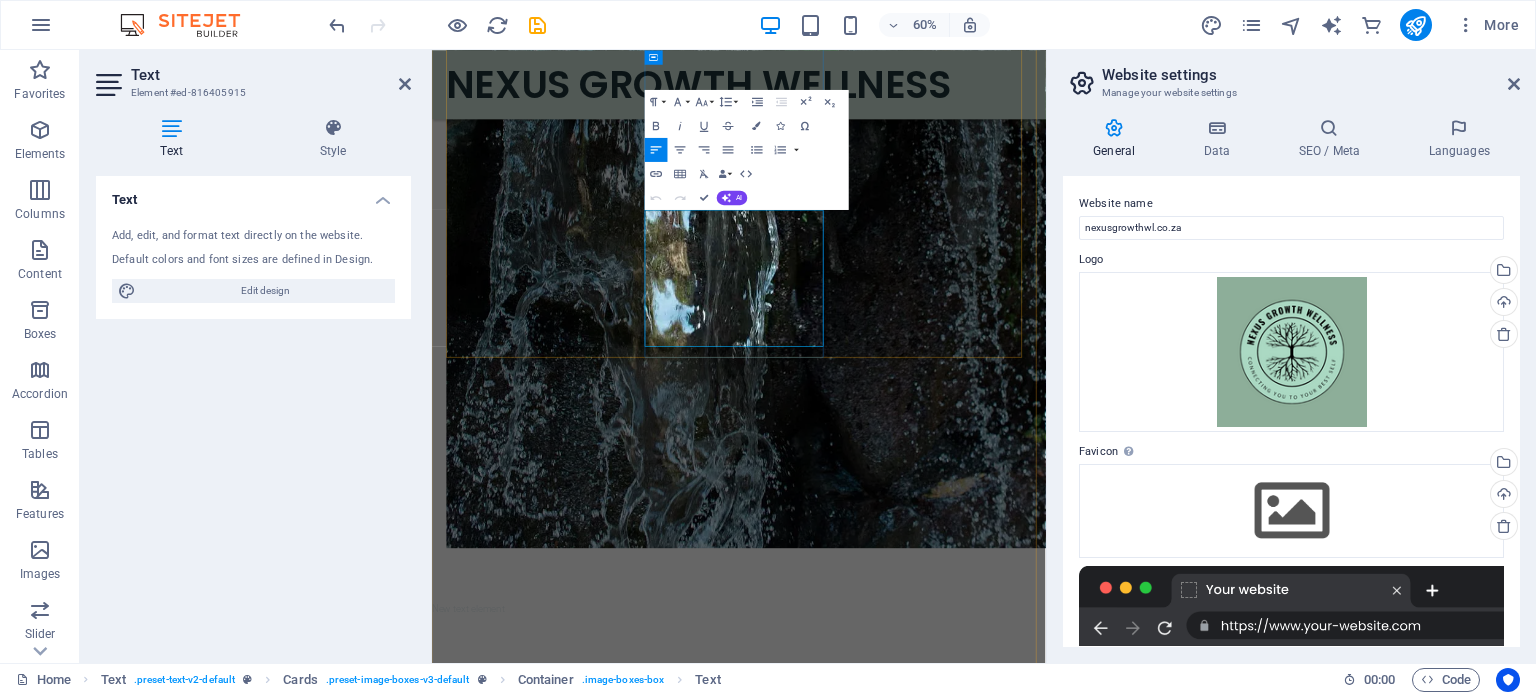 click on "We empower learners to: -Correct disruptive behavior with positive, structured approaches -Build confidence and effective communication skills -Navigate emotions such as anxiety, fear, anger, and loneliness -Take responsibility, set goals, and foster independence -Grow emotionally, mentally, and spiritually" at bounding box center (606, 2192) 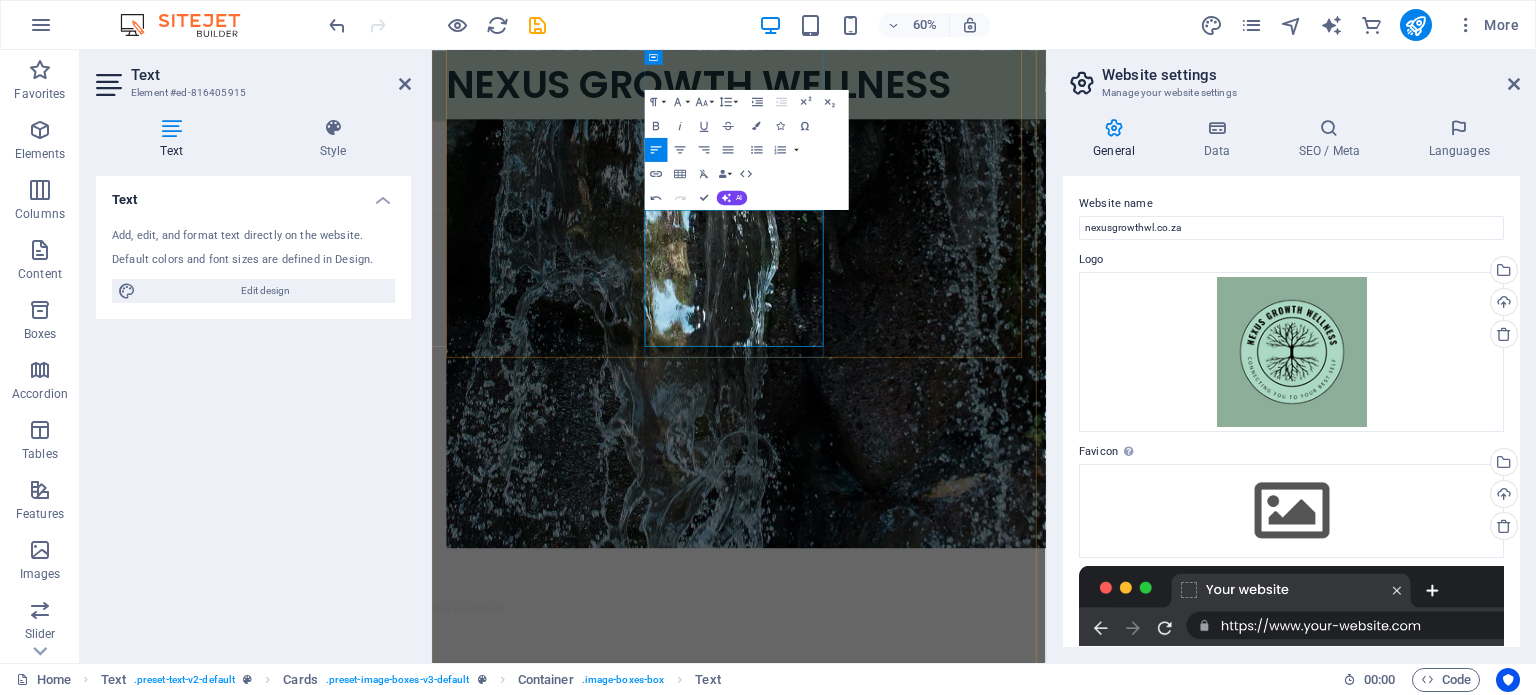 click on "We empower learners to: ✔️ Correct disruptive behavior with positive, structured approaches -Build confidence and effective communication skills -Navigate emotions such as anxiety, fear, anger, and loneliness -Take responsibility, set goals, and foster independence -Grow emotionally, mentally, and spiritually" at bounding box center [606, 2192] 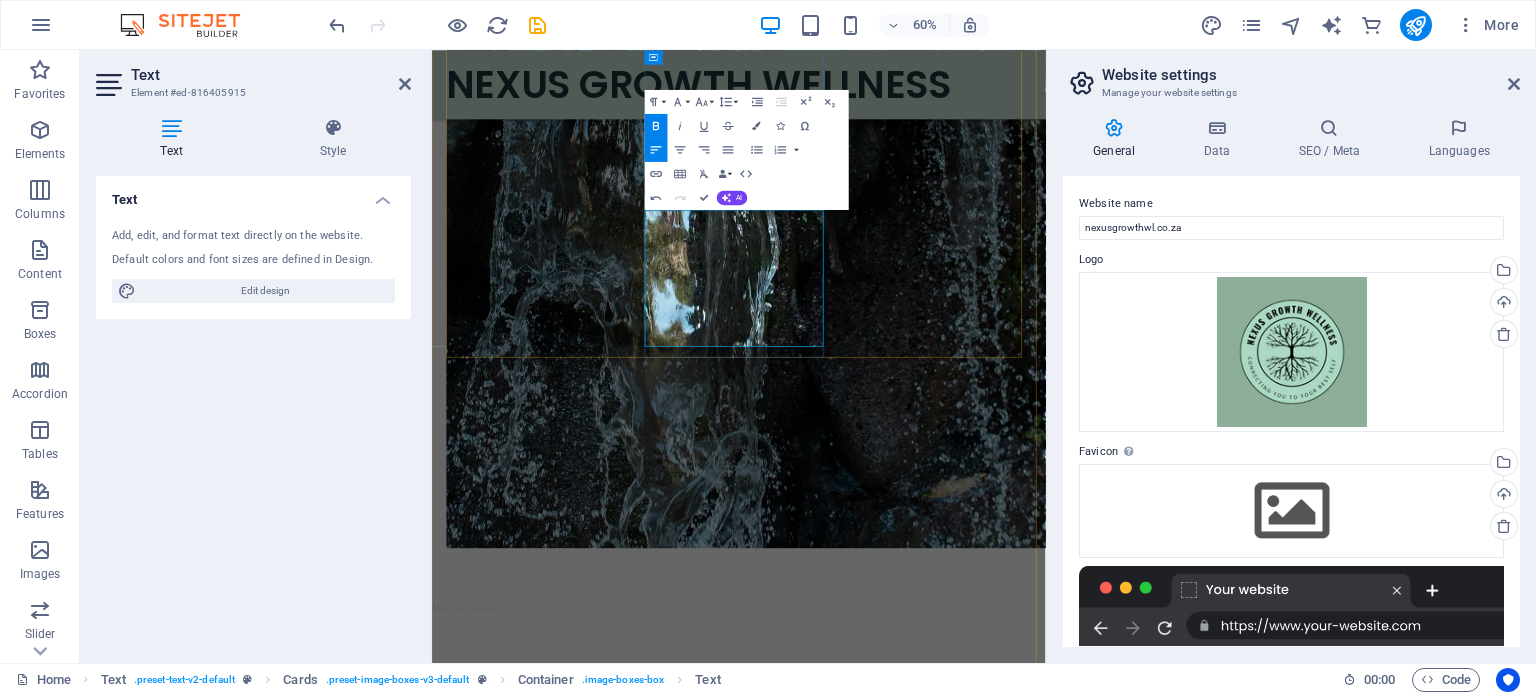 click on "We empower learners to: ✔️ Correct disruptive behavior with positive, structured approaches ✔️ Build confidence and effective communication skills ✔️ Navigate emotions such as anxiety, fear, anger, and loneliness ​ ✔️ Take responsibility, set goals, and foster independence -Grow emotionally, mentally, and spiritually" at bounding box center (599, 2192) 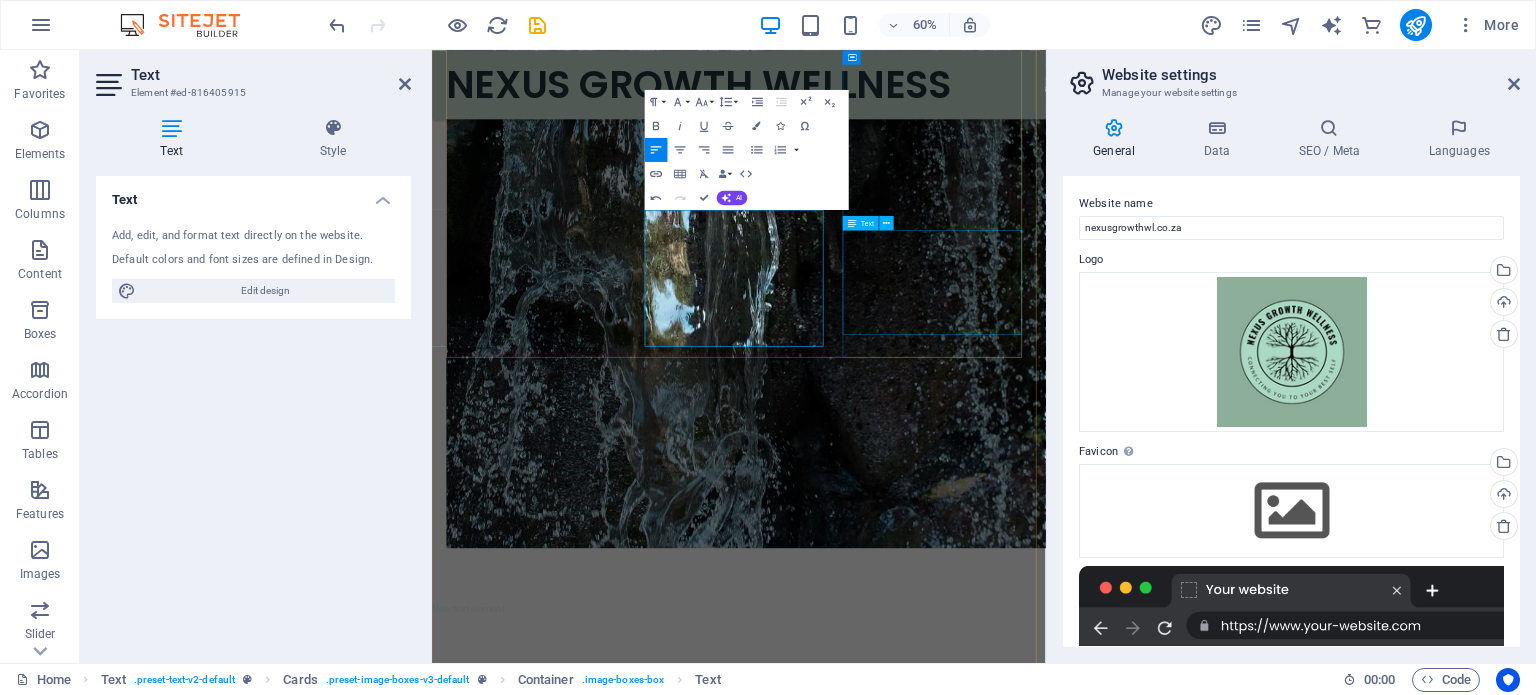 click on "Supporting families and relationships through: - Parenting support and family coaching - Behavioral correction for children and teens - Enhancing family bonds and communication - Managing stress, anxiety, and emotions - Conflict resolution and relationship healing" at bounding box center (608, 2734) 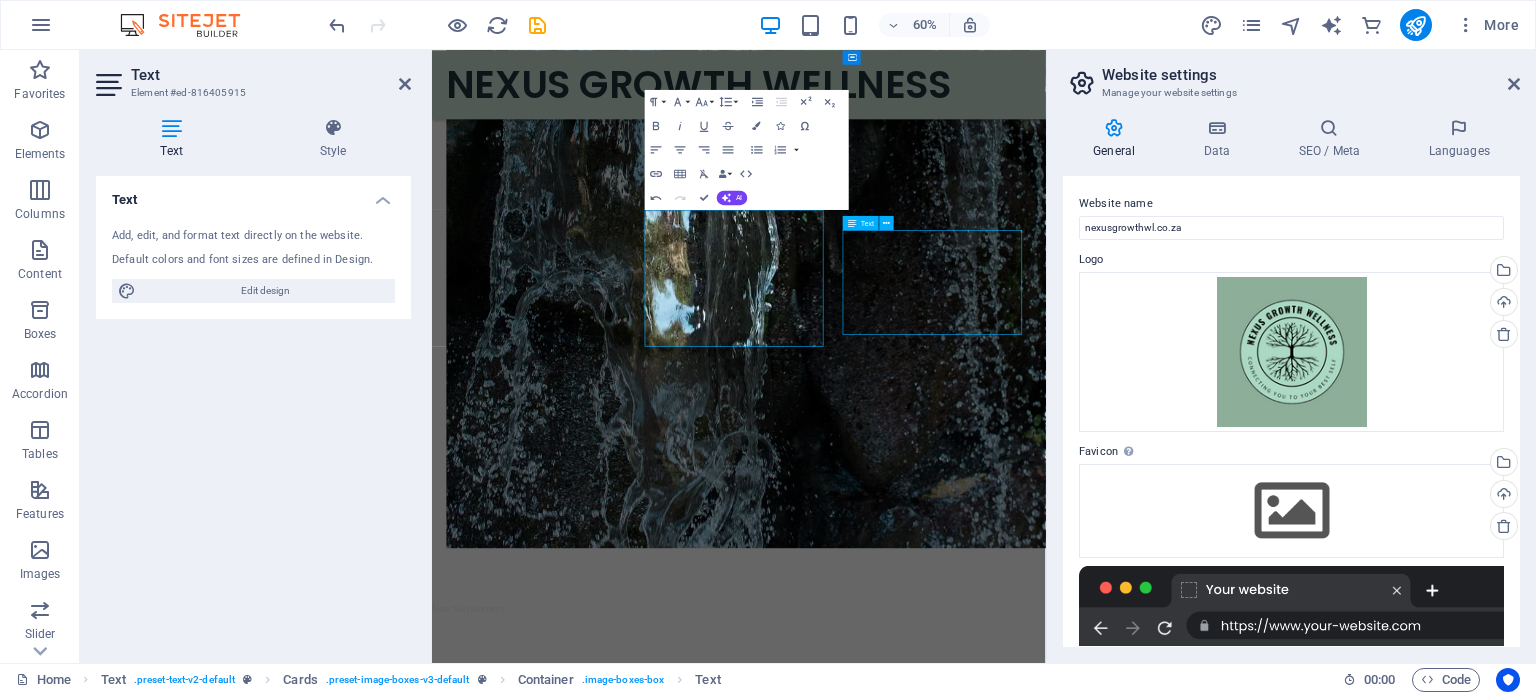 scroll, scrollTop: 1951, scrollLeft: 0, axis: vertical 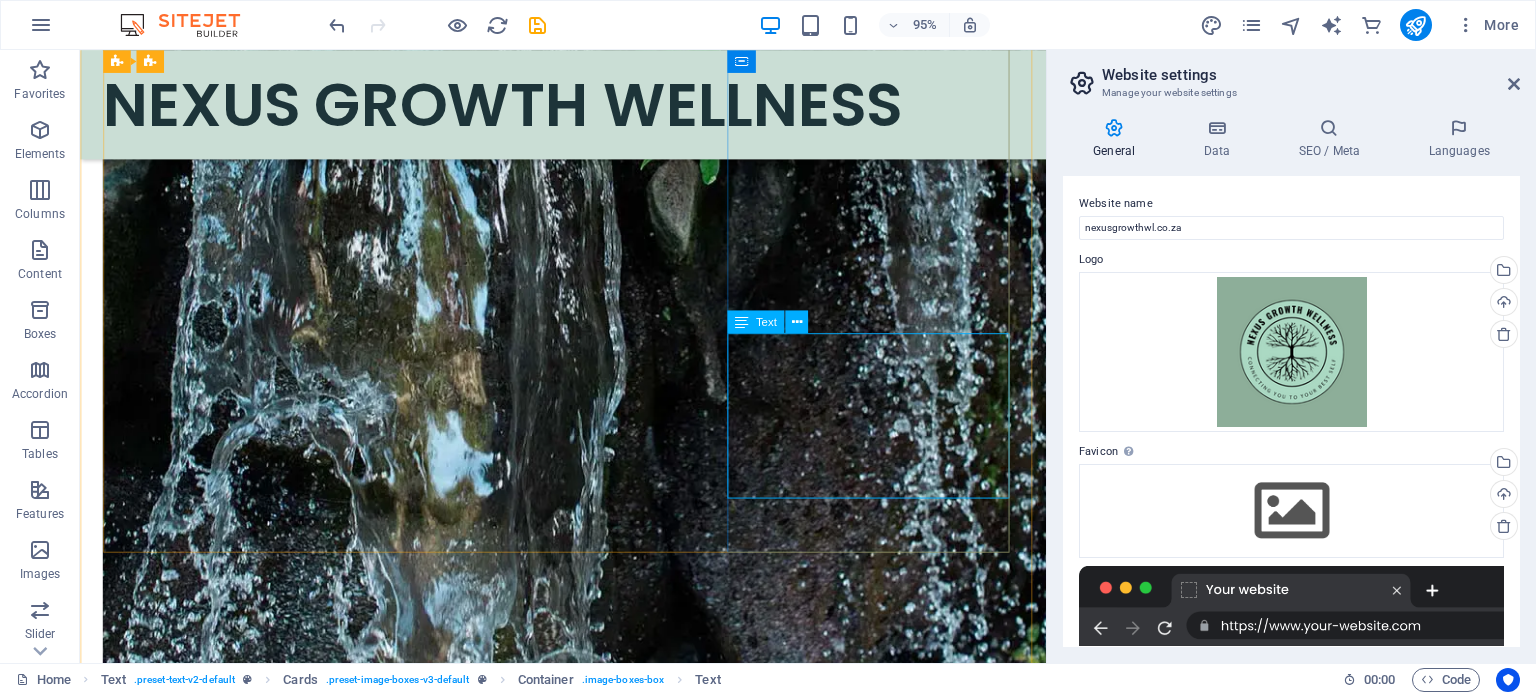 click on "Supporting families and relationships through: - Parenting support and family coaching - Behavioral correction for children and teens - Enhancing family bonds and communication - Managing stress, anxiety, and emotions - Conflict resolution and relationship healing" at bounding box center (255, 2725) 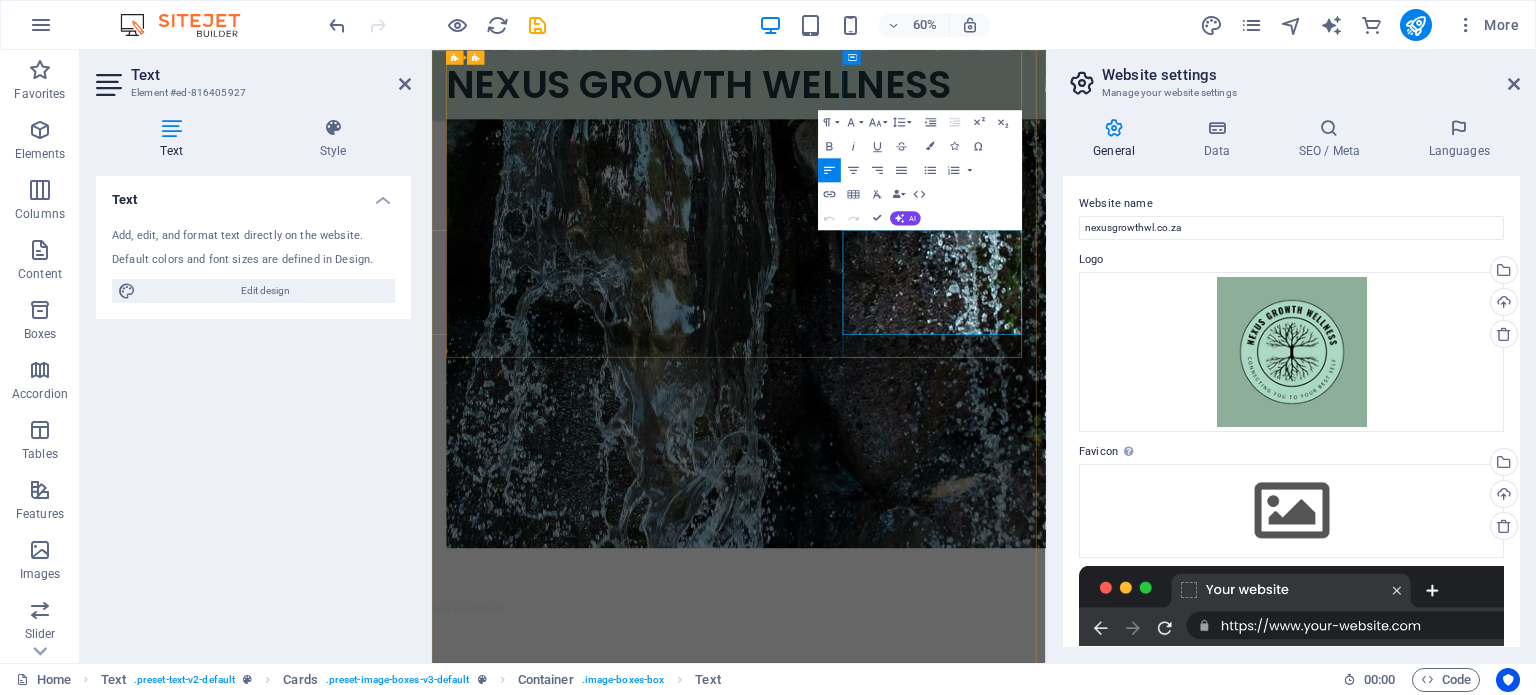 click on "Supporting families and relationships through: - Parenting support and family coaching - Behavioral correction for children and teens - Enhancing family bonds and communication - Managing stress, anxiety, and emotions - Conflict resolution and relationship healing" at bounding box center (608, 2718) 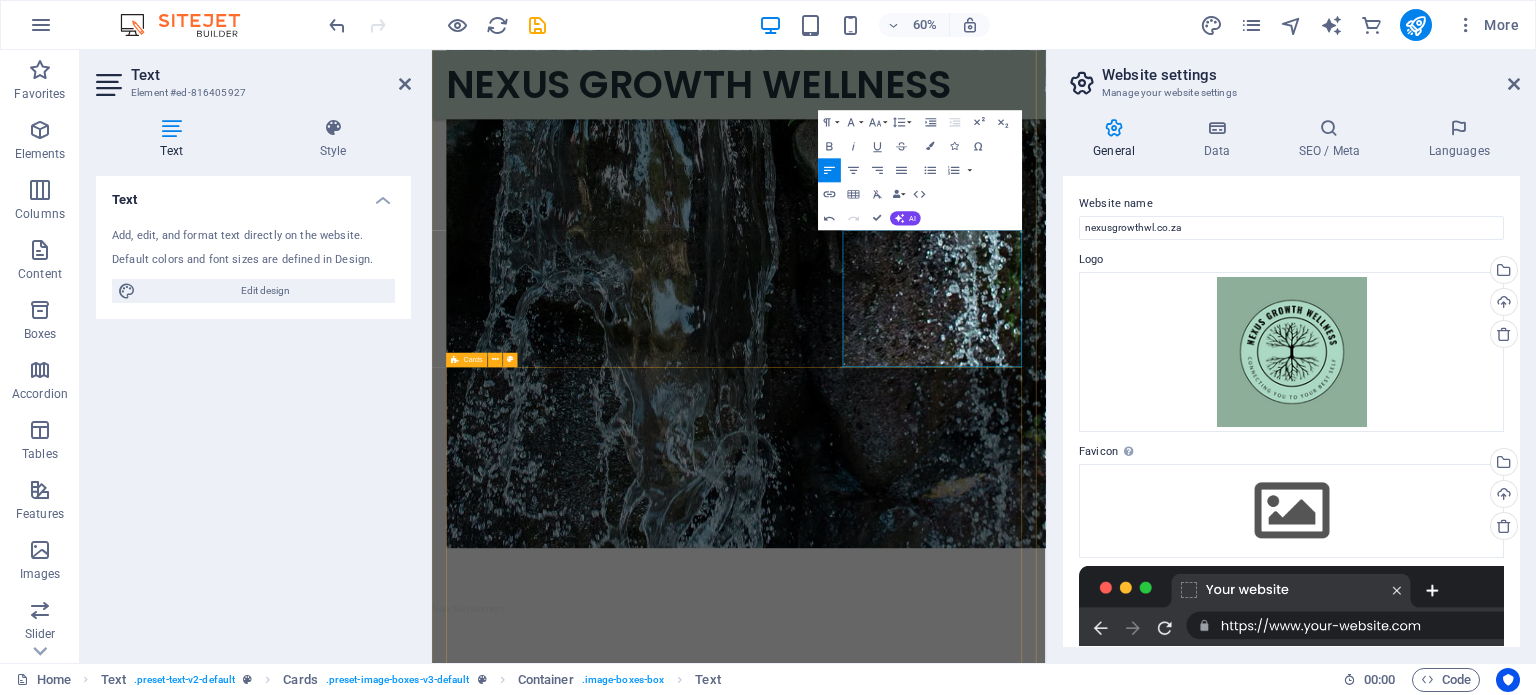 click on "Coaching for Schools Empowering Education Through: - Learner Wellness and Behavioral Support - Individual and Group Coaching Sessions for learners, Educators and School Management/Leadership Teams - Partnerships with Educators and School Leadership - RCL & Youth Leadership Development - Tailored Coaching Plans to Meet School-Specific Needs Corporate Coaching & Wellness Empowering Teams and Professionals to Flourish: - Training in Emotional Intelligence and Resilience - Strategies for Managing Workplace Stress and Burnout - Coaching for Achieving Work-Life Balance - Employee Wellness Programs with a Growth-Oriented Approach - Executive Coaching for Enhanced Leadership and Performance" at bounding box center [943, 3335] 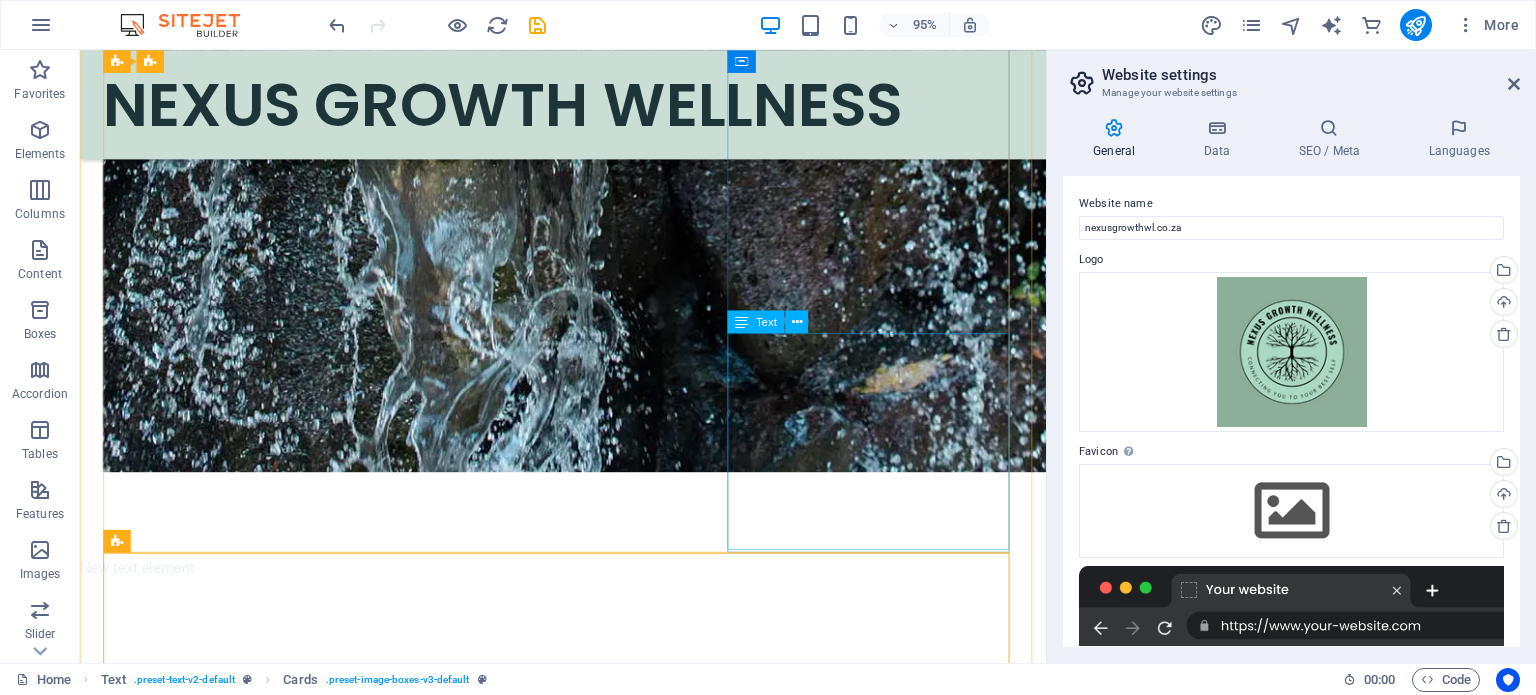 scroll, scrollTop: 1951, scrollLeft: 0, axis: vertical 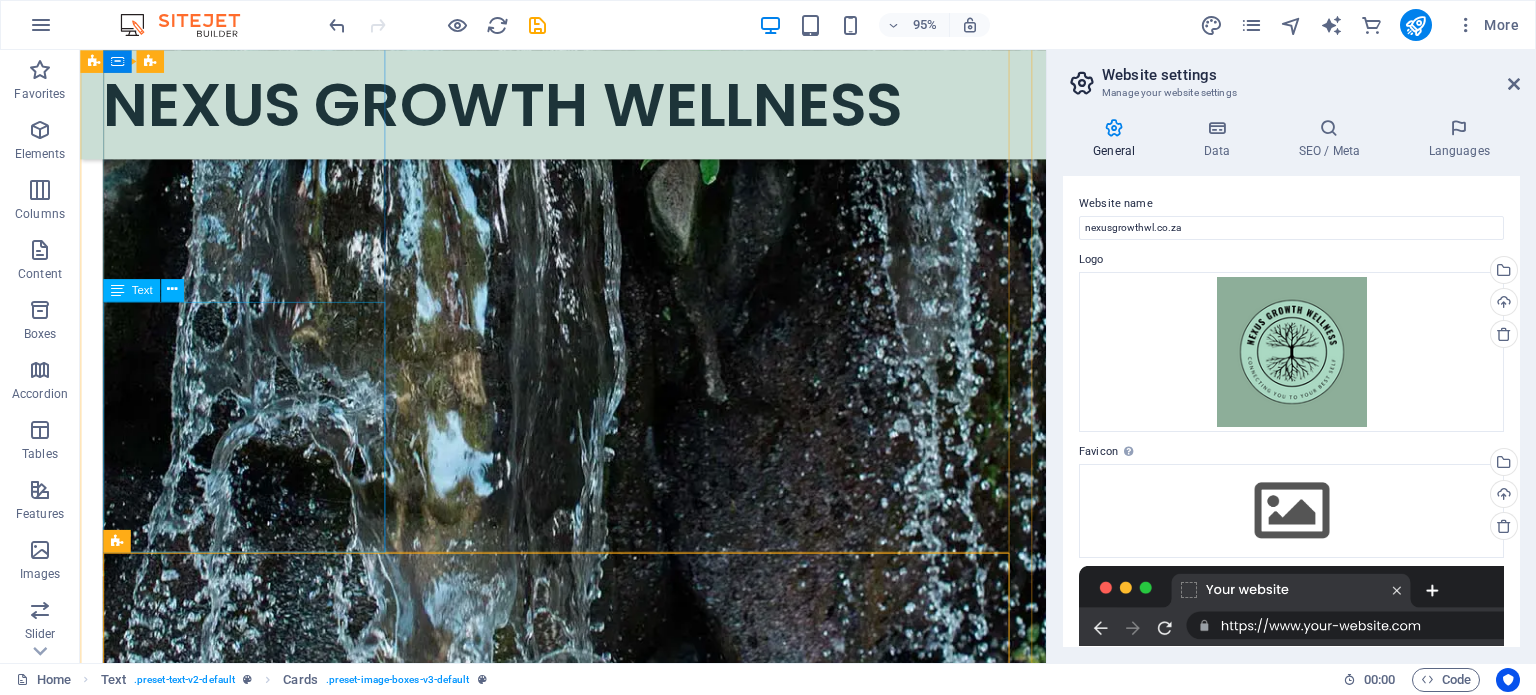 click on "We offer support to individuals in the following areas: ✔️ Emotional healing and regulation ✔️ Managing grief, trauma, and significant life transitions ✔️ Building confidence during career transitions ✔️ Overcoming toxic work environments ✔️  Restoring identity, self-worth, and fostering healthy relationships ✔️  Goal setting and personal development" at bounding box center (255, 1653) 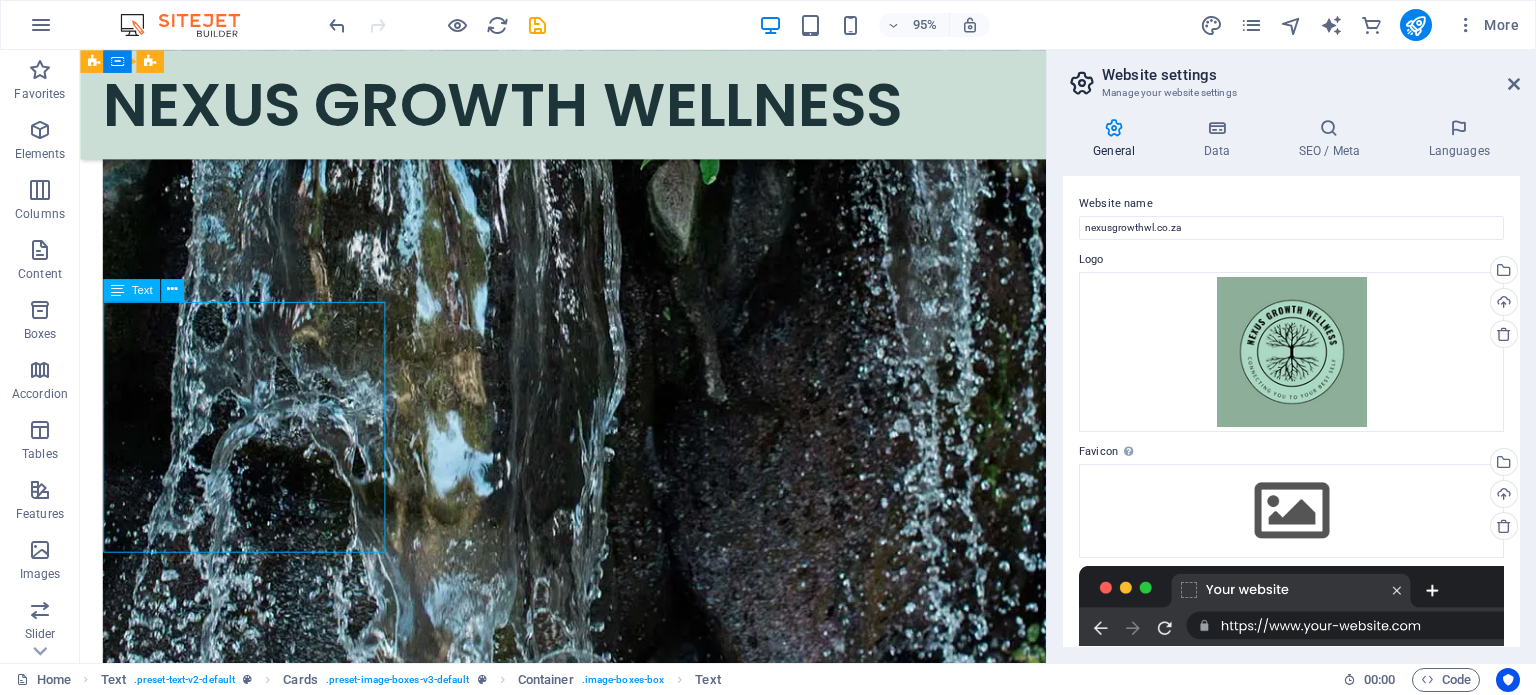 click on "We offer support to individuals in the following areas: ✔️ Emotional healing and regulation ✔️ Managing grief, trauma, and significant life transitions ✔️ Building confidence during career transitions ✔️ Overcoming toxic work environments ✔️  Restoring identity, self-worth, and fostering healthy relationships ✔️  Goal setting and personal development" at bounding box center (255, 1653) 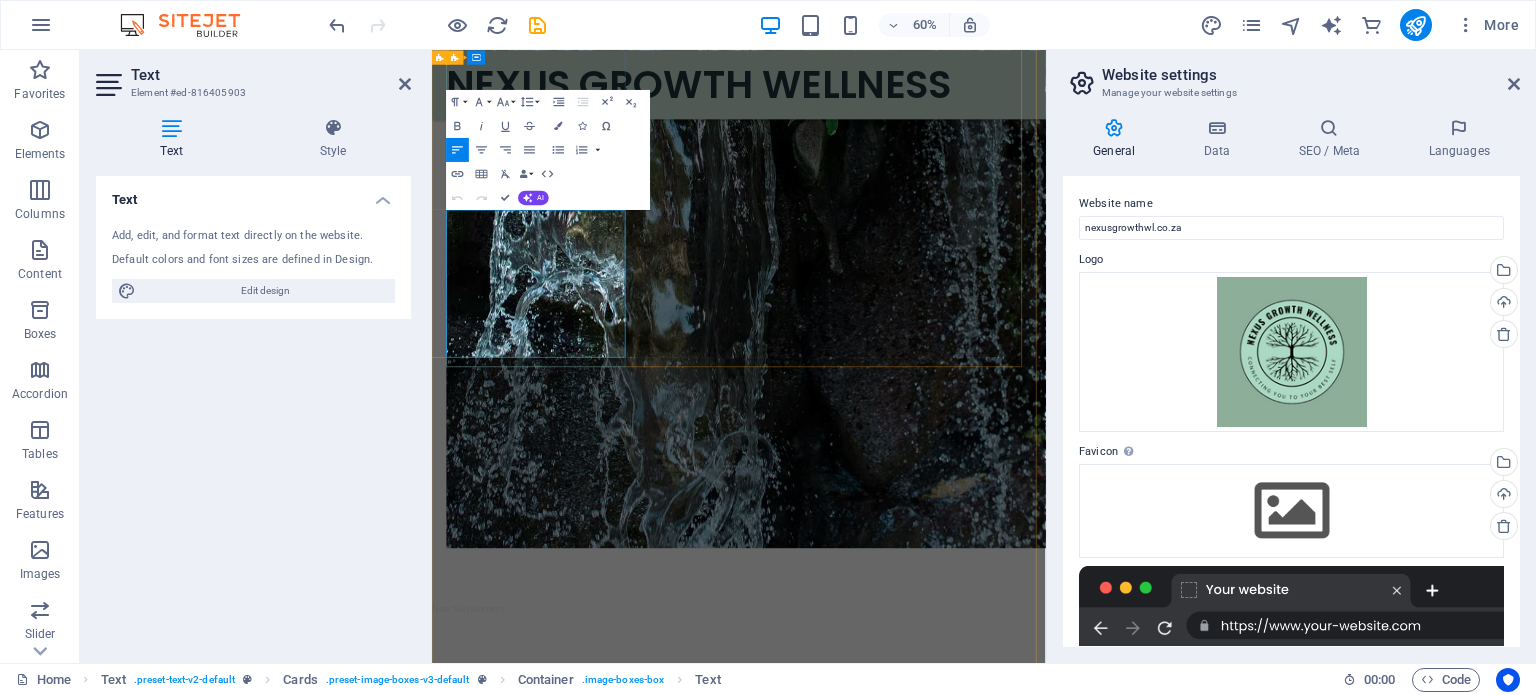 click on "We offer support to individuals in the following areas: ✔️ Emotional healing and regulation ✔️ Managing grief, trauma, and significant life transitions ✔️ Building confidence during career transitions ✔️ Overcoming toxic work environments ✔️  Restoring identity, self-worth, and fostering healthy relationships ✔️  Goal setting and personal development" at bounding box center [608, 1643] 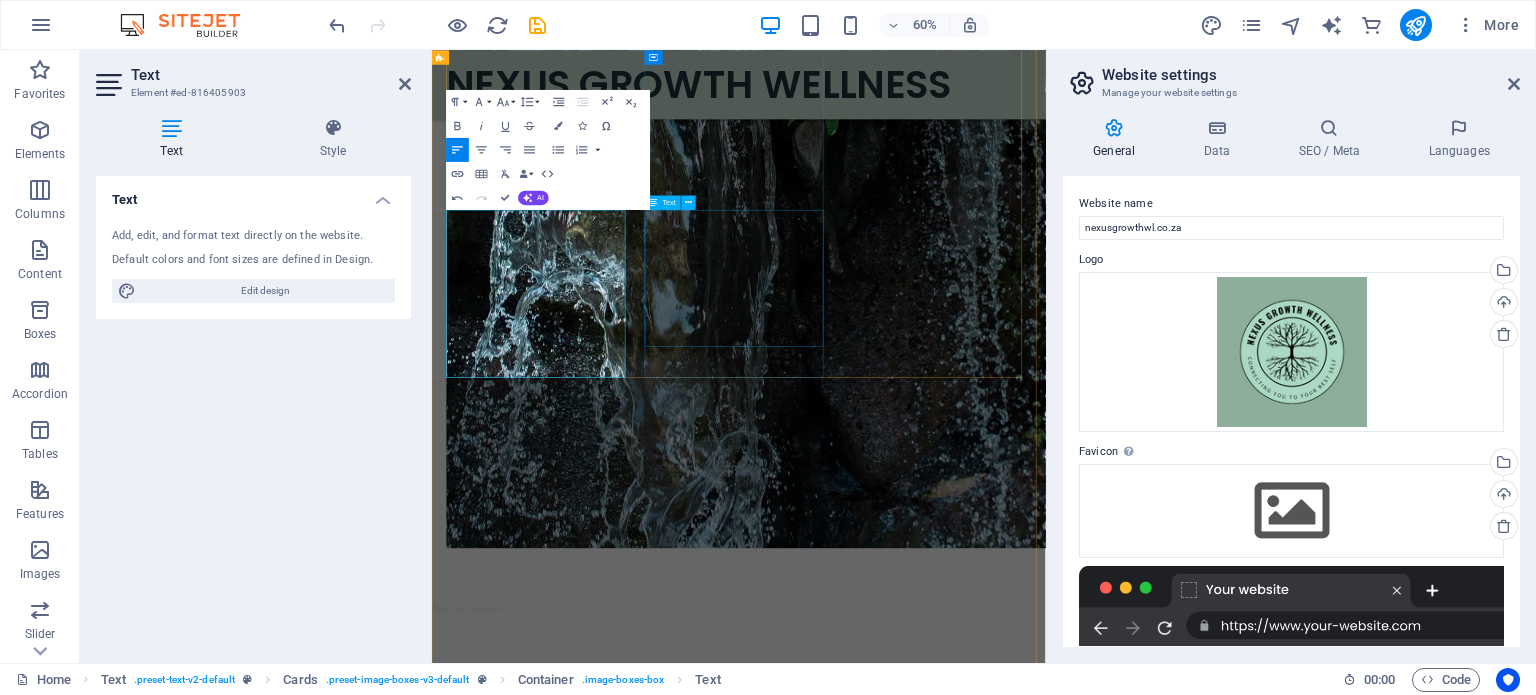 click on "We empower learners to: ✔️ Correct disruptive behavior with positive, structured approaches ✔️ Build confidence and effective communication skills ✔️ Navigate emotions such as anxiety, fear, anger, and loneliness ✔️ Take responsibility, set goals, and foster independence ✔️ Grow emotionally, mentally, and spiritually" at bounding box center (608, 2240) 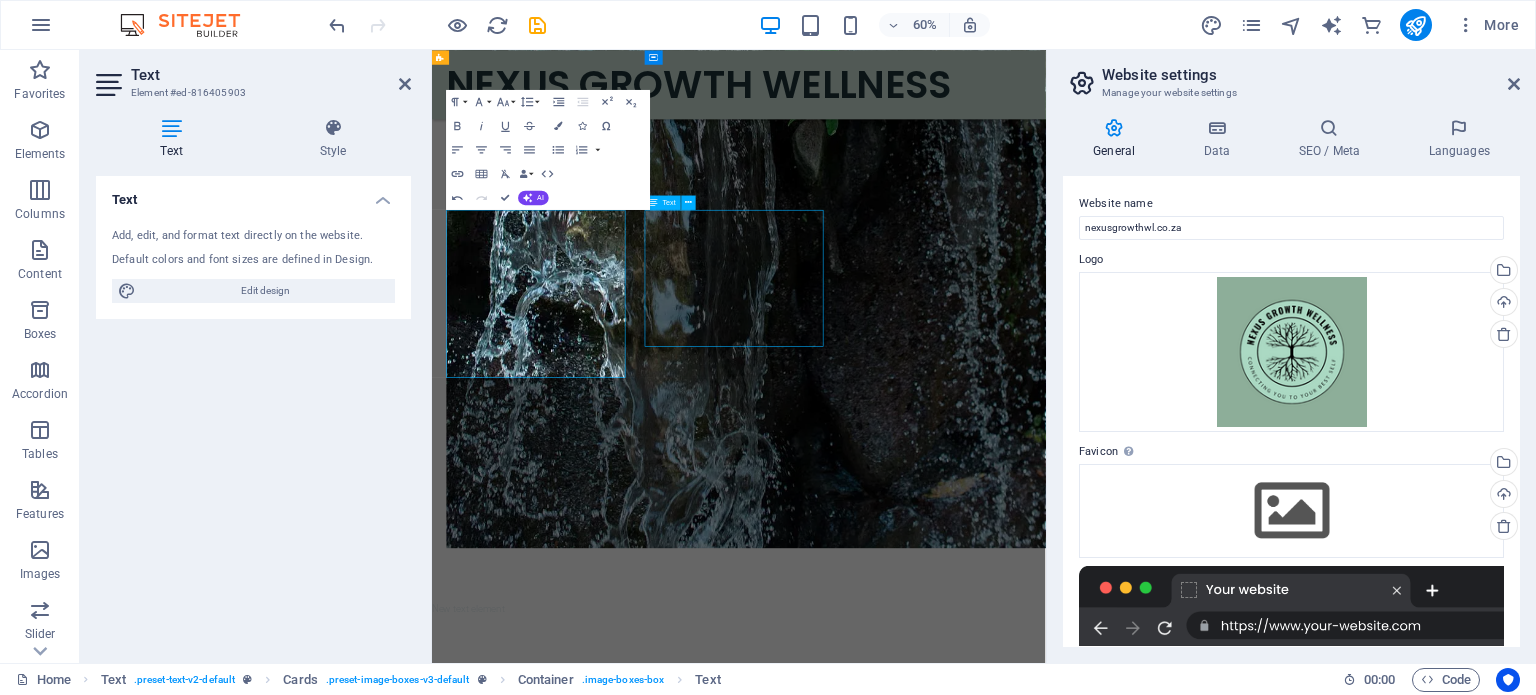 click on "We empower learners to: ✔️ Correct disruptive behavior with positive, structured approaches ✔️ Build confidence and effective communication skills ✔️ Navigate emotions such as anxiety, fear, anger, and loneliness ✔️ Take responsibility, set goals, and foster independence ✔️ Grow emotionally, mentally, and spiritually" at bounding box center (608, 2240) 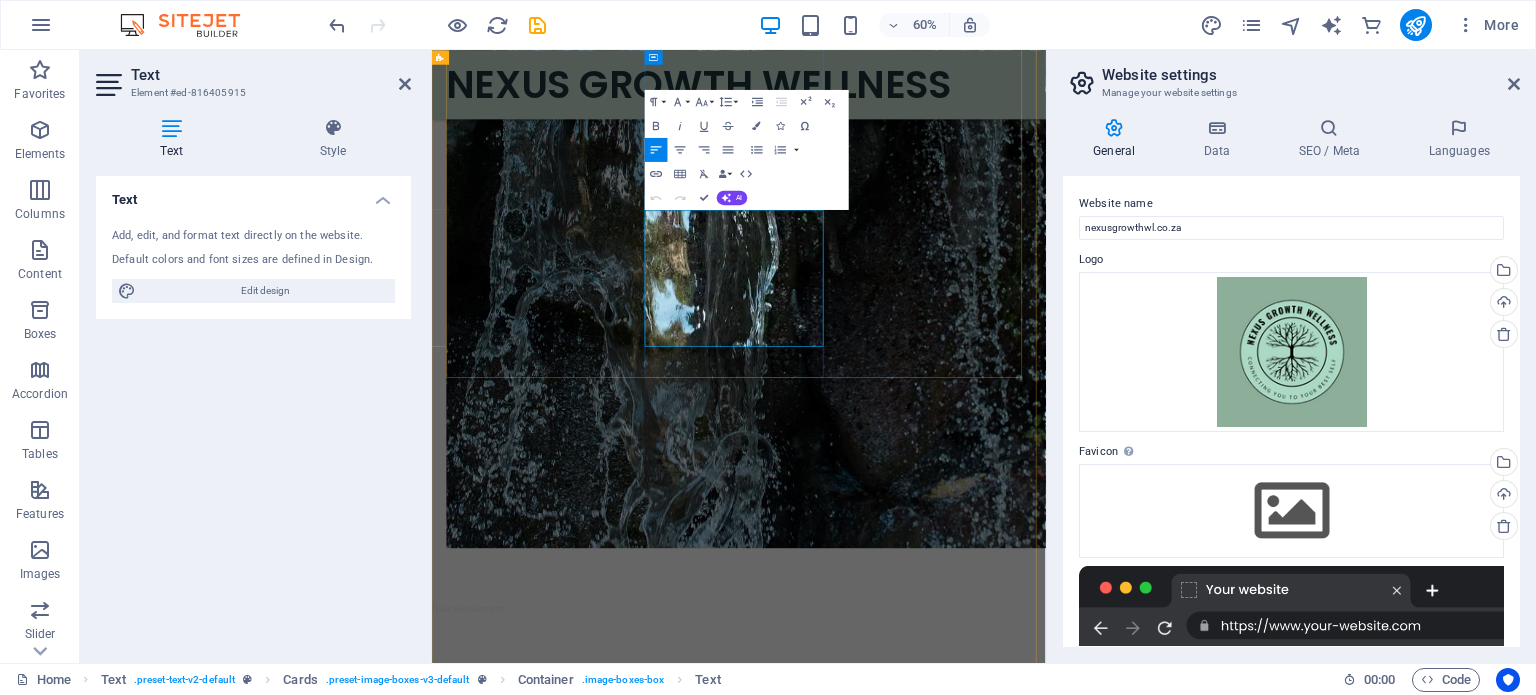 click on "We empower learners to: ✔️ Correct disruptive behavior with positive, structured approaches ✔️ Build confidence and effective communication skills ✔️ Navigate emotions such as anxiety, fear, anger, and loneliness ✔️ Take responsibility, set goals, and foster independence ✔️ Grow emotionally, mentally, and spiritually" at bounding box center [608, 2224] 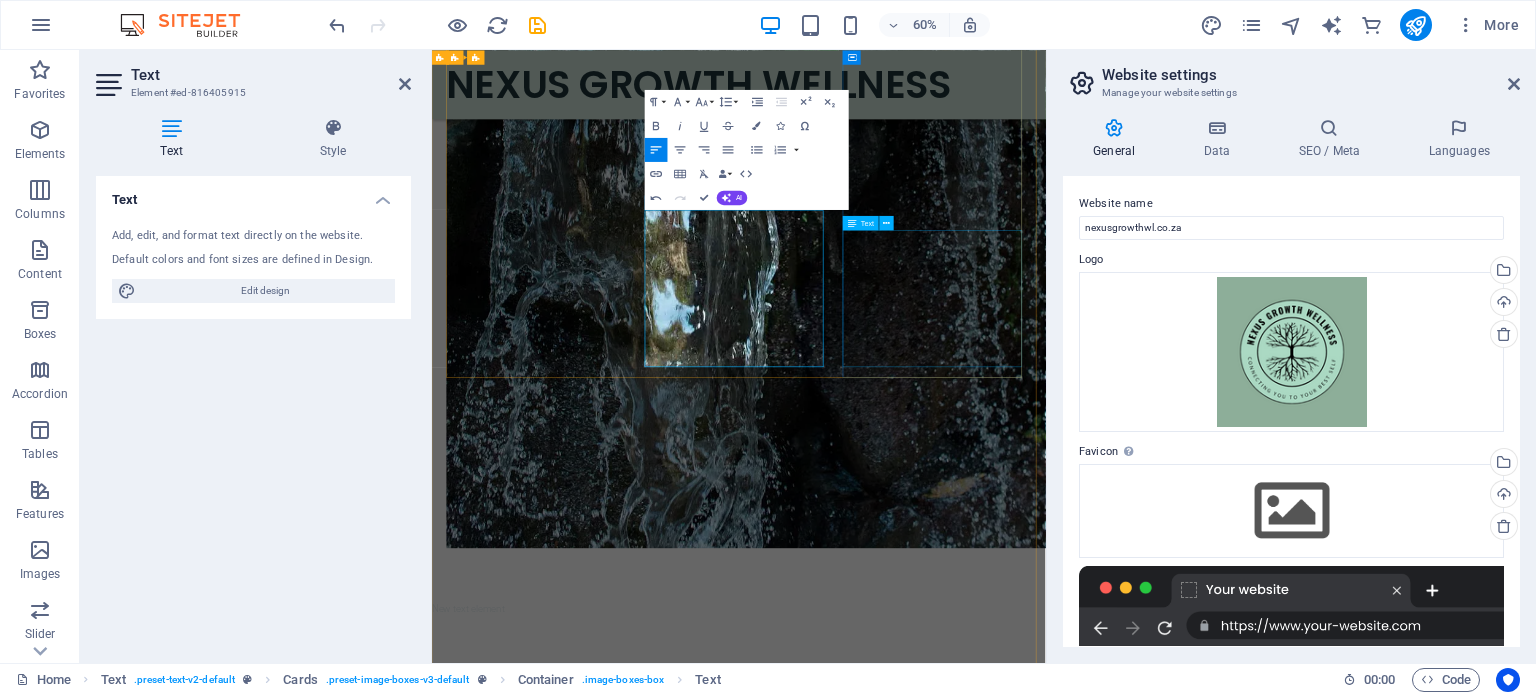 click on "Supporting families and relationships through: ✔️ Parenting support and family coaching ✔️ Behavioral correction for children and teens ✔️ Enhancing family bonds and communication ✔️ Managing stress, anxiety, and emotions ✔️ Conflict resolution and relationship healing" at bounding box center [608, 2811] 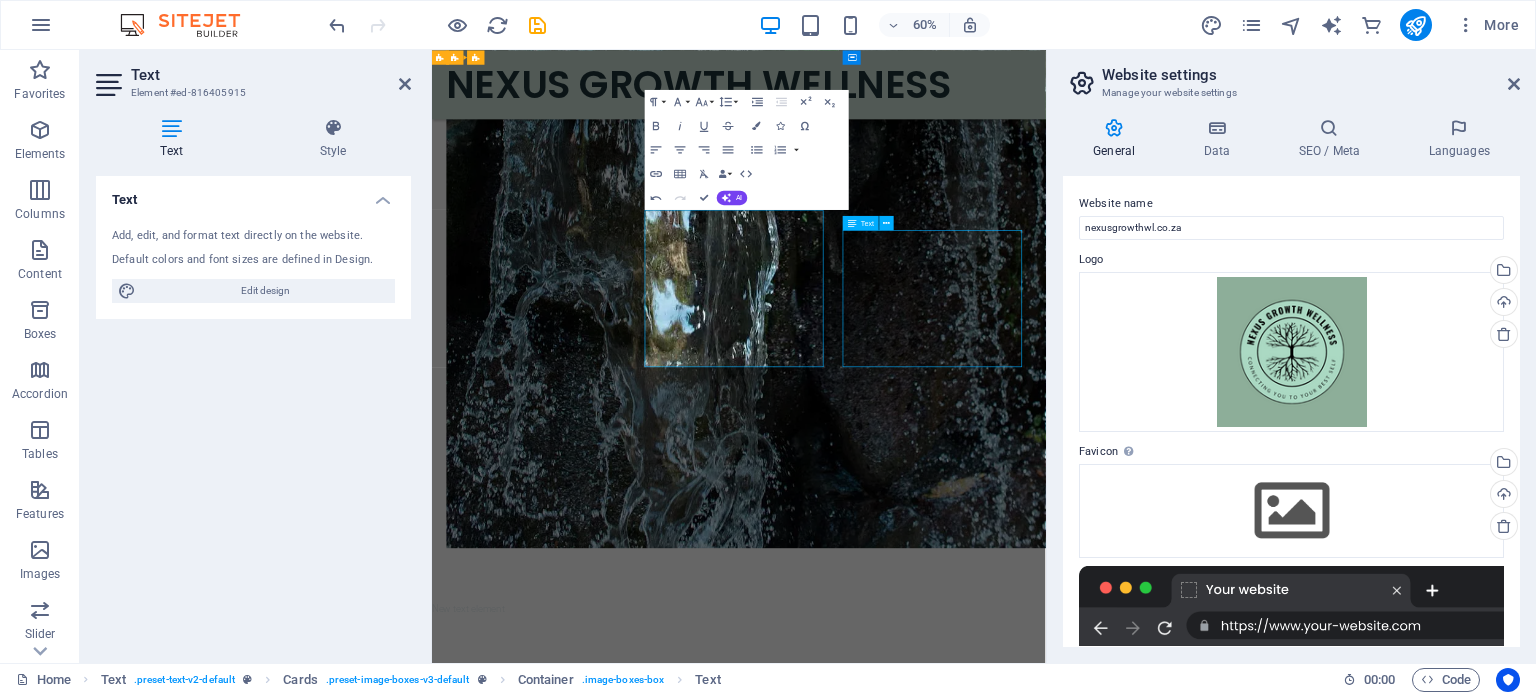 click on "Supporting families and relationships through: ✔️ Parenting support and family coaching ✔️ Behavioral correction for children and teens ✔️ Enhancing family bonds and communication ✔️ Managing stress, anxiety, and emotions ✔️ Conflict resolution and relationship healing" at bounding box center [608, 2811] 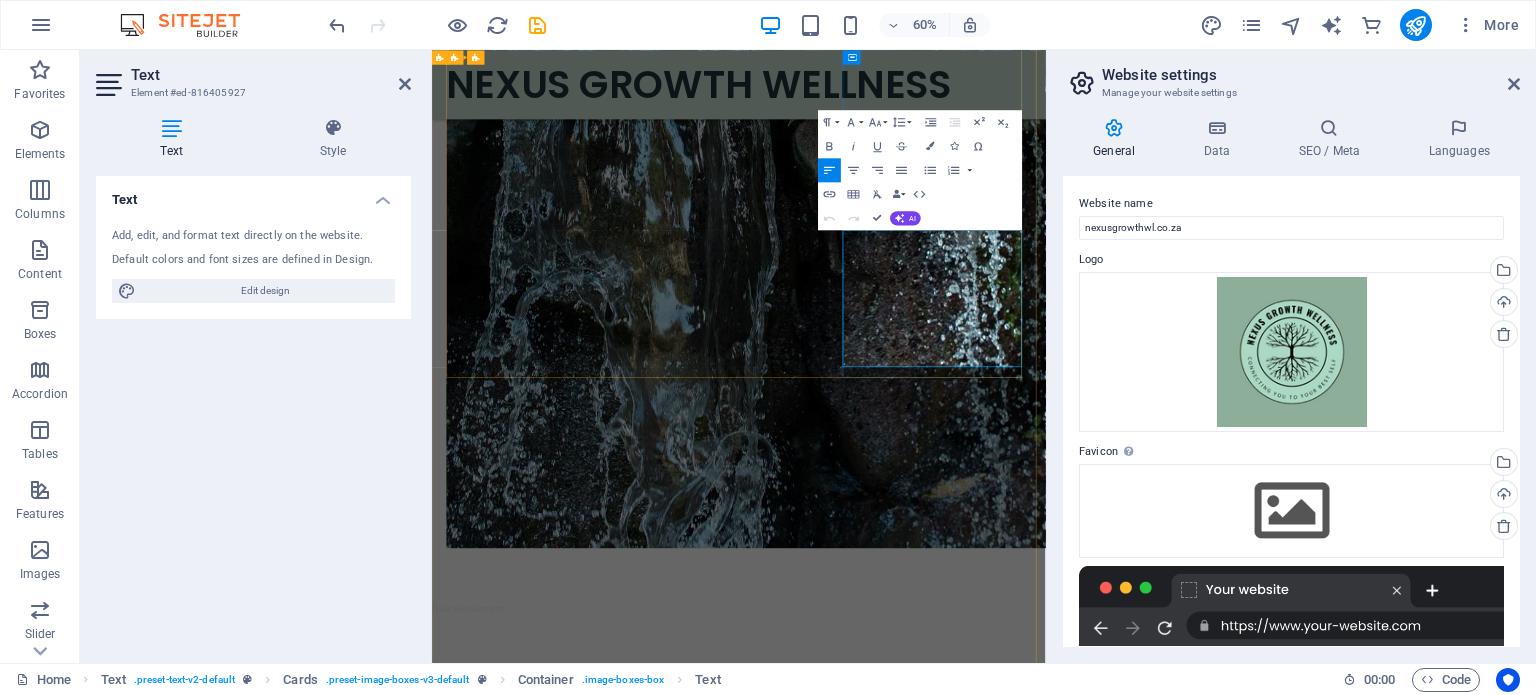 click on "Supporting families and relationships through: ✔️ Parenting support and family coaching ✔️ Behavioral correction for children and teens ✔️ Enhancing family bonds and communication ✔️ Managing stress, anxiety, and emotions ✔️ Conflict resolution and relationship healing" at bounding box center [608, 2795] 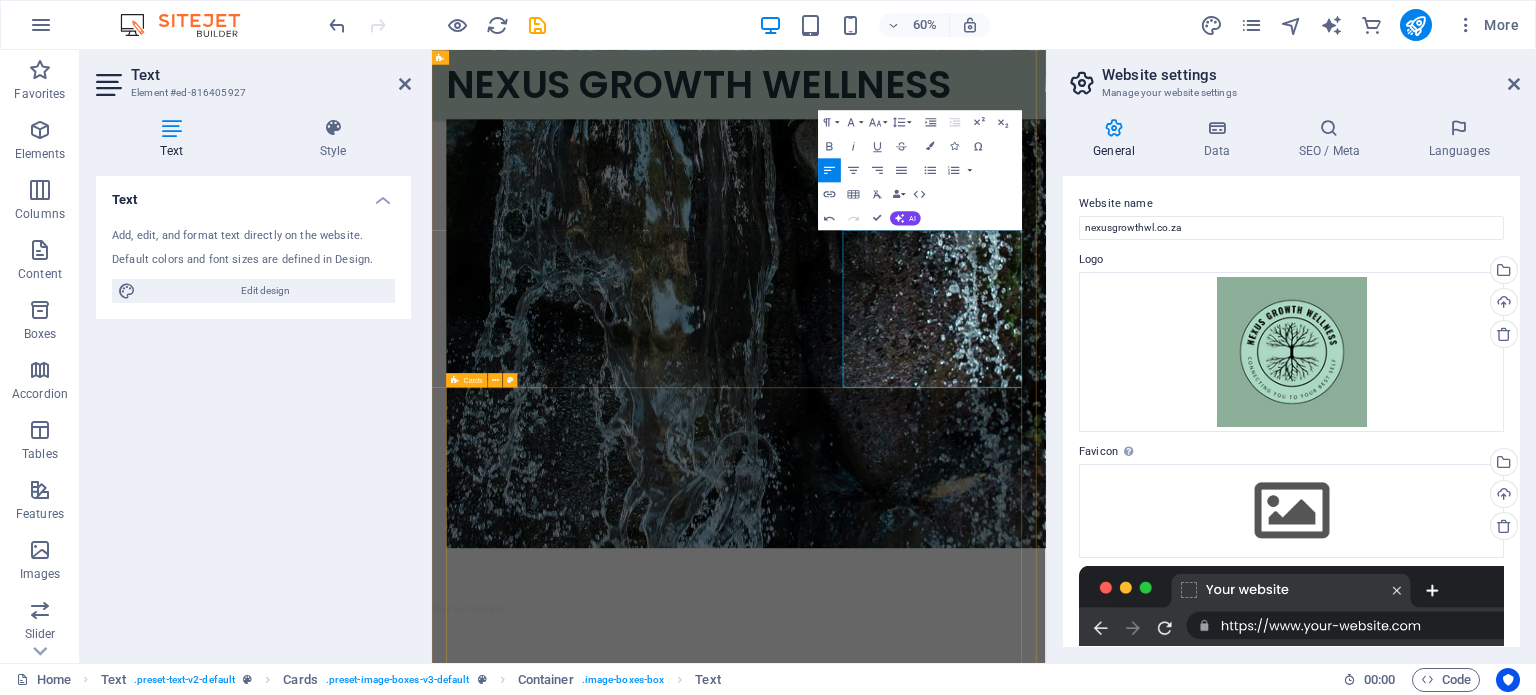 click on "Coaching for Schools Empowering Education Through: - Learner Wellness and Behavioral Support - Individual and Group Coaching Sessions for learners, Educators and School Management/Leadership Teams - Partnerships with Educators and School Leadership - RCL & Youth Leadership Development - Tailored Coaching Plans to Meet School-Specific Needs Corporate Coaching & Wellness Empowering Teams and Professionals to Flourish: - Training in Emotional Intelligence and Resilience - Strategies for Managing Workplace Stress and Burnout - Coaching for Achieving Work-Life Balance - Employee Wellness Programs with a Growth-Oriented Approach - Executive Coaching for Enhanced Leadership and Performance" at bounding box center [943, 3437] 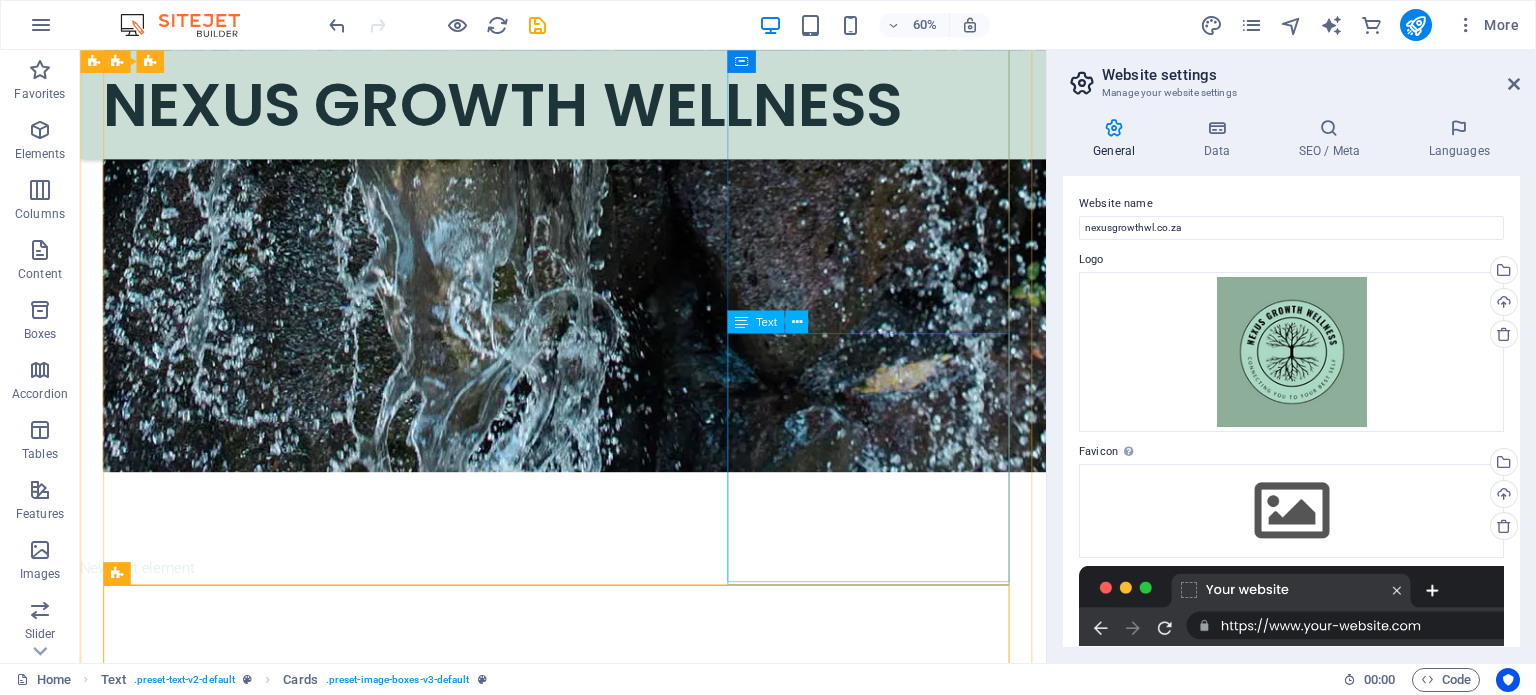 scroll, scrollTop: 1951, scrollLeft: 0, axis: vertical 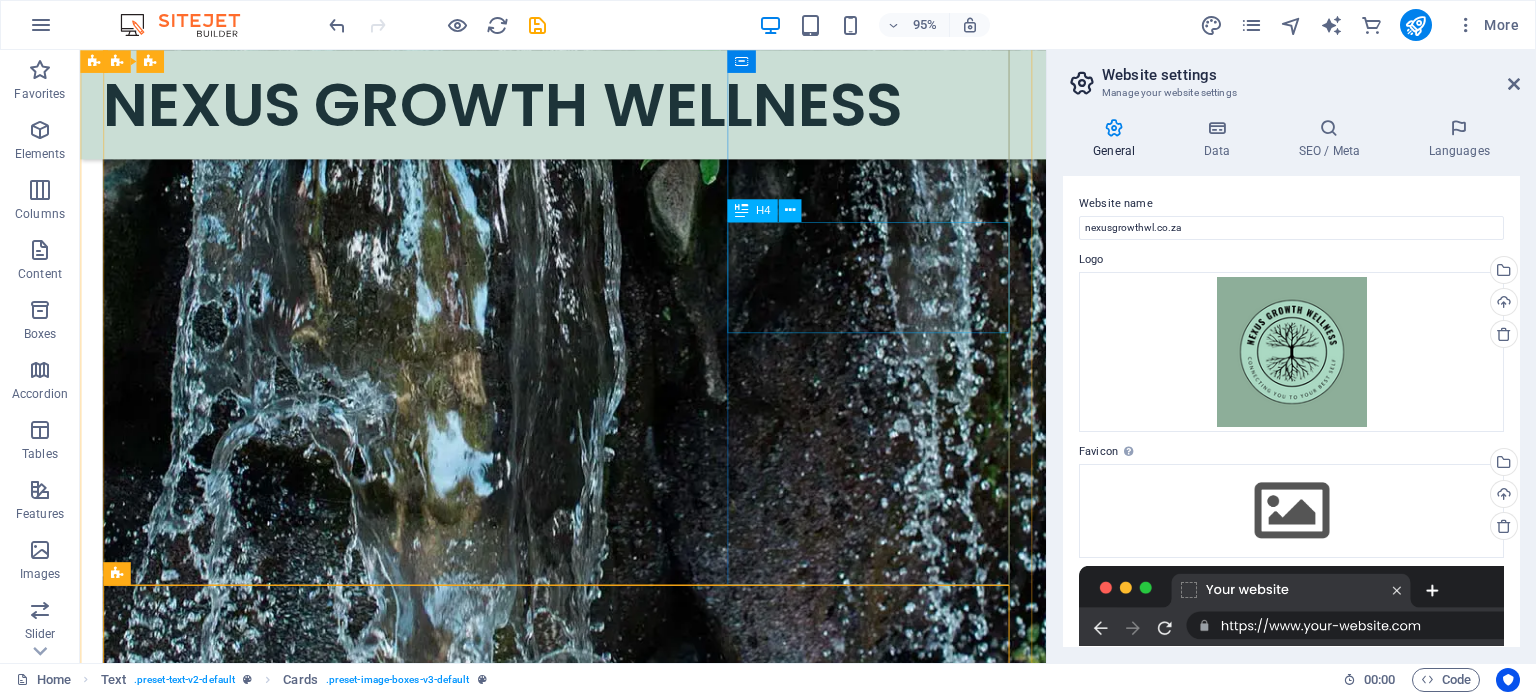 click on "Personal &  Relationship Coaching" at bounding box center (255, 2648) 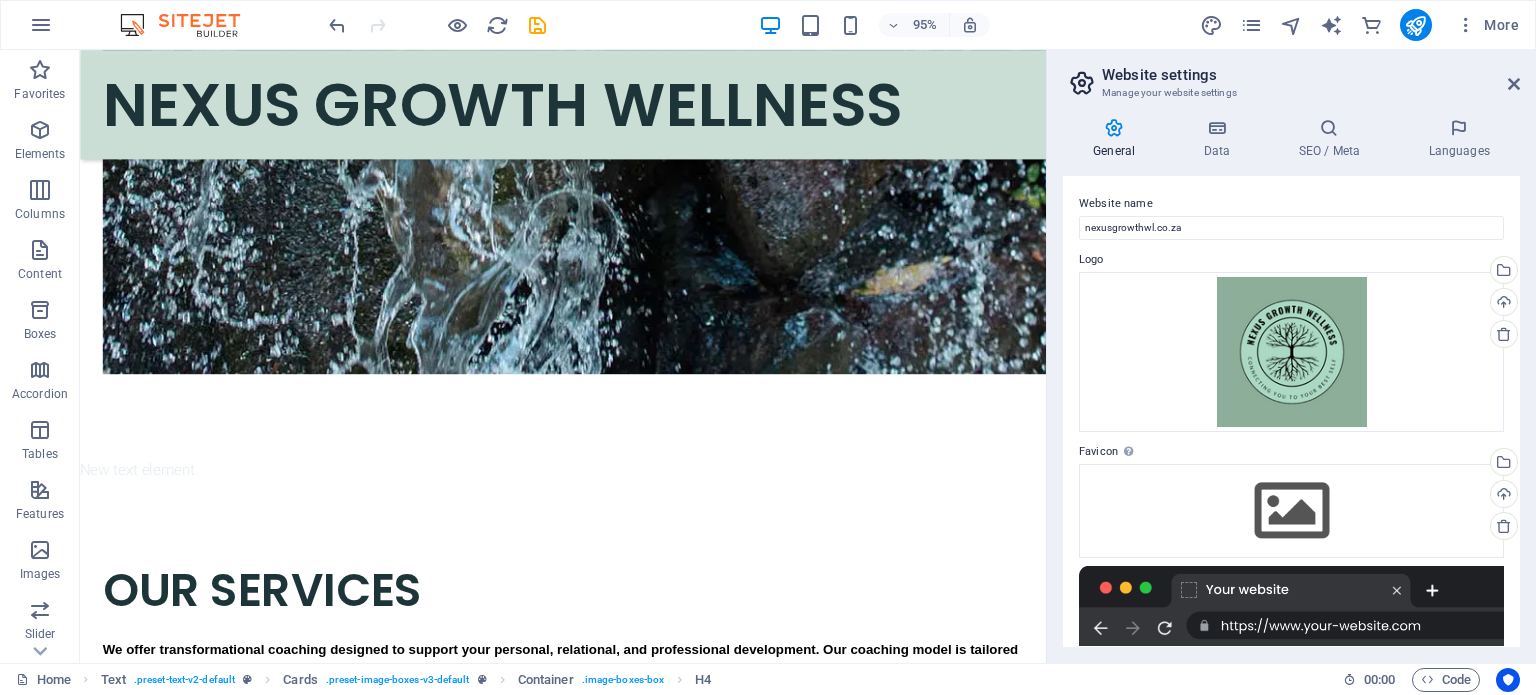 scroll, scrollTop: 2448, scrollLeft: 0, axis: vertical 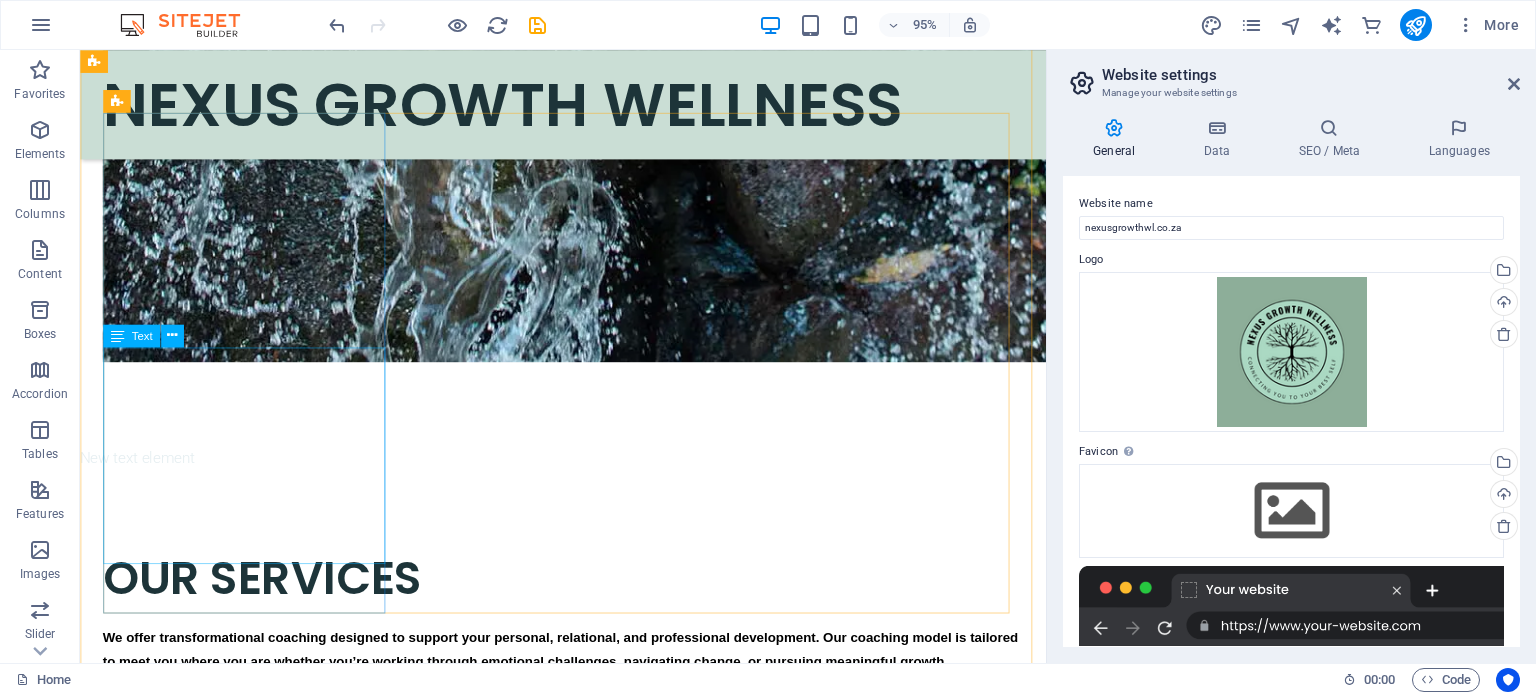 click on "Empowering Education Through: - Learner Wellness and Behavioral Support - Individual and Group Coaching Sessions for learners, Educators and School Management/Leadership Teams - Partnerships with Educators and School Leadership - RCL & Youth Leadership Development - Tailored Coaching Plans to Meet School-Specific Needs" at bounding box center [255, 2808] 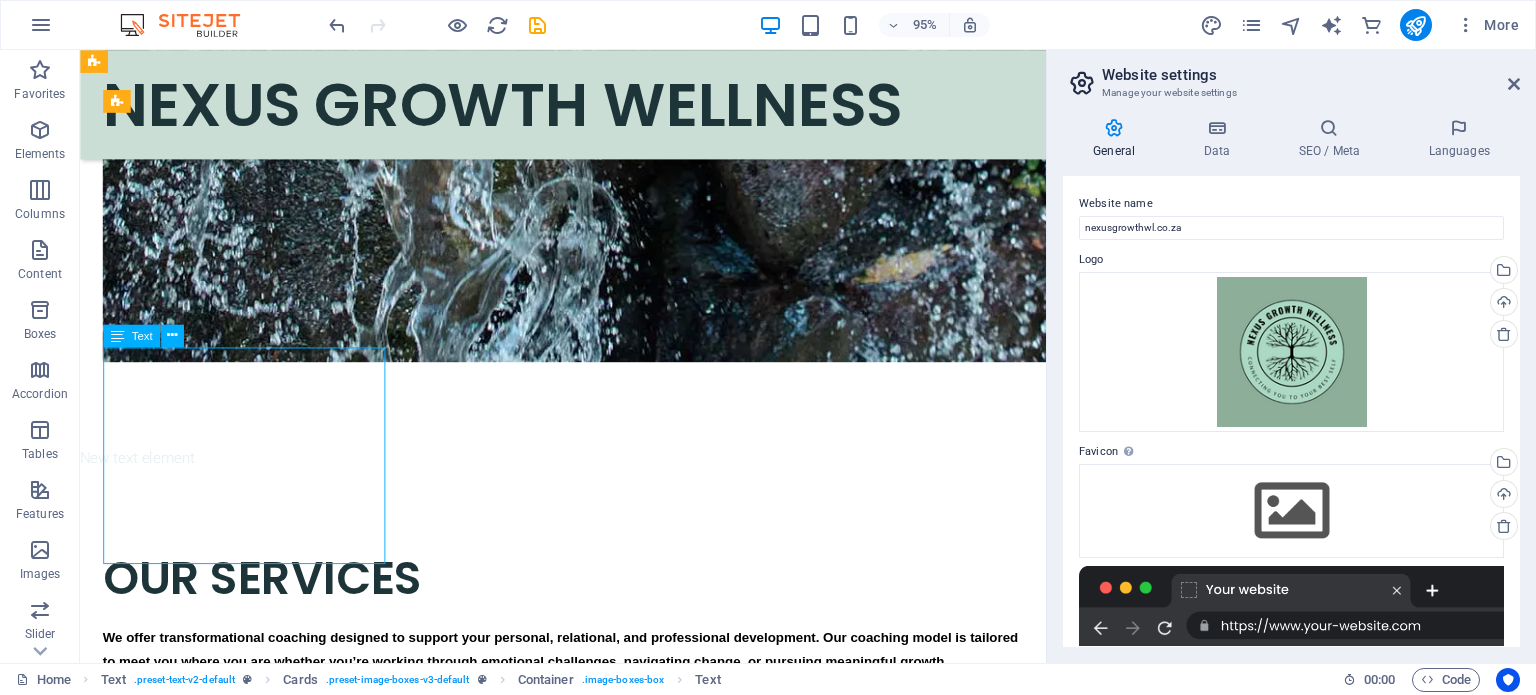 click on "Empowering Education Through: - Learner Wellness and Behavioral Support - Individual and Group Coaching Sessions for learners, Educators and School Management/Leadership Teams - Partnerships with Educators and School Leadership - RCL & Youth Leadership Development - Tailored Coaching Plans to Meet School-Specific Needs" at bounding box center (255, 2808) 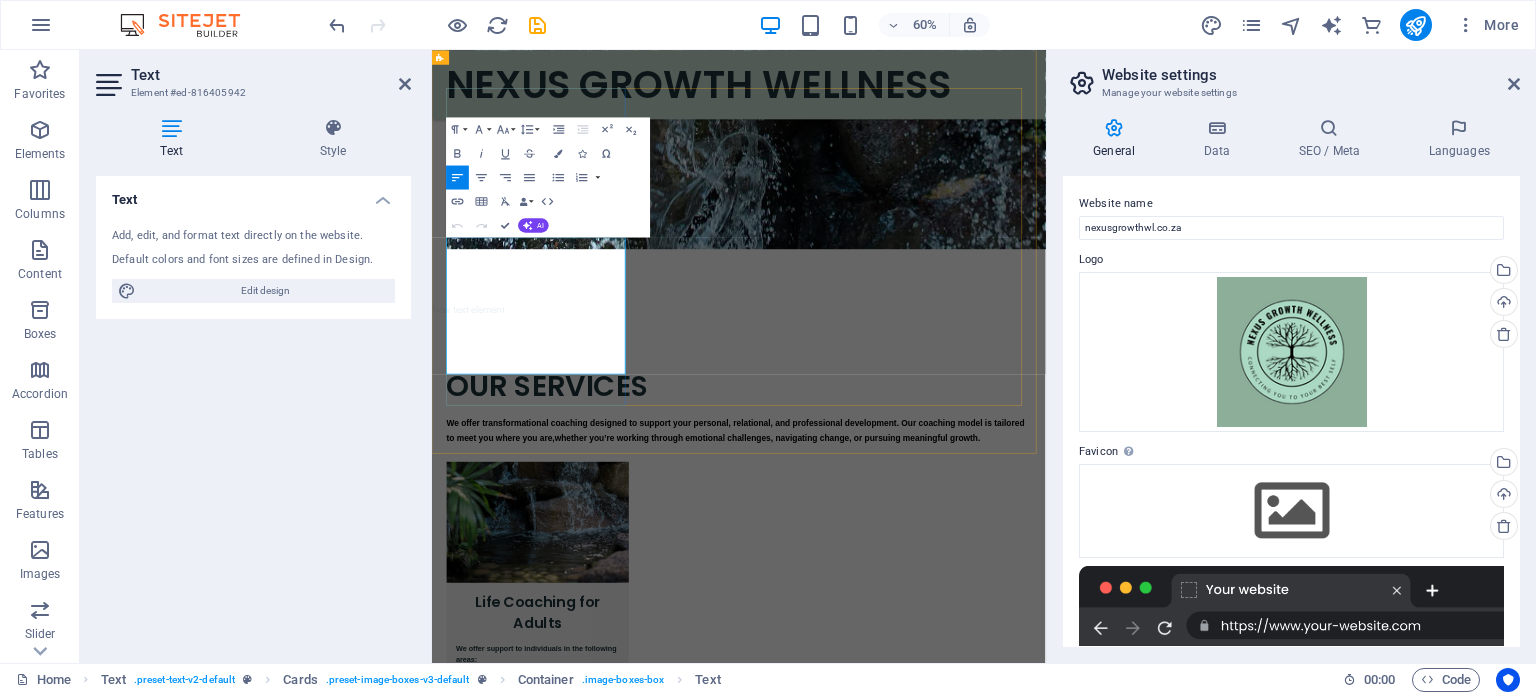 click on "Empowering Education Through: - Learner Wellness and Behavioral Support - Individual and Group Coaching Sessions for learners, Educators and School Management/Leadership Teams - Partnerships with Educators and School Leadership - RCL & Youth Leadership Development - Tailored Coaching Plans to Meet School-Specific Needs" at bounding box center [602, 2784] 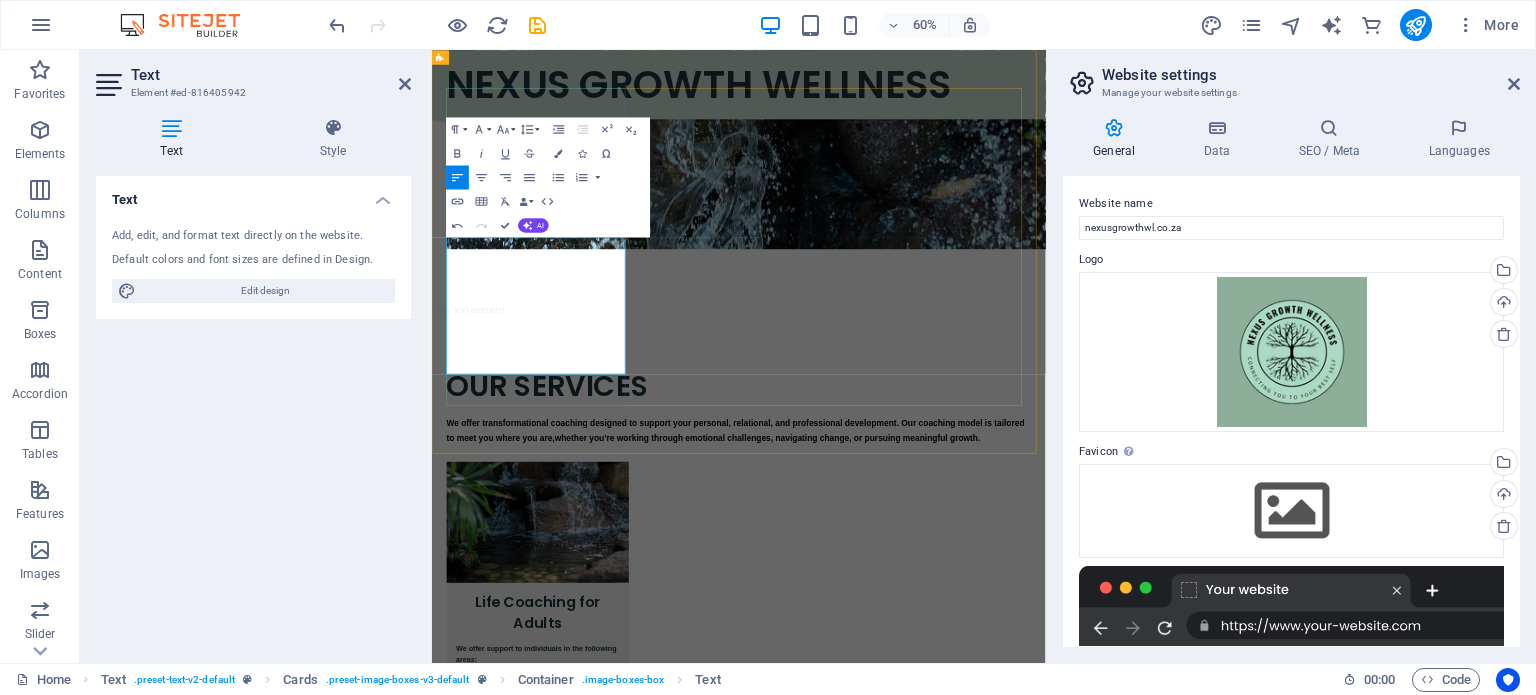 click on "Empowering Education Through: ✔️ Learner Wellness and Behavioral Support ✔️ Individual and Group Coaching Sessions for learners, Educators and School Management/Leadership Teams - Partnerships with Educators and School Leadership - RCL & Youth Leadership Development - Tailored Coaching Plans to Meet School-Specific Needs" at bounding box center [607, 2784] 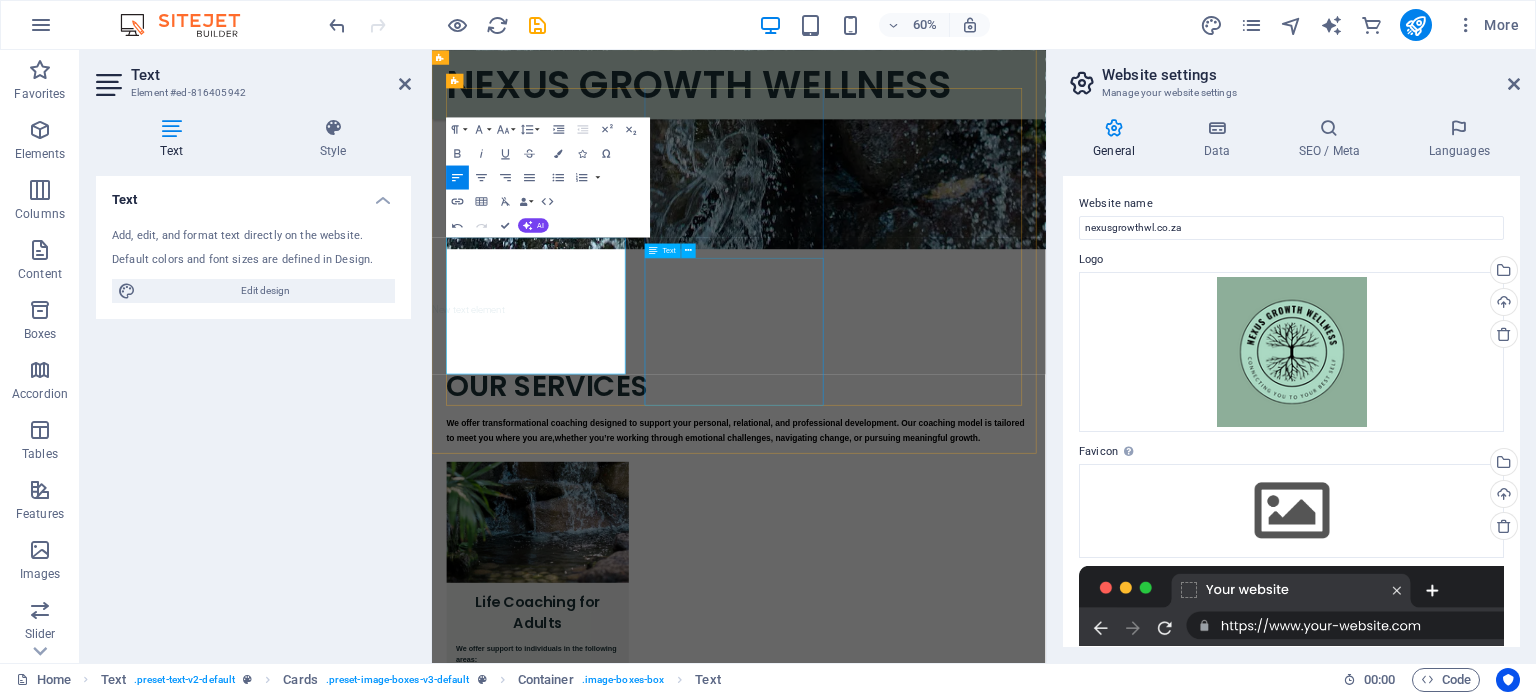 click on "Empowering Teams and Professionals to Flourish: - Training in Emotional Intelligence and Resilience - Strategies for Managing Workplace Stress and Burnout - Coaching for Achieving Work-Life Balance - Employee Wellness Programs with a Growth-Oriented Approach - Executive Coaching for Enhanced Leadership and Performance" at bounding box center [608, 3337] 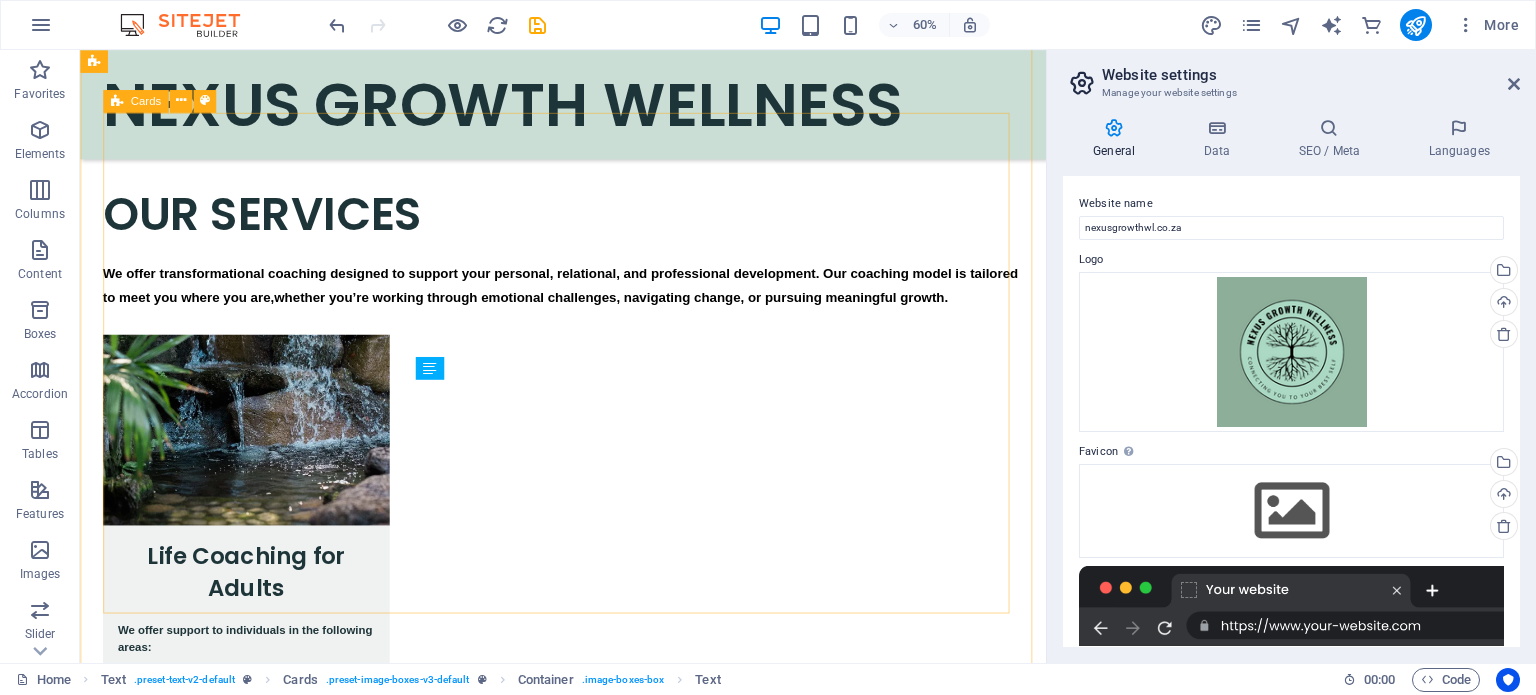 scroll, scrollTop: 2448, scrollLeft: 0, axis: vertical 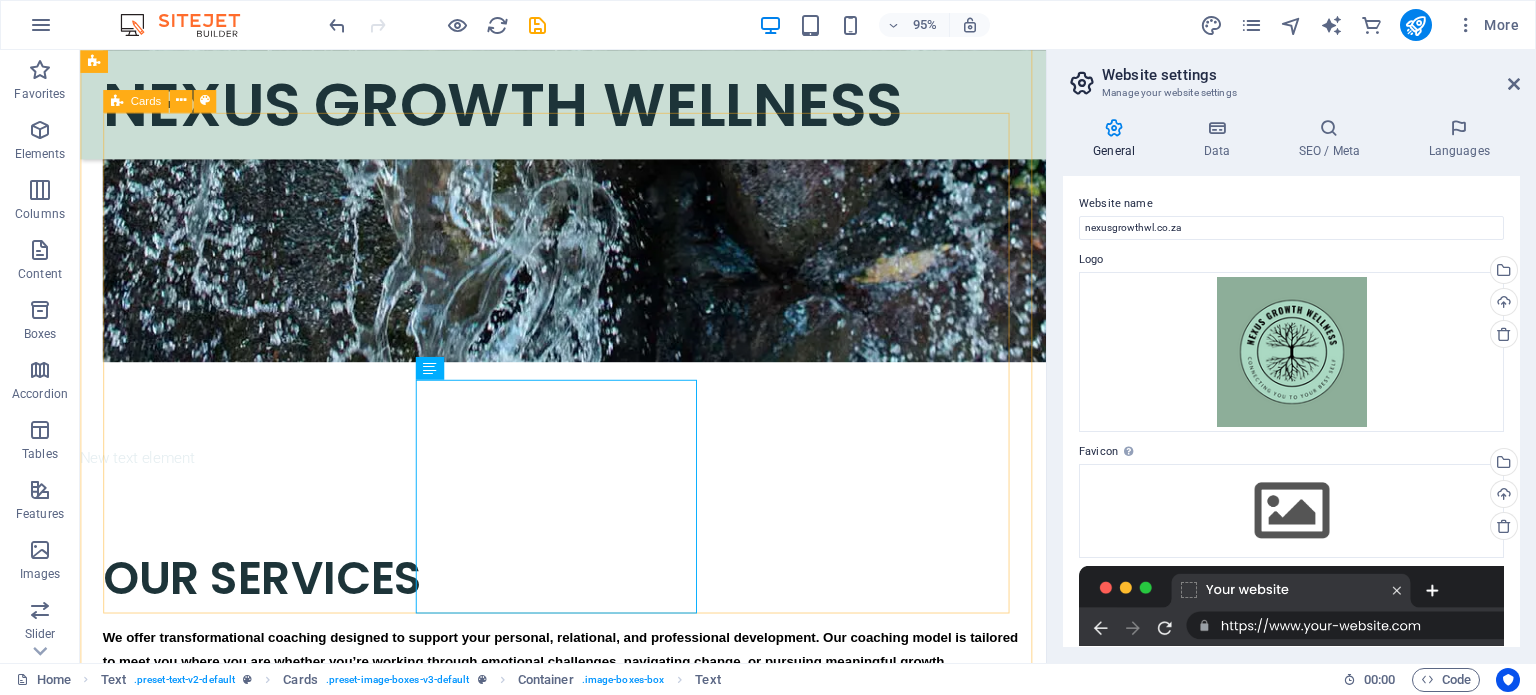 click on "Coaching for Schools Empowering Education Through: ✔️ Learner Wellness and Behavioral Support ✔️ Individual and Group Coaching Sessions for learners, Educators and School Management/Leadership Teams ✔️ Partnerships with Educators and School Leadership ✔️ RCL & Youth Leadership Development ✔️ Tailored Coaching Plans to Meet School-Specific Needs Corporate Coaching & Wellness Empowering Teams and Professionals to Flourish: - Training in Emotional Intelligence and Resilience - Strategies for Managing Workplace Stress and Burnout - Coaching for Achieving Work-Life Balance - Employee Wellness Programs with a Growth-Oriented Approach - Executive Coaching for Enhanced Leadership and Performance" at bounding box center (588, 2948) 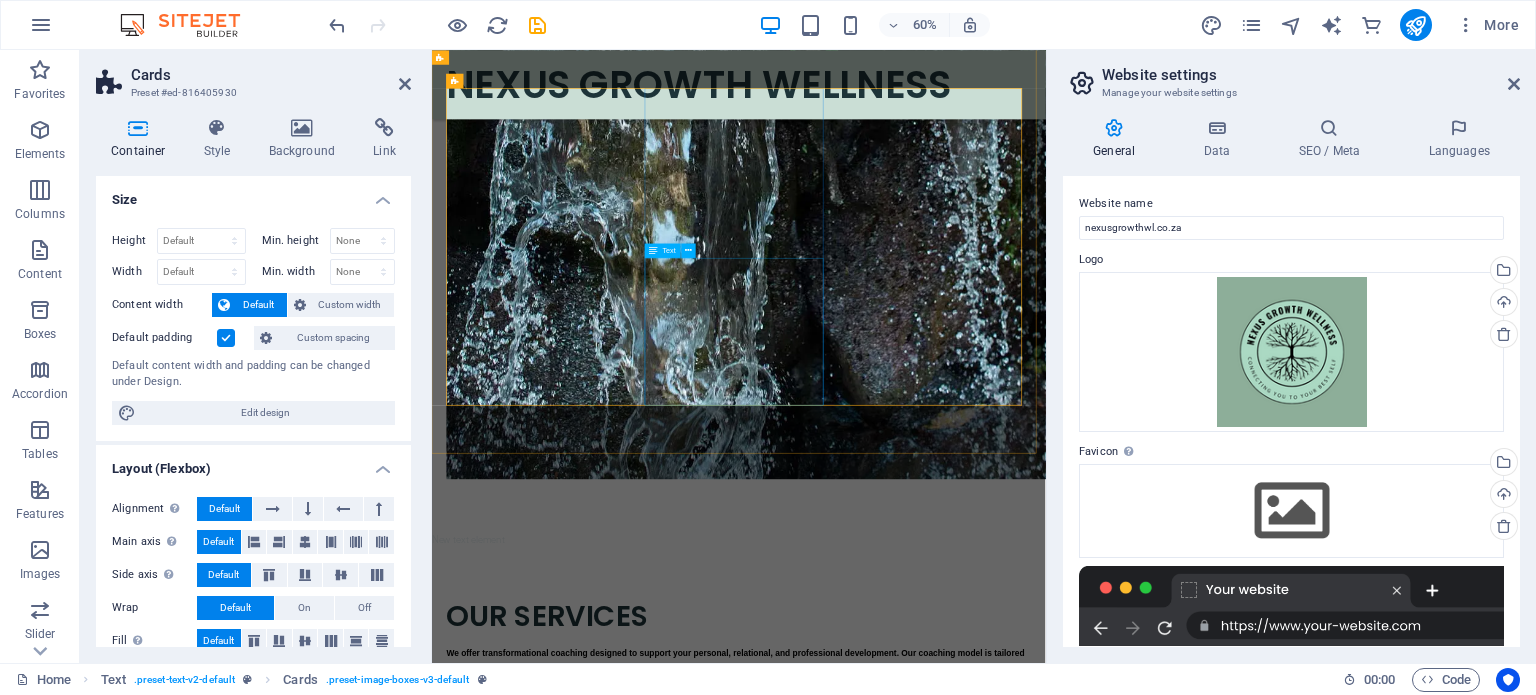 scroll, scrollTop: 2831, scrollLeft: 0, axis: vertical 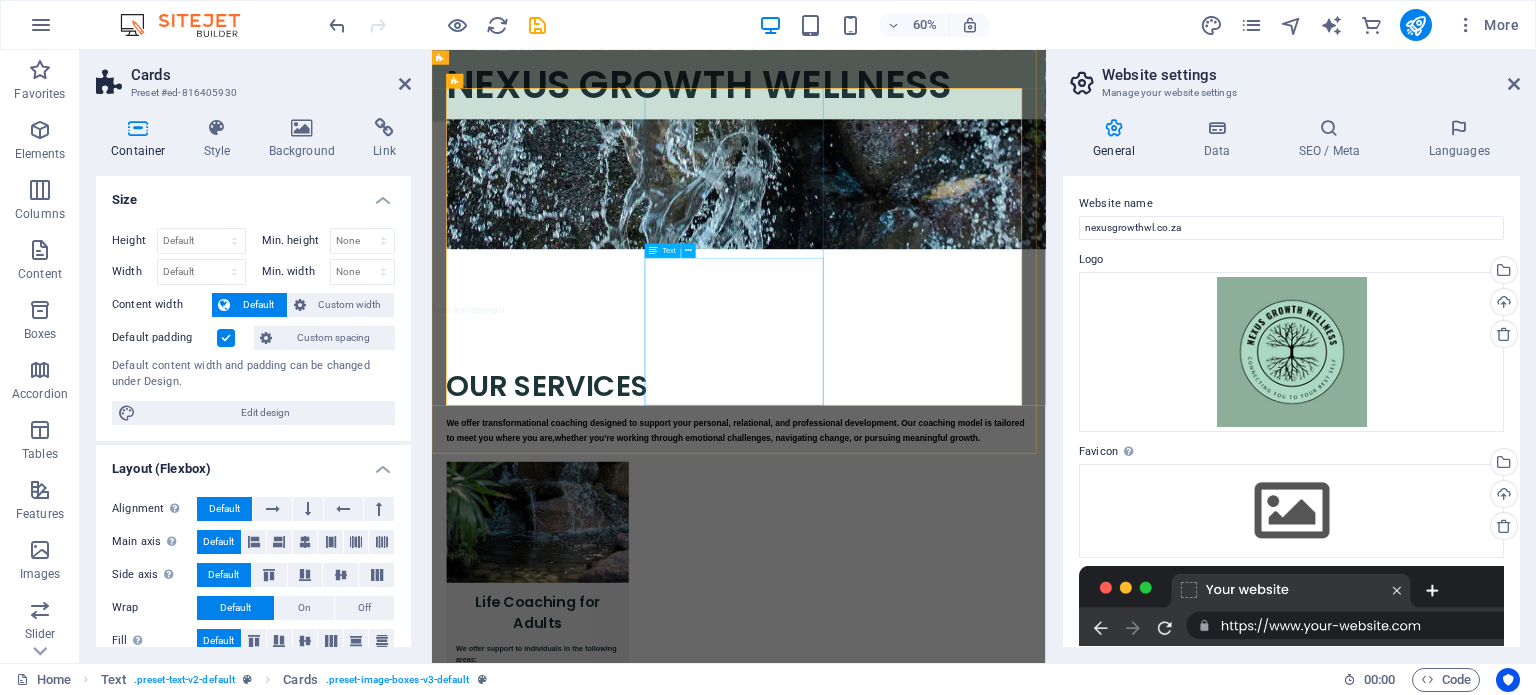click on "Empowering Teams and Professionals to Flourish: - Training in Emotional Intelligence and Resilience - Strategies for Managing Workplace Stress and Burnout - Coaching for Achieving Work-Life Balance - Employee Wellness Programs with a Growth-Oriented Approach - Executive Coaching for Enhanced Leadership and Performance" at bounding box center (608, 3337) 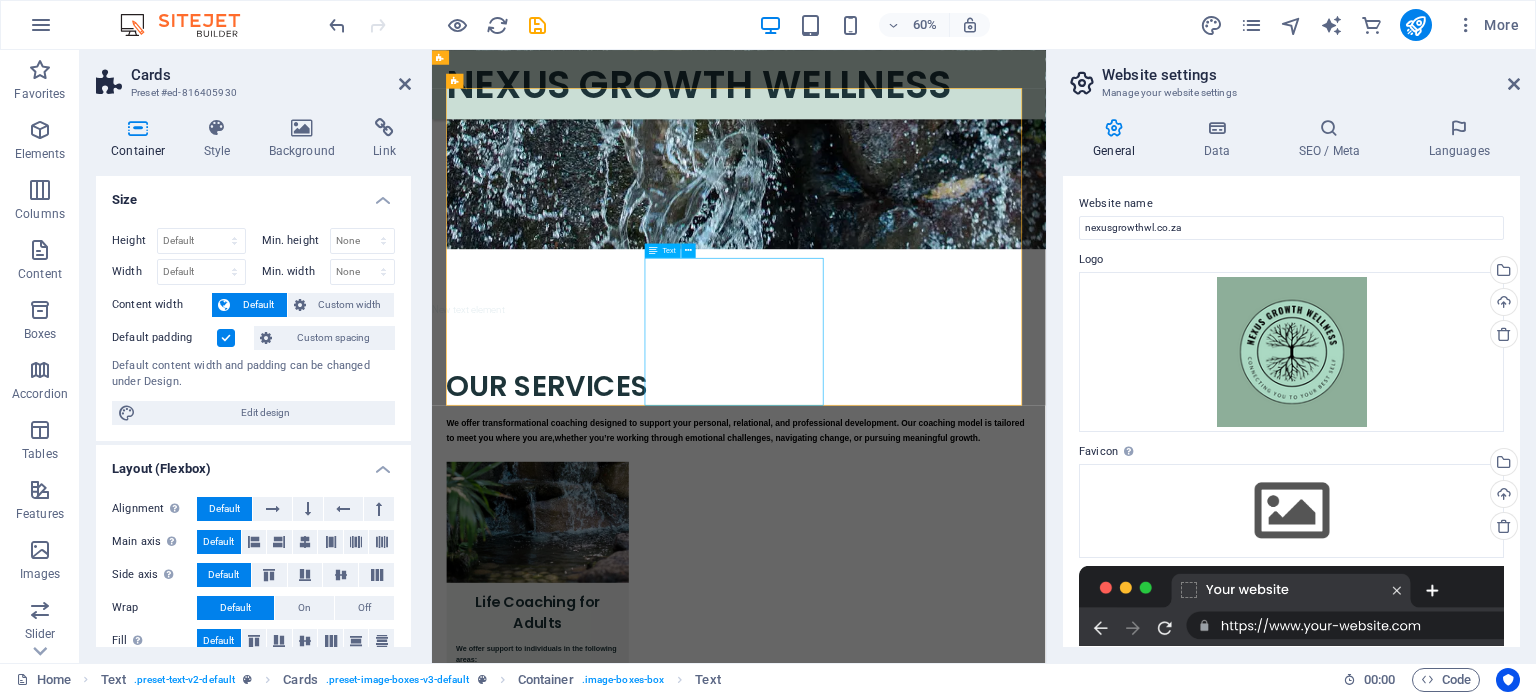 click on "Empowering Teams and Professionals to Flourish: - Training in Emotional Intelligence and Resilience - Strategies for Managing Workplace Stress and Burnout - Coaching for Achieving Work-Life Balance - Employee Wellness Programs with a Growth-Oriented Approach - Executive Coaching for Enhanced Leadership and Performance" at bounding box center [608, 3337] 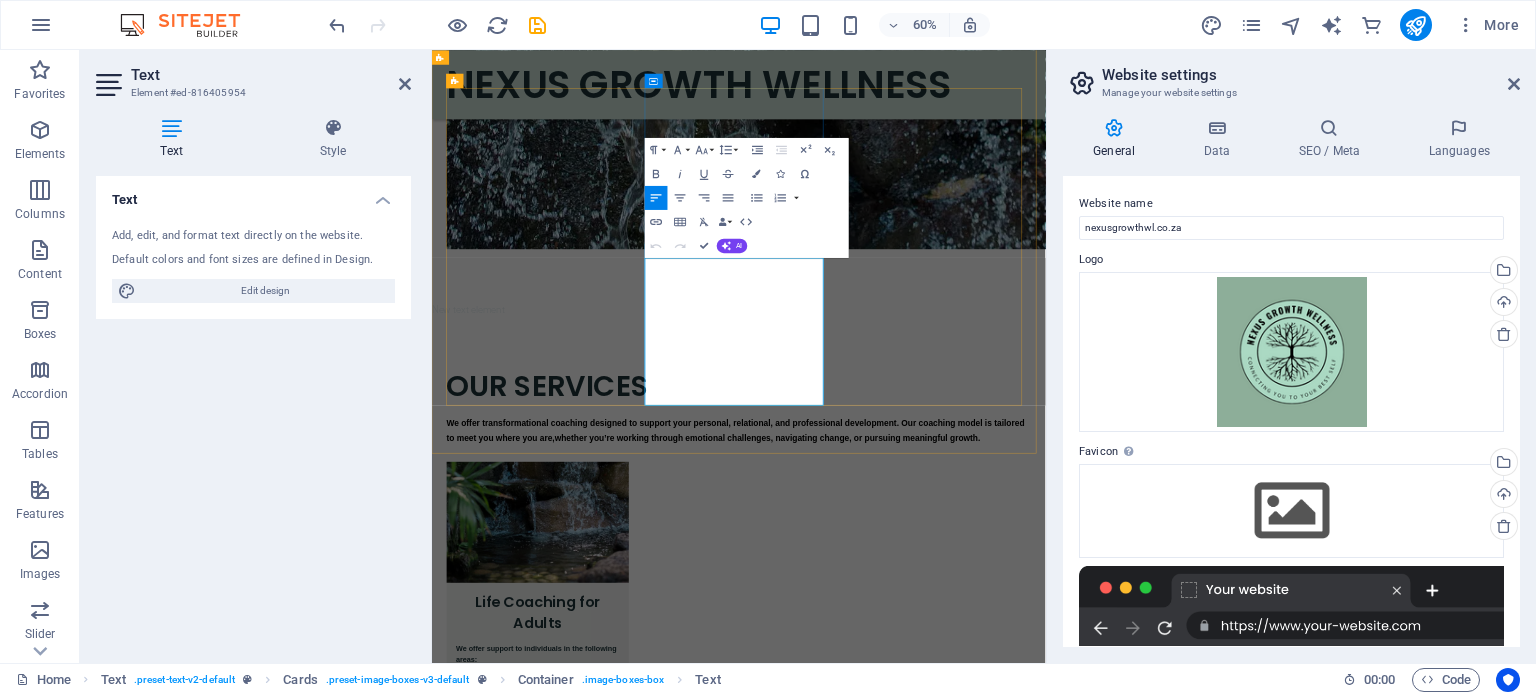 click on "Empowering Teams and Professionals to Flourish: - Training in Emotional Intelligence and Resilience - Strategies for Managing Workplace Stress and Burnout - Coaching for Achieving Work-Life Balance - Employee Wellness Programs with a Growth-Oriented Approach - Executive Coaching for Enhanced Leadership and Performance" at bounding box center (606, 3323) 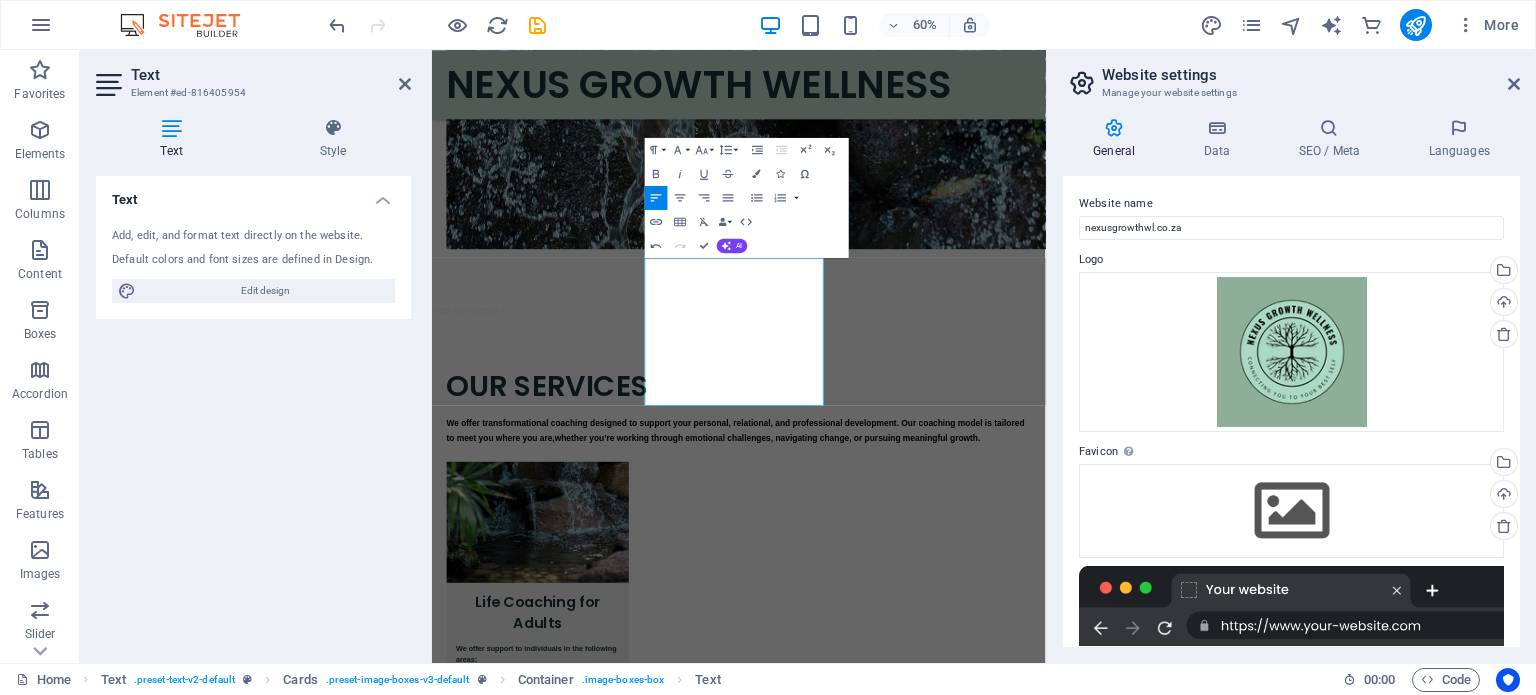 click on "Founded by [FIRST] [LAST], a certified Life Coach with a background in Psychology, Education, and Leadership." at bounding box center (943, 1668) 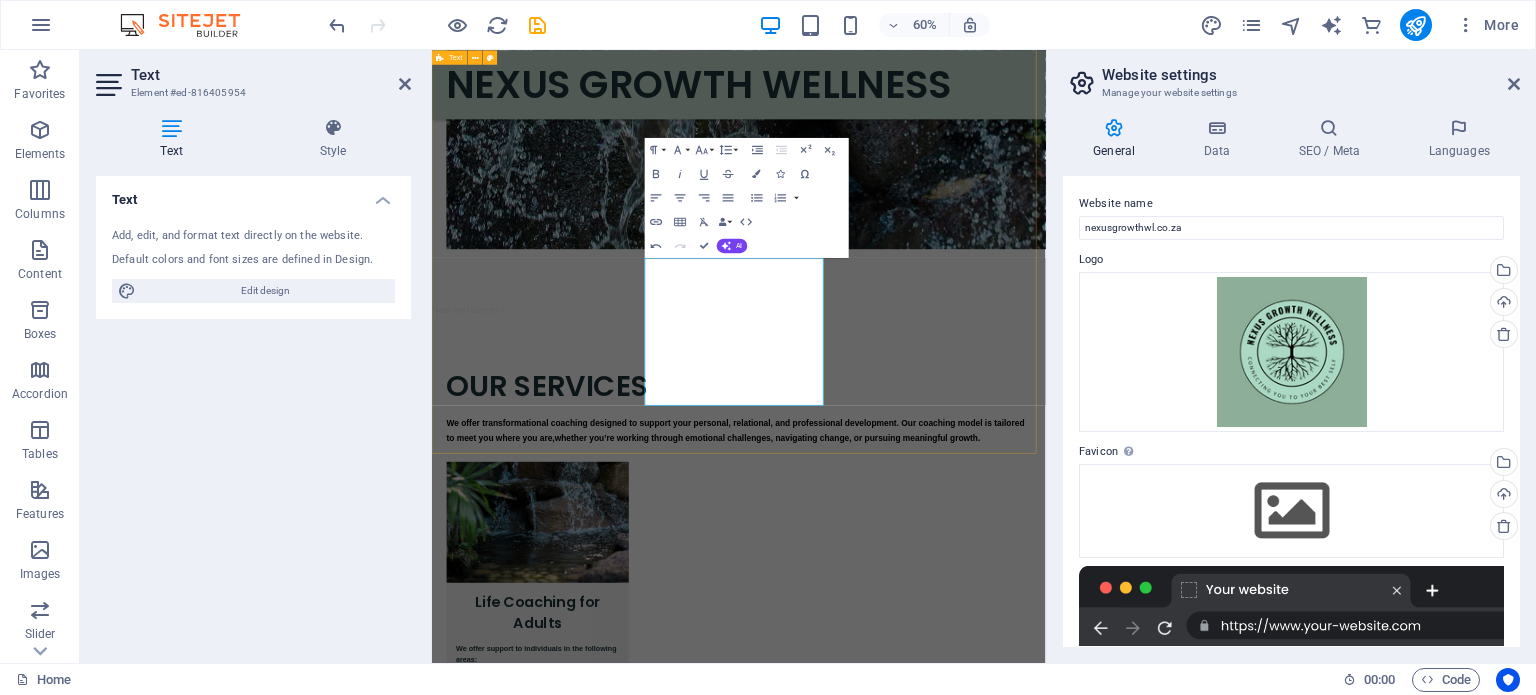 click on "OUR SERVICES We offer transformational coaching designed to support your personal, relational, and professional development. Our coaching model is tailored to meet you where you are,whether you’re working through emotional challenges, navigating change, or pursuing meaningful growth. Life Coaching for Adults We offer support to individuals in the following areas: ✔️ Emotional healing and regulation ✔️ Managing grief, trauma, and significant life transitions ✔️ Building confidence during career transitions ✔️ Overcoming toxic work environments ✔️  Restoring identity, self-worth, and fostering healthy relationships ✔️  Goal setting and personal development Coaching for Children and Teens We empower learners to: ✔️ Correct disruptive behavior with positive, structured approaches ✔️ Build confidence and effective communication skills ✔️ Navigate emotions such as anxiety, fear, anger, and loneliness ✔️ Take responsibility, set goals, and foster independence ✔️" at bounding box center [943, 2013] 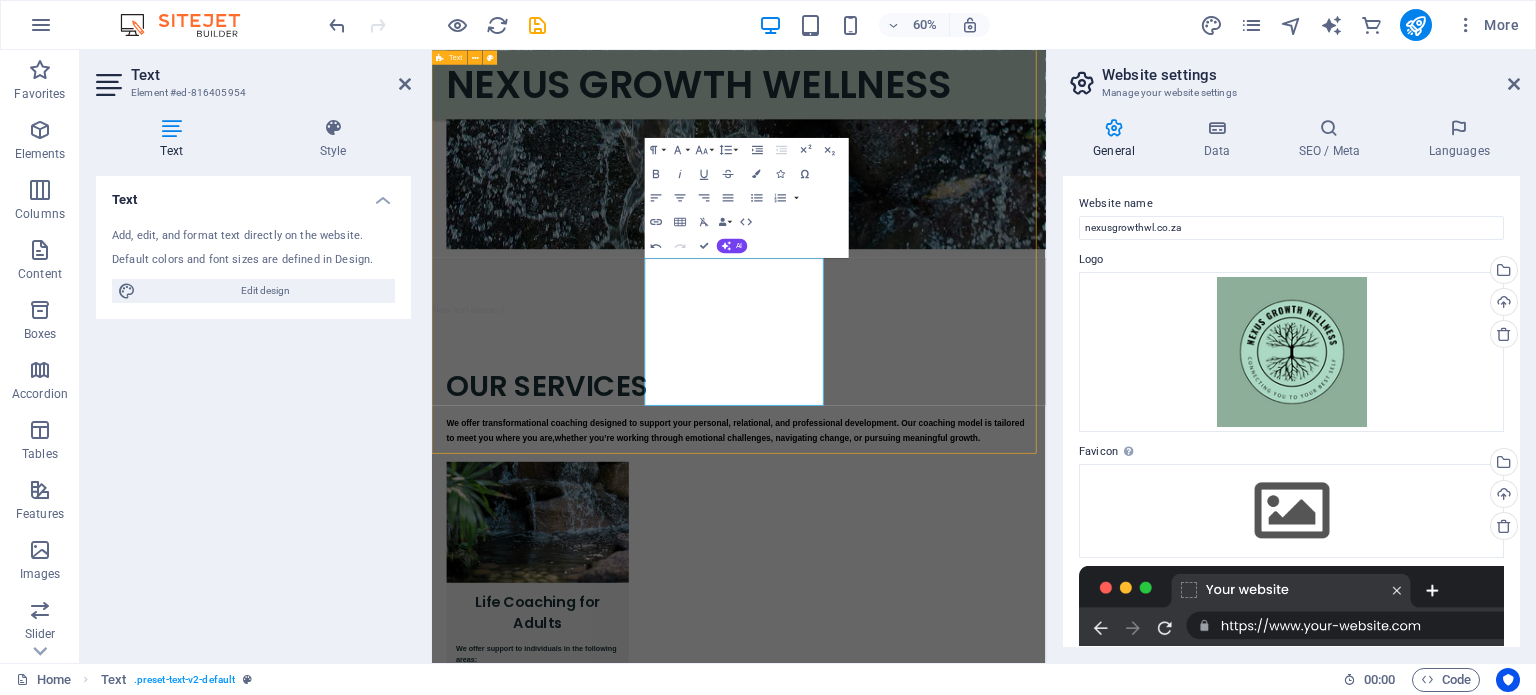 click on "OUR SERVICES We offer transformational coaching designed to support your personal, relational, and professional development. Our coaching model is tailored to meet you where you are,whether you’re working through emotional challenges, navigating change, or pursuing meaningful growth. Life Coaching for Adults We offer support to individuals in the following areas: ✔️ Emotional healing and regulation ✔️ Managing grief, trauma, and significant life transitions ✔️ Building confidence during career transitions ✔️ Overcoming toxic work environments ✔️  Restoring identity, self-worth, and fostering healthy relationships ✔️  Goal setting and personal development Coaching for Children and Teens We empower learners to: ✔️ Correct disruptive behavior with positive, structured approaches ✔️ Build confidence and effective communication skills ✔️ Navigate emotions such as anxiety, fear, anger, and loneliness ✔️ Take responsibility, set goals, and foster independence ✔️" at bounding box center (943, 2013) 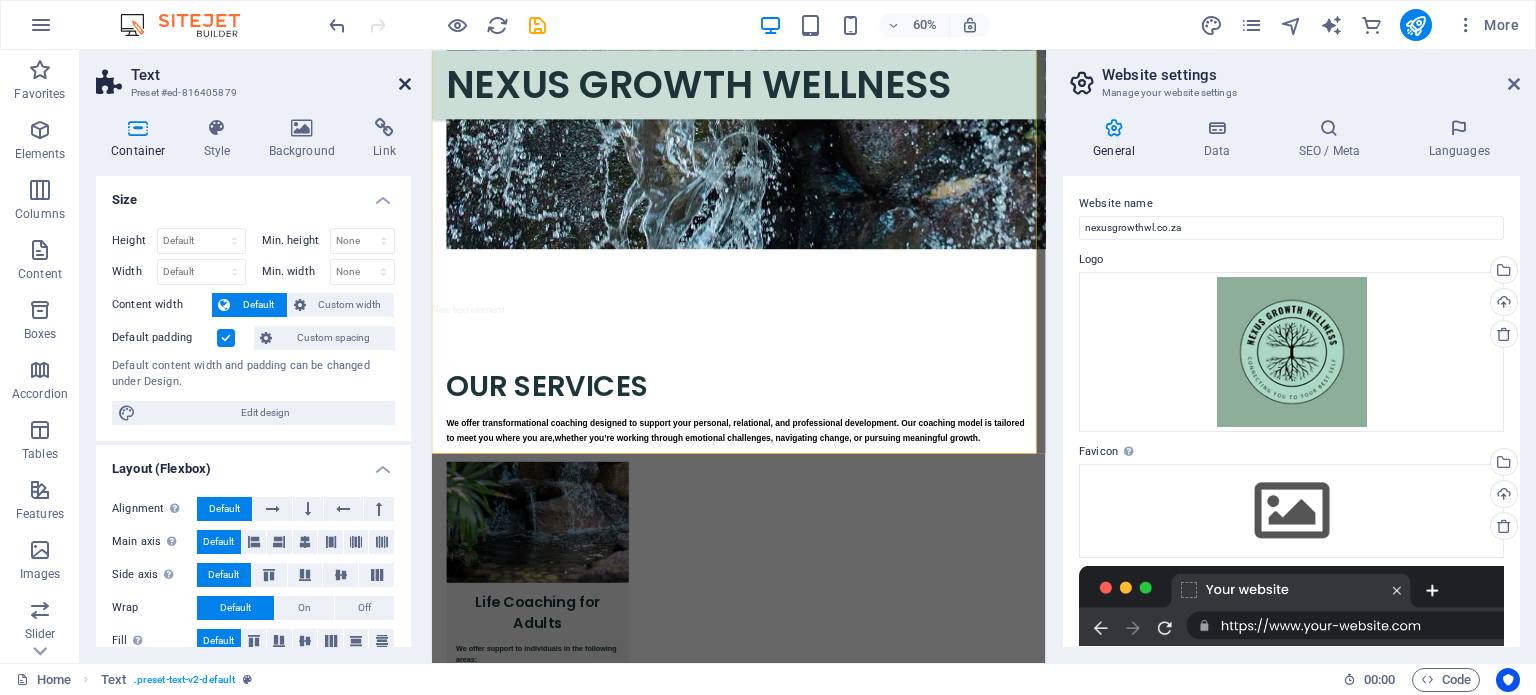 click at bounding box center (405, 84) 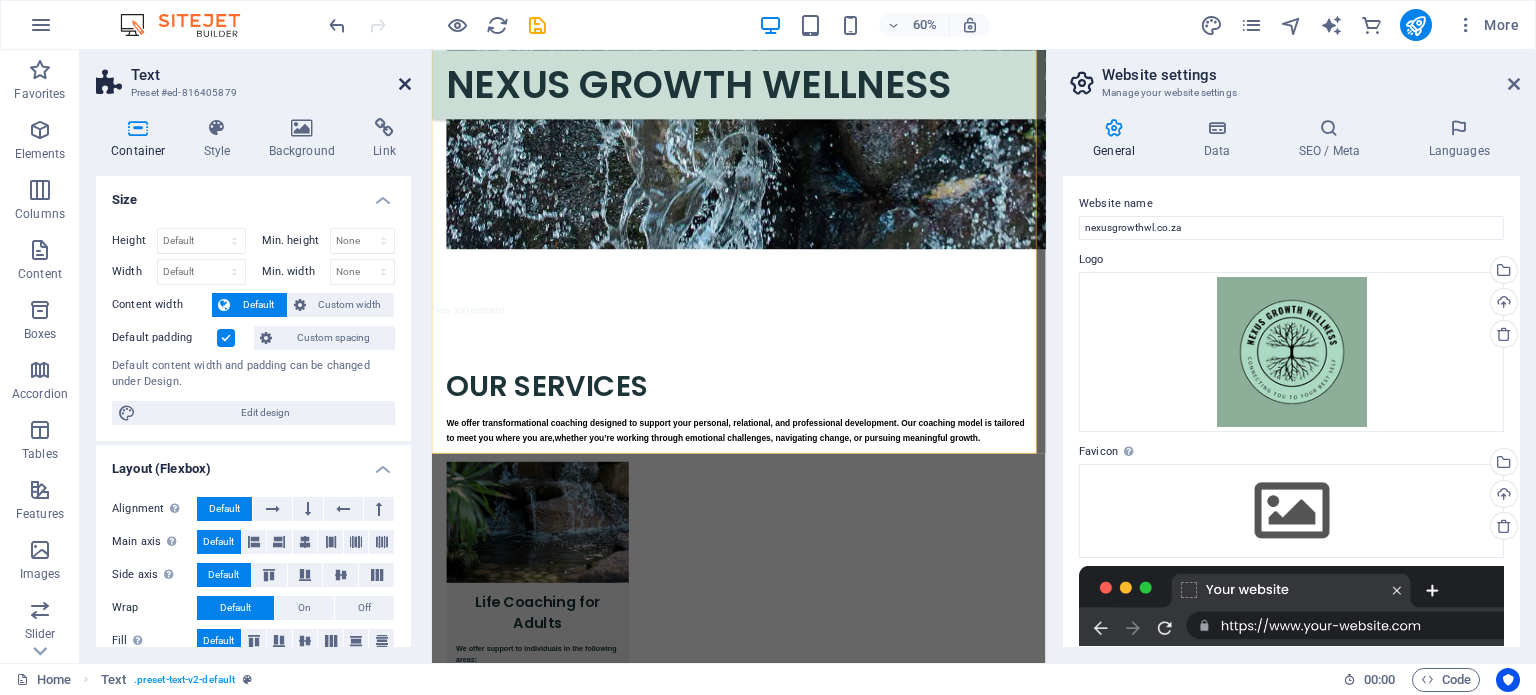 scroll, scrollTop: 2448, scrollLeft: 0, axis: vertical 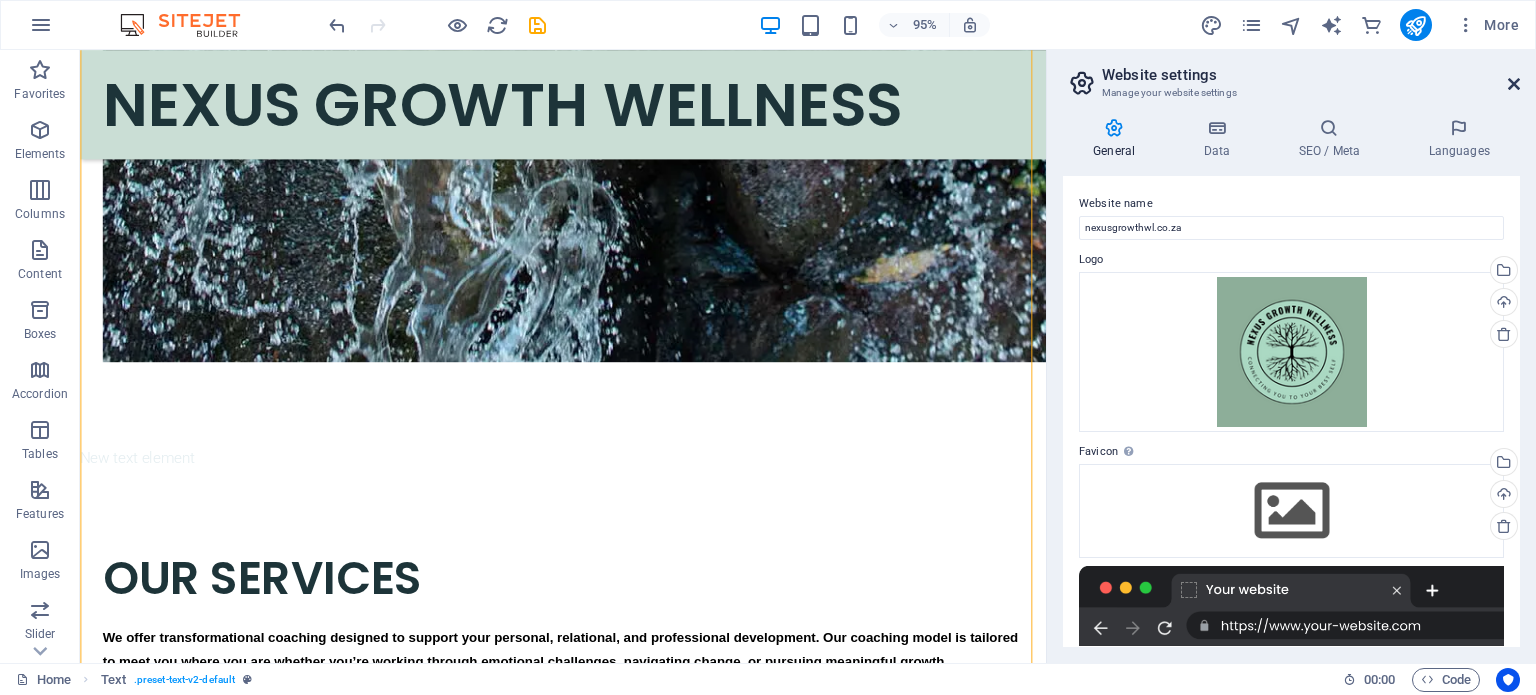 click at bounding box center [1514, 84] 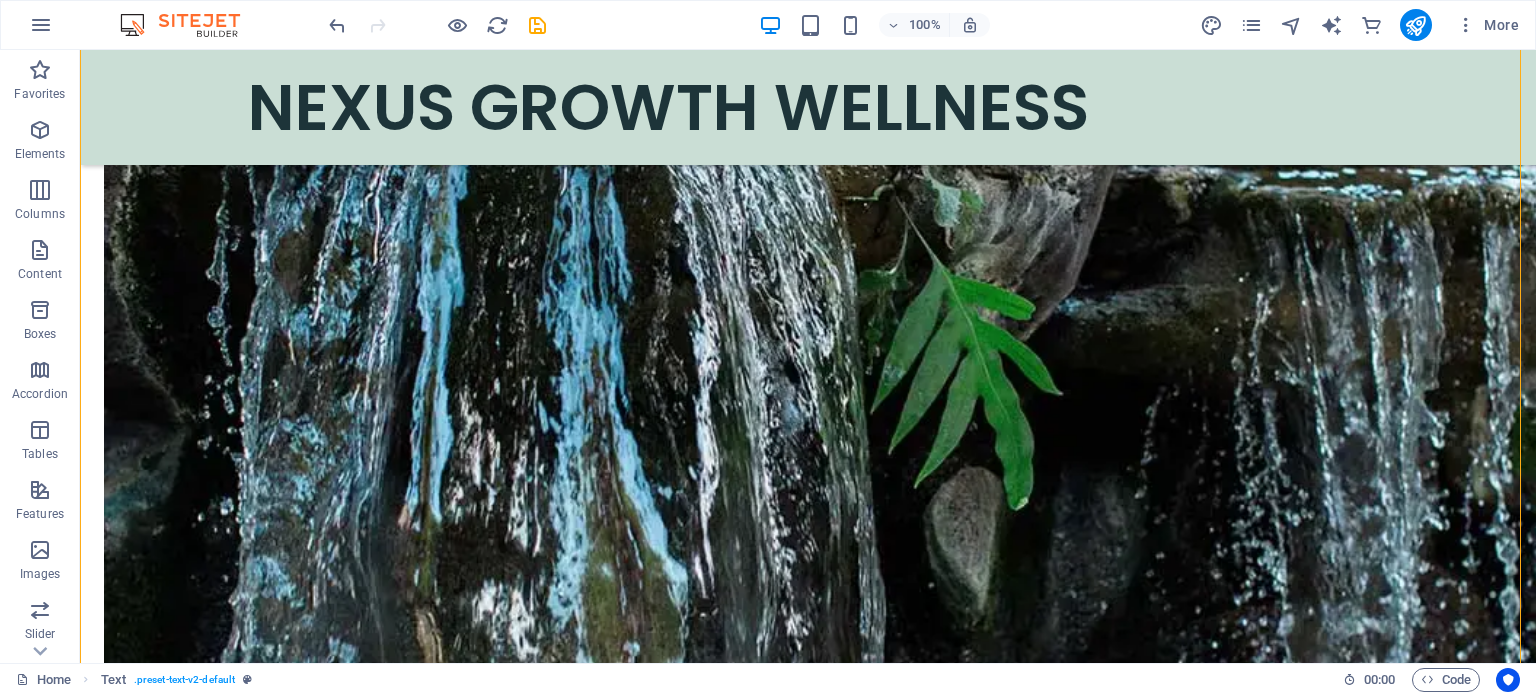 scroll, scrollTop: 1972, scrollLeft: 0, axis: vertical 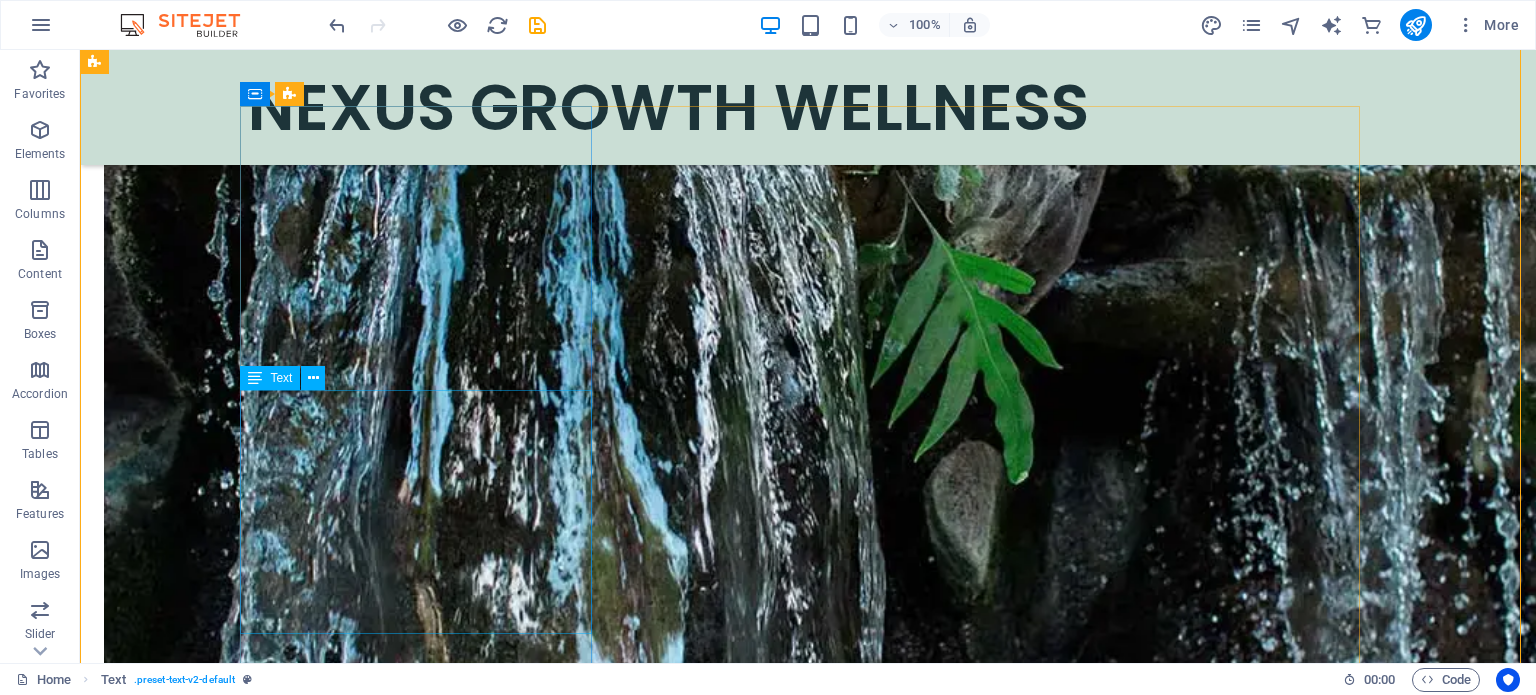 click on "We offer support to individuals in the following areas: ✔️ Emotional healing and regulation ✔️ Managing grief, trauma, and significant life transitions ✔️ Building confidence during career transitions ✔️ Overcoming toxic work environments ✔️  Restoring identity, self-worth, and fostering healthy relationships ✔️  Goal setting and personal development" at bounding box center [424, 2231] 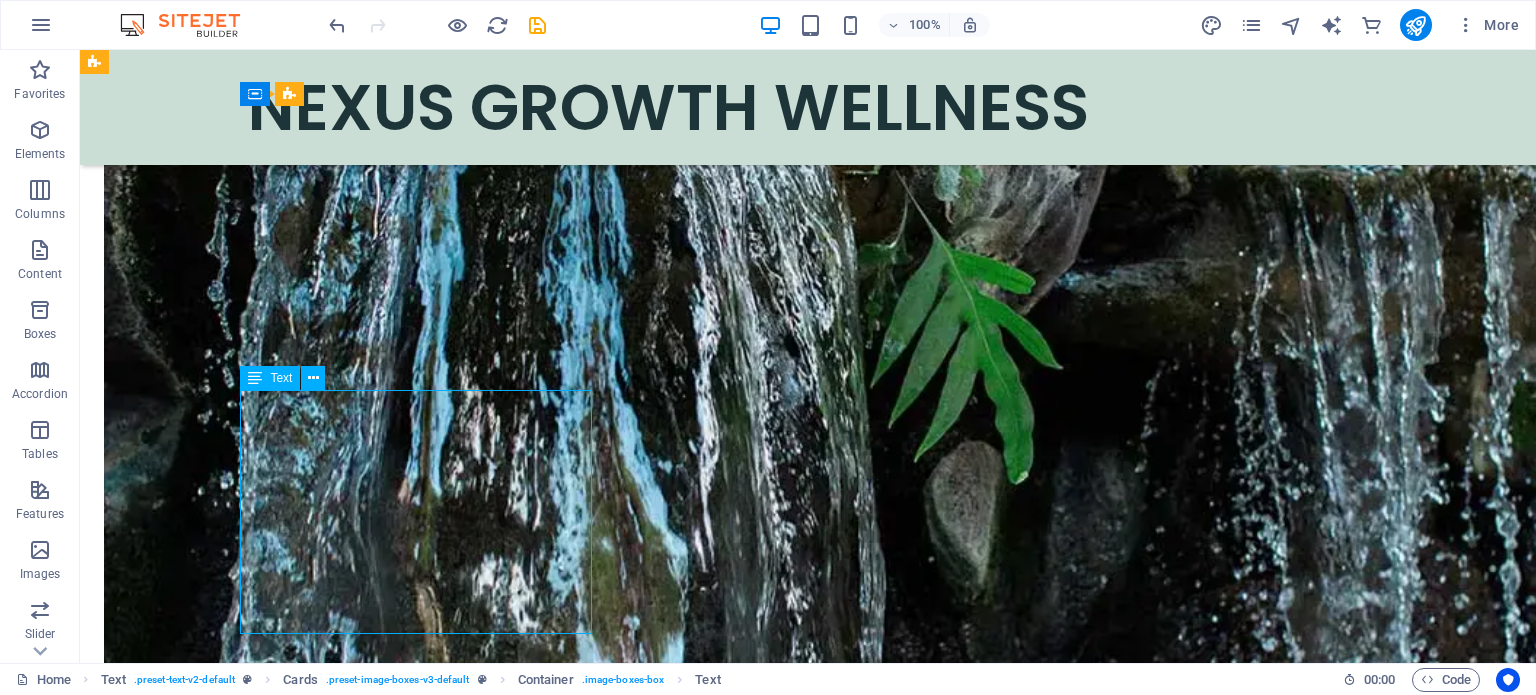 click on "We offer support to individuals in the following areas: ✔️ Emotional healing and regulation ✔️ Managing grief, trauma, and significant life transitions ✔️ Building confidence during career transitions ✔️ Overcoming toxic work environments ✔️  Restoring identity, self-worth, and fostering healthy relationships ✔️  Goal setting and personal development" at bounding box center [424, 2231] 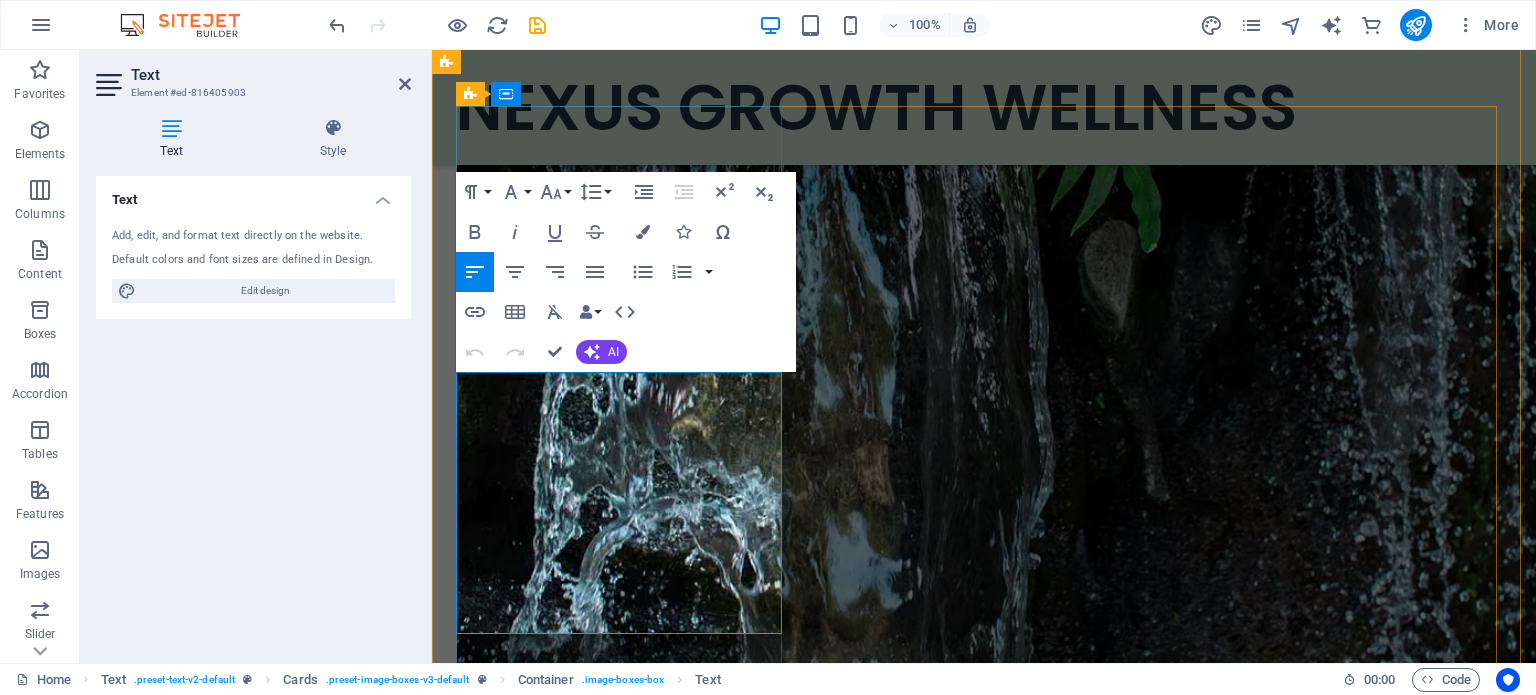 click on "✔️ Emotional healing and regulation ✔️ Managing grief, trauma, and significant life transitions ✔️ Building confidence during career transitions ✔️ Overcoming toxic work environments ✔️ Restoring identity, self-worth, and fostering healthy relationships ✔️ Goal setting and personal development" at bounding box center [621, 1768] 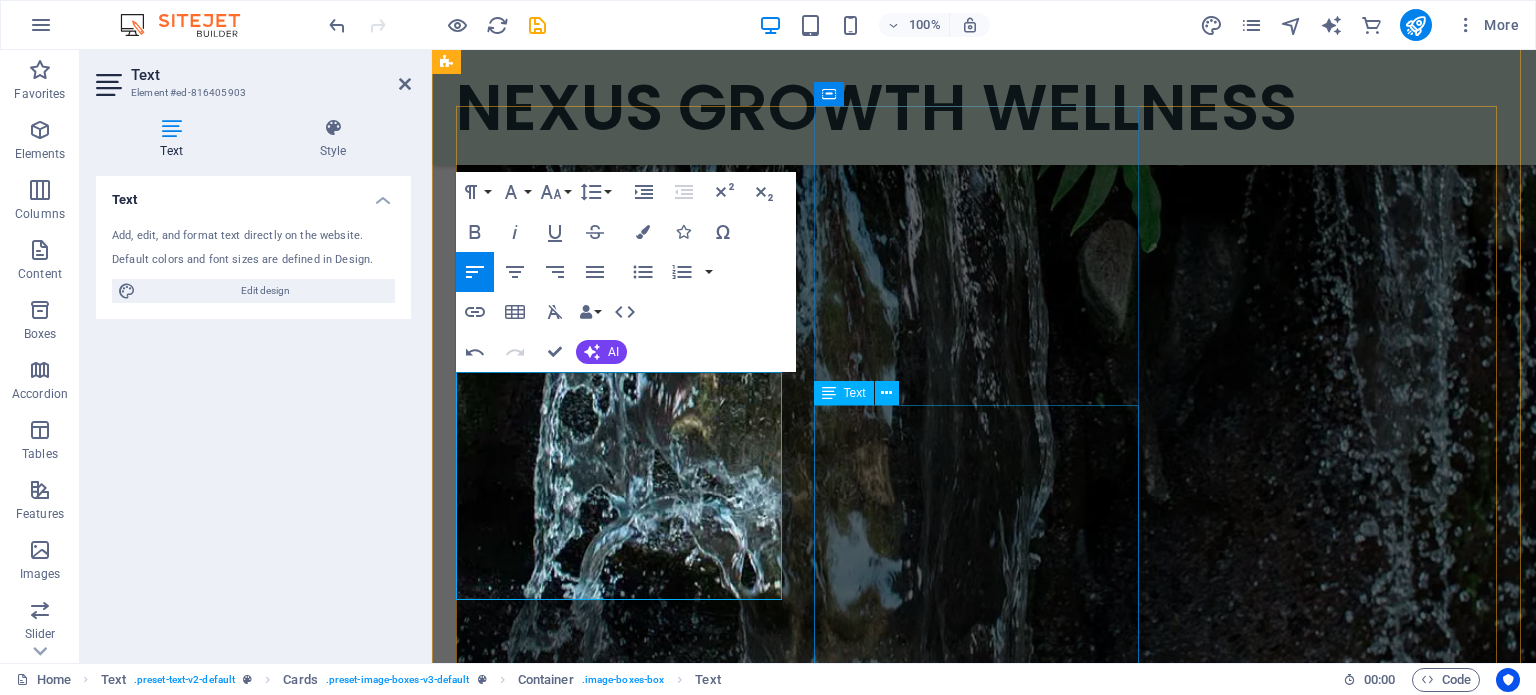 click on "We empower learners to: ✔️ Correct disruptive behavior with positive, structured approaches ✔️ Build confidence and effective communication skills ✔️ Navigate emotions such as anxiety, fear, anger, and loneliness ✔️ Take responsibility, set goals, and foster independence ✔️ Grow emotionally, mentally, and spiritually" at bounding box center [621, 2305] 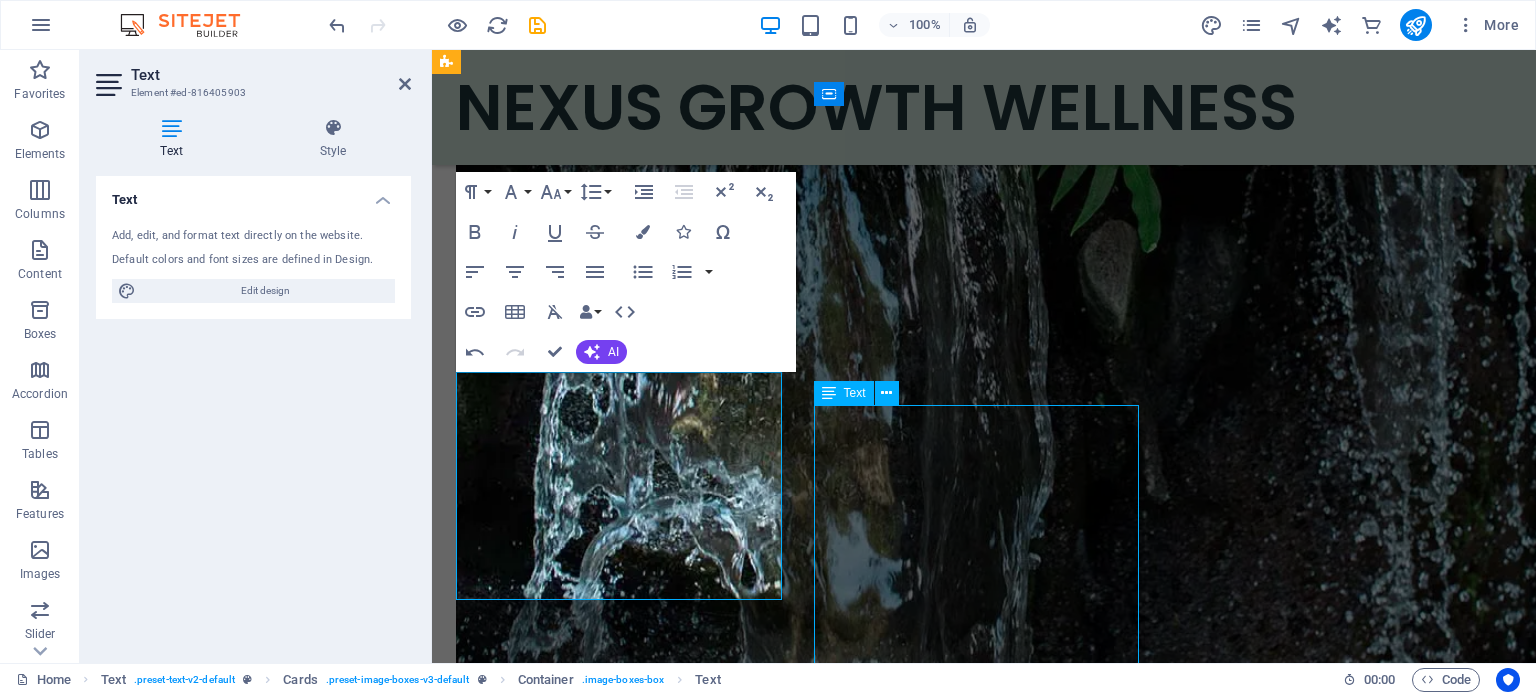 click on "We empower learners to: ✔️ Correct disruptive behavior with positive, structured approaches ✔️ Build confidence and effective communication skills ✔️ Navigate emotions such as anxiety, fear, anger, and loneliness ✔️ Take responsibility, set goals, and foster independence ✔️ Grow emotionally, mentally, and spiritually" at bounding box center (621, 2305) 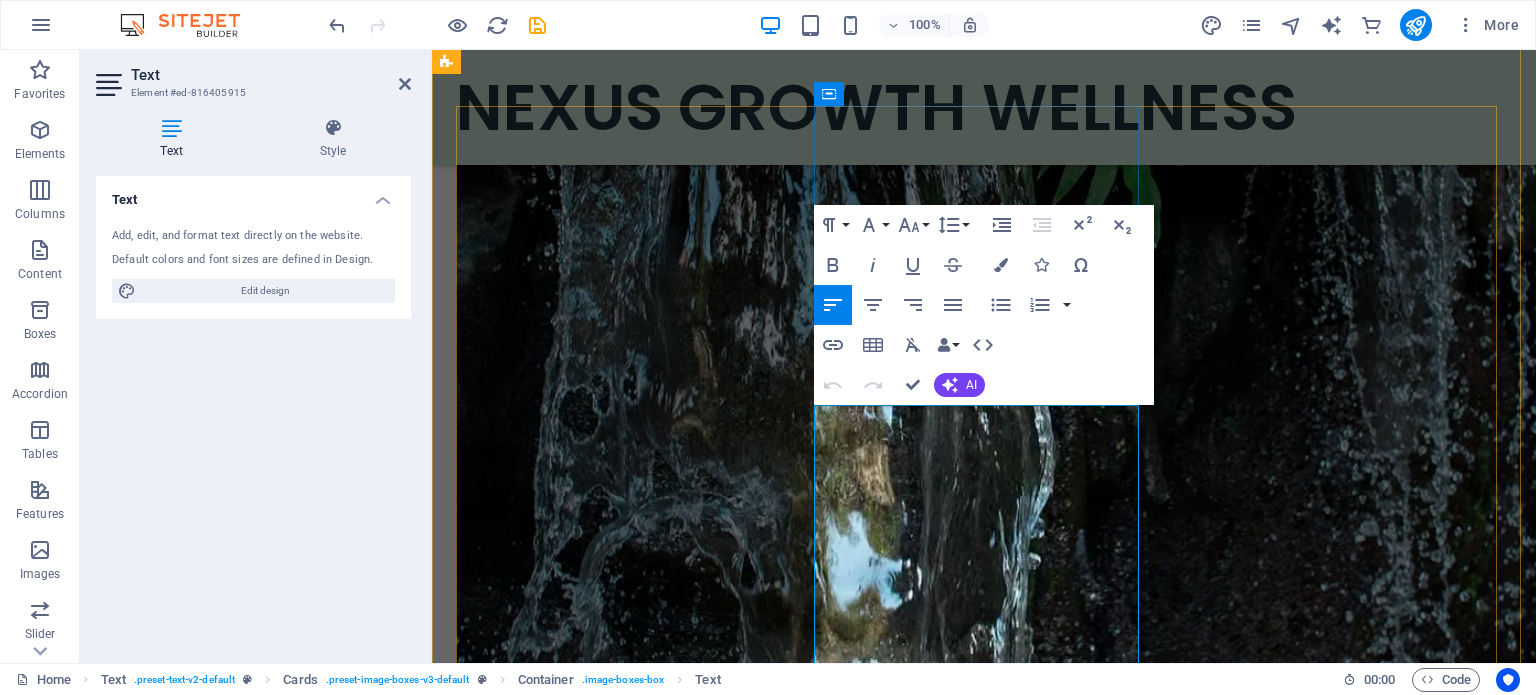 click on "✔️ Correct disruptive behavior with positive, structured approaches ✔️ Build confidence and effective communication skills ✔️ Navigate emotions such as anxiety, fear, anger, and loneliness ✔️ Take responsibility, set goals, and foster independence ✔️ Grow emotionally, mentally, and spiritually" at bounding box center (621, 2306) 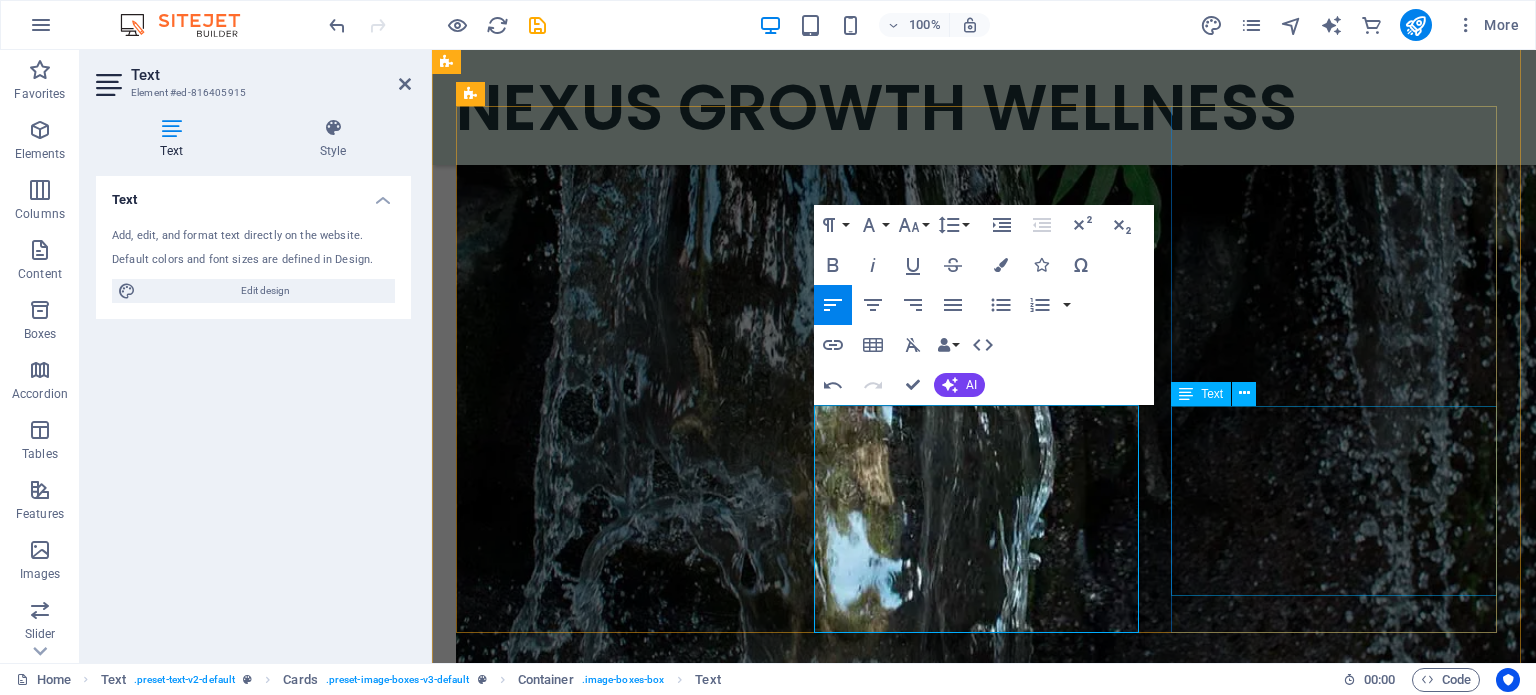 click on "Supporting families and relationships through: ✔️ Parenting support and family coaching ​ ✔️ Behavioral correction for children and teens ✔️ Enhancing family bonds and communication ✔️ Managing stress, anxiety, and emotions ✔️ Conflict resolution and relationship healing" at bounding box center (621, 2817) 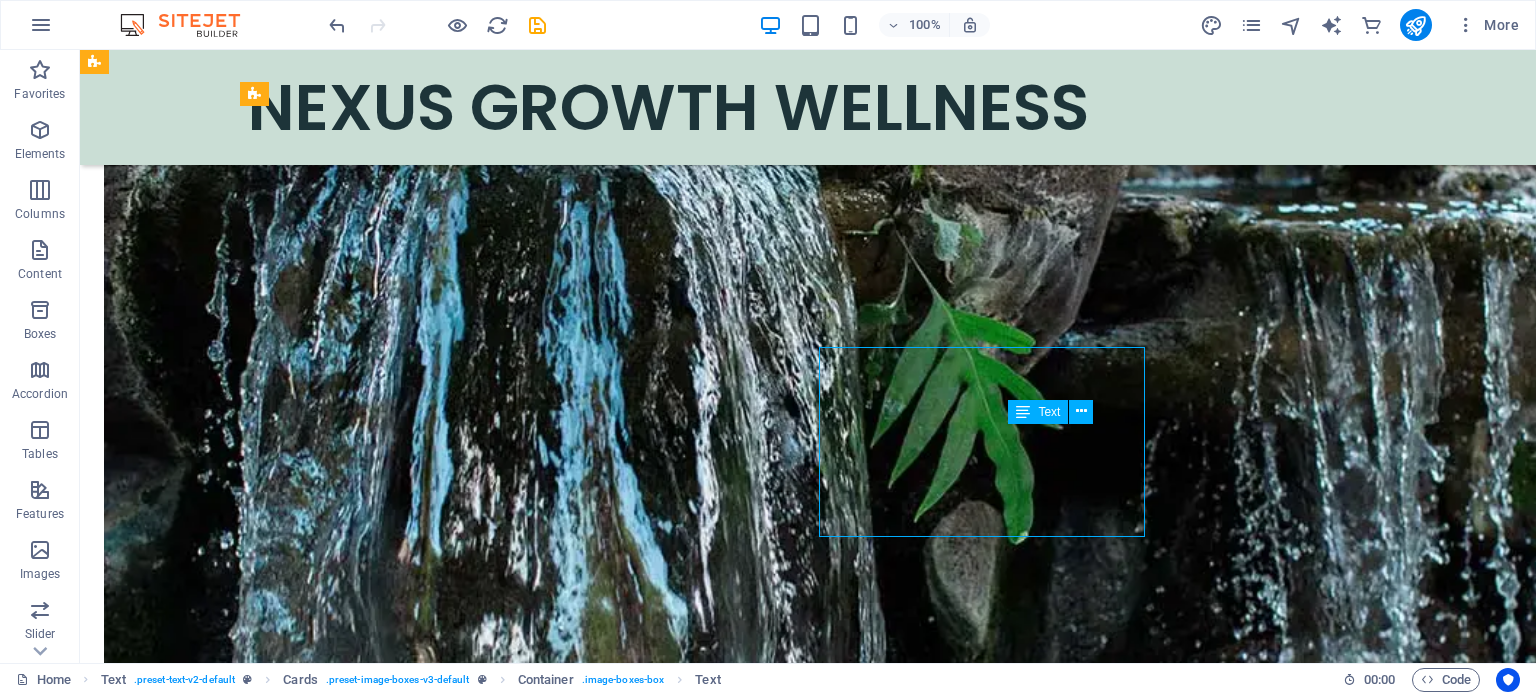 scroll, scrollTop: 1972, scrollLeft: 0, axis: vertical 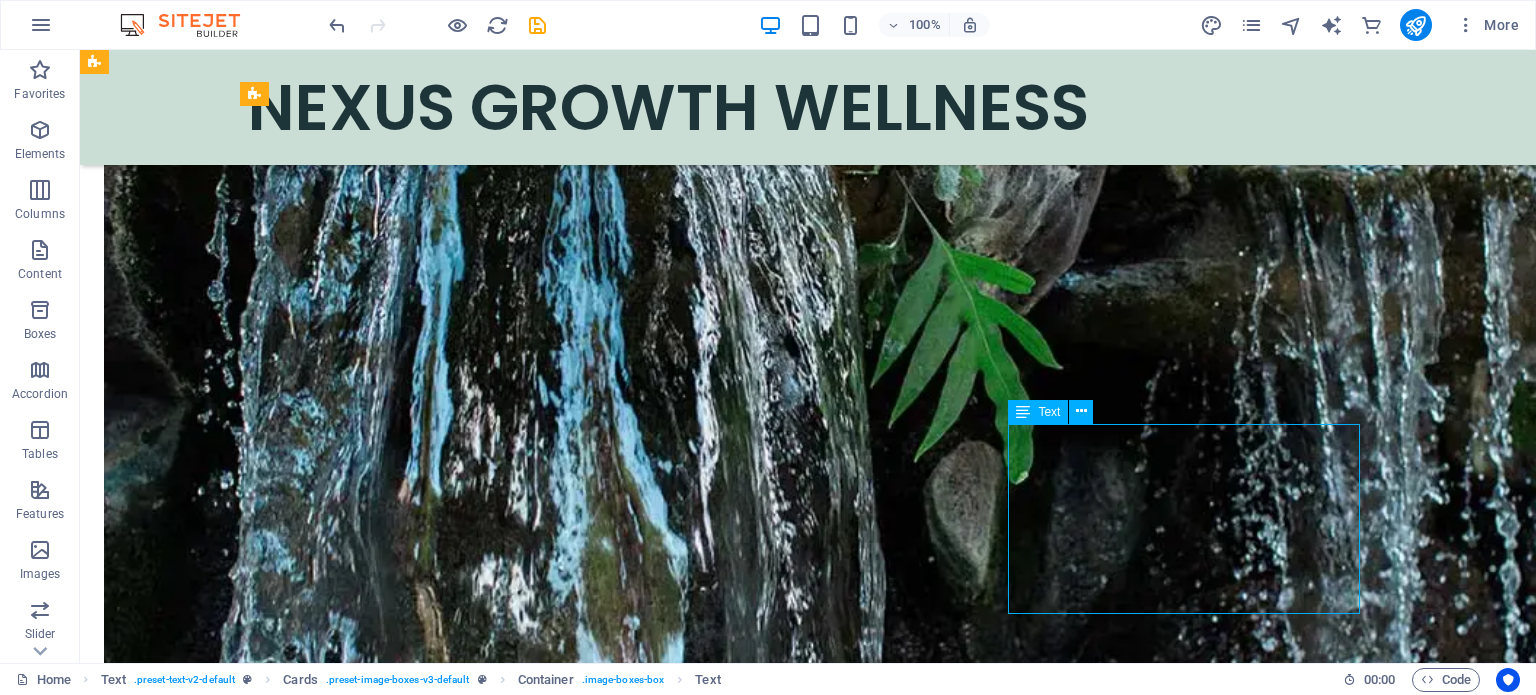 click on "Supporting families and relationships through: ✔️ Parenting support and family coaching ​ ✔️ Behavioral correction for children and teens ✔️ Enhancing family bonds and communication ✔️ Managing stress, anxiety, and emotions ✔️ Conflict resolution and relationship healing" at bounding box center (424, 3291) 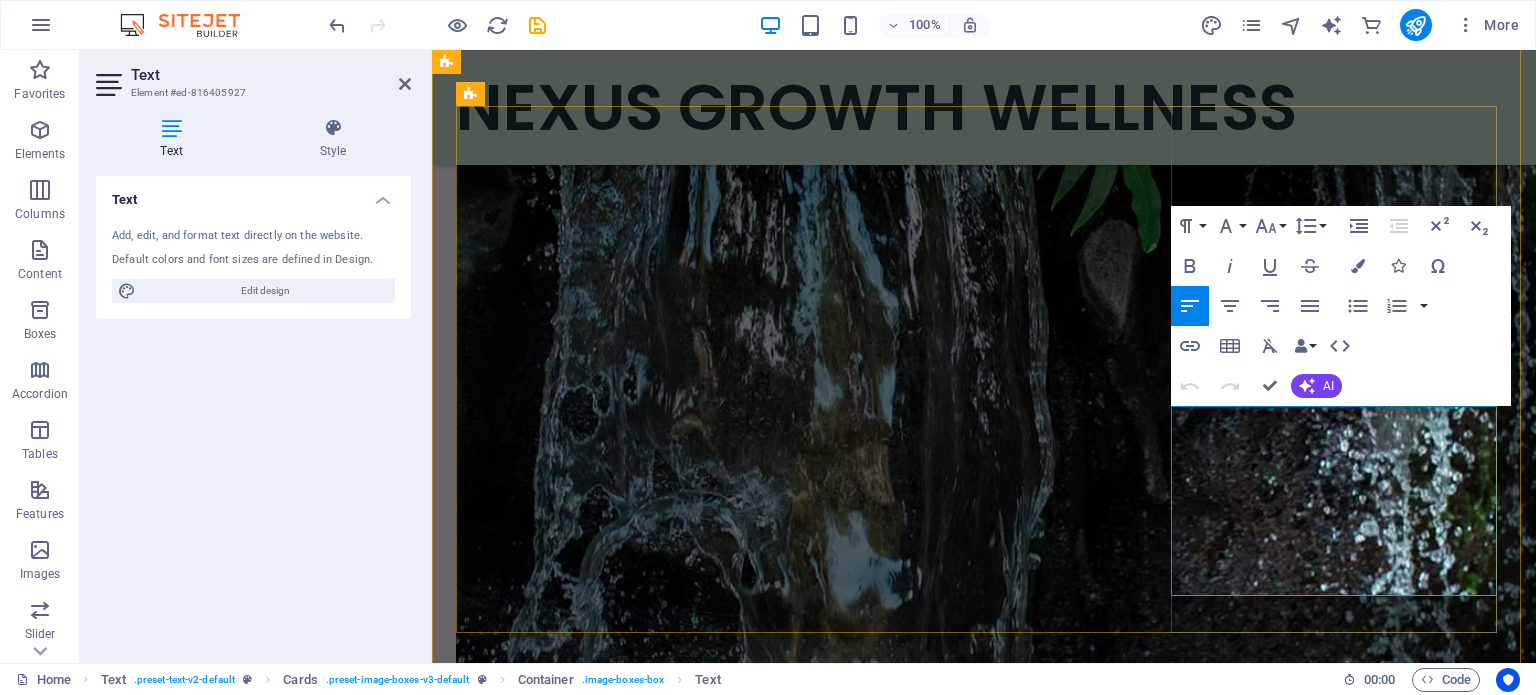click on "✔️ Parenting support and family coaching   ✔️ Behavioral correction for children and teens   ✔️ Enhancing family bonds and communication   ✔️ Managing stress, anxiety, and emotions   ✔️ Conflict resolution and relationship healing" at bounding box center (621, 2818) 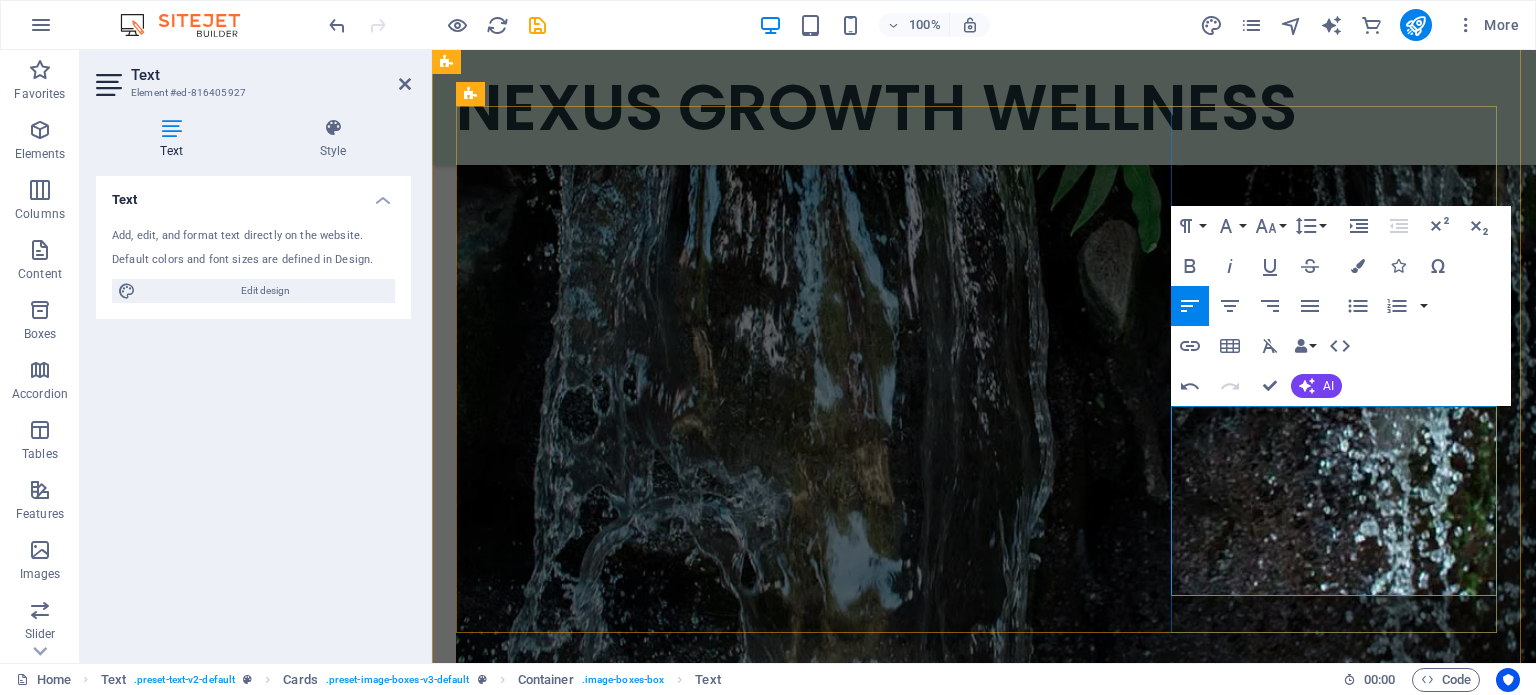 click on "✔️" at bounding box center [481, 2792] 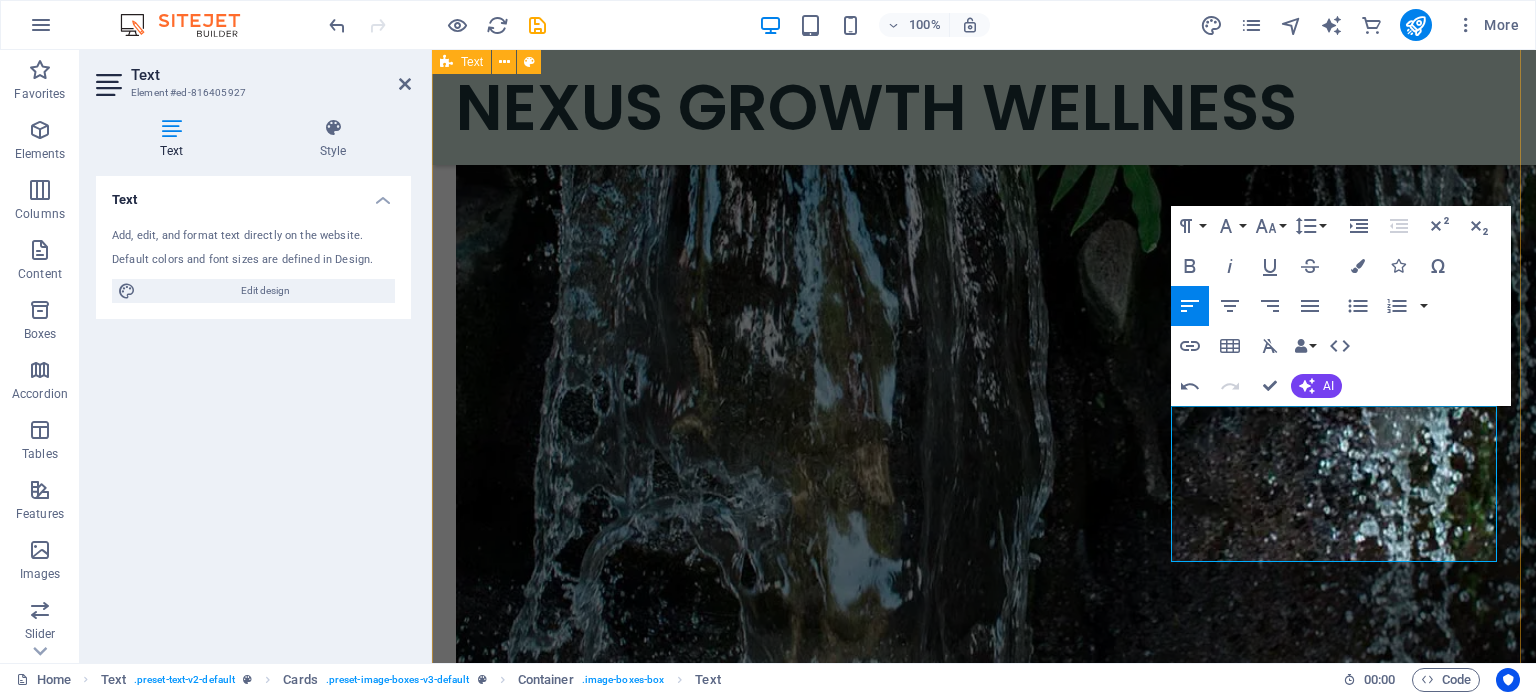click on "OUR SERVICES We offer transformational coaching designed to support your personal, relational, and professional development. Our coaching model is tailored to meet you where you are,whether you’re working through emotional challenges, navigating change, or pursuing meaningful growth. Life Coaching for Adults We offer support to individuals in the following areas: ✔️ Emotional healing and regulation ✔️ Managing grief, trauma, and significant life transitions ✔️ Building confidence during career transitions ✔️ Overcoming toxic work environments ✔️ Restoring identity, self-worth, and fostering healthy relationships ✔️ Goal setting and personal development Coaching for Children and Teens We empower learners to: ✔️ Correct disruptive behavior with positive, structured approaches ✔️ Build confidence and effective communication skills ✔️ Navigate emotions such as anxiety, fear, anger, and loneliness ✔️ Take responsibility, set goals, and foster independence ✔️ ✔️" at bounding box center (984, 2543) 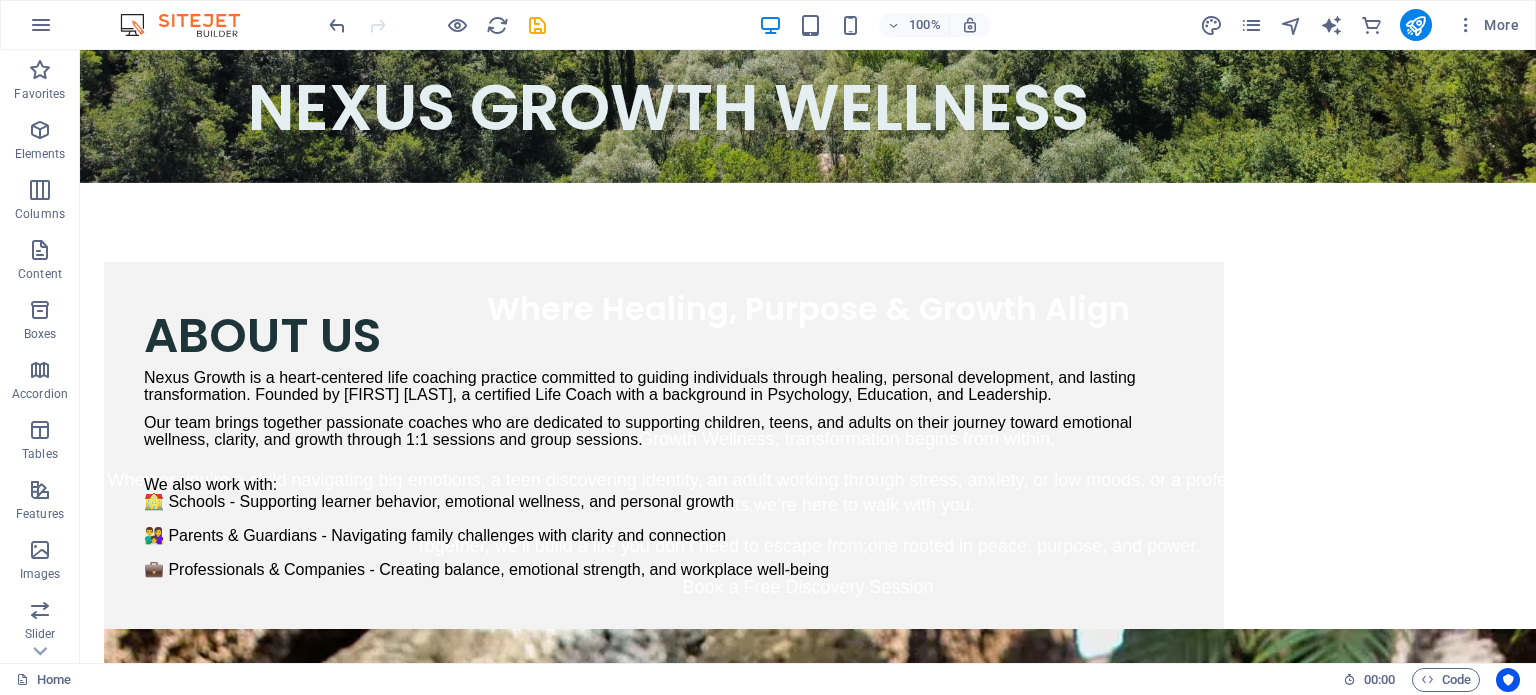 scroll, scrollTop: 0, scrollLeft: 0, axis: both 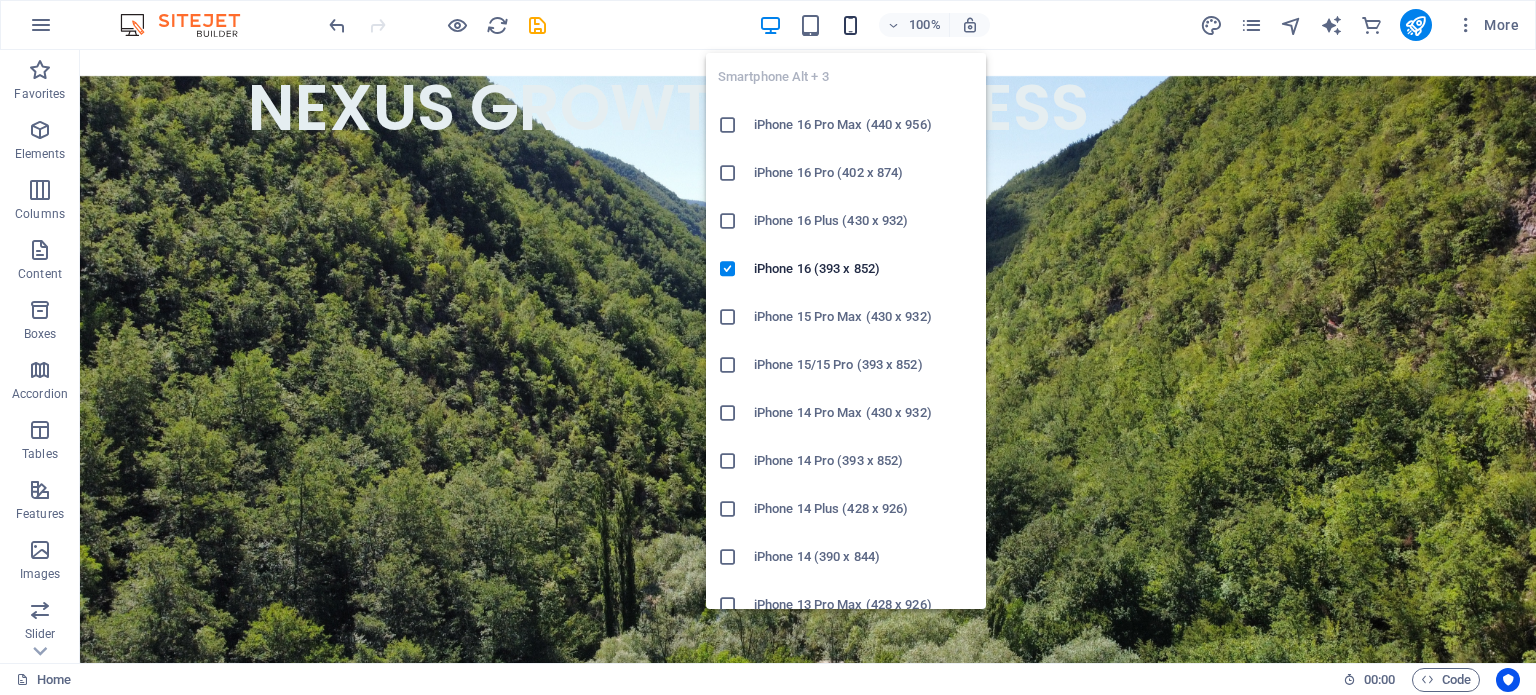 click at bounding box center (850, 25) 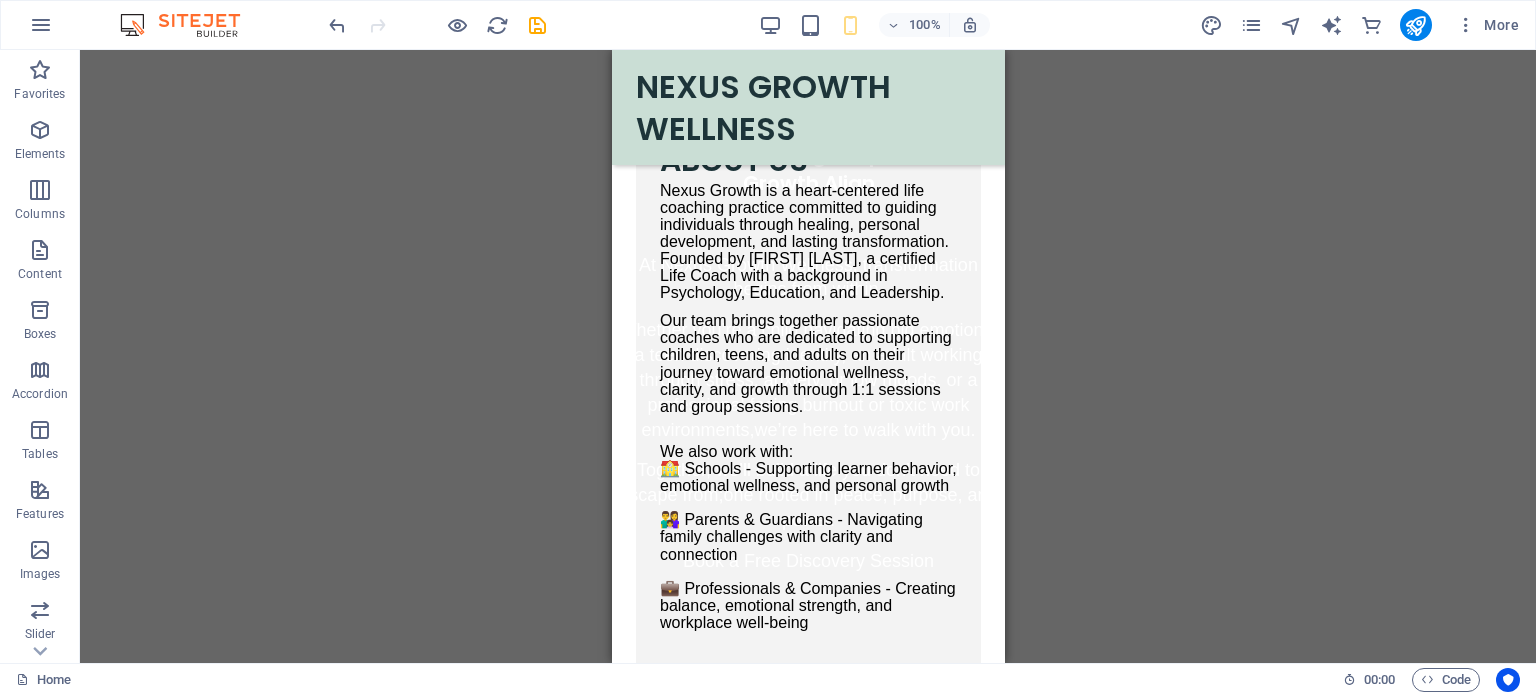 scroll, scrollTop: 686, scrollLeft: 0, axis: vertical 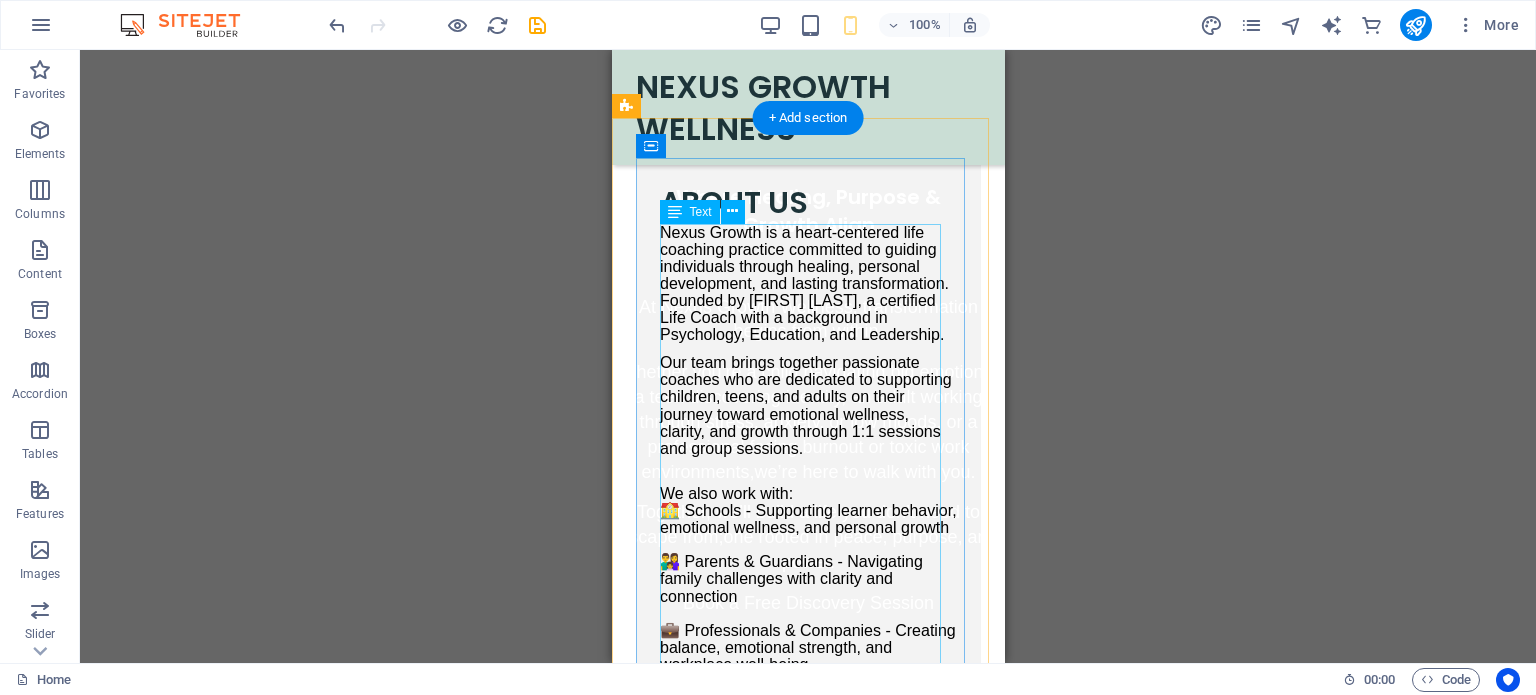 click on "Nexus Growth is a heart-centered life coaching practice committed to guiding individuals through healing, personal development, and lasting transformation. Founded by [NAME] [LAST], a certified Life Coach with a background in Psychology, Education, and Leadership. Our team brings together passionate coaches who are dedicated to supporting children, teens, and adults on their journey toward emotional wellness, clarity, and growth through 1:1 sessions and group sessions. We also work with: 🏫 Schools - Supporting learner behavior, emotional wellness, and personal growth 👨‍👩‍👧 Parents & Guardians - Navigating family challenges with clarity and connection 💼 Professionals & Companies - Creating balance, emotional strength, and workplace well-being" at bounding box center (807, 449) 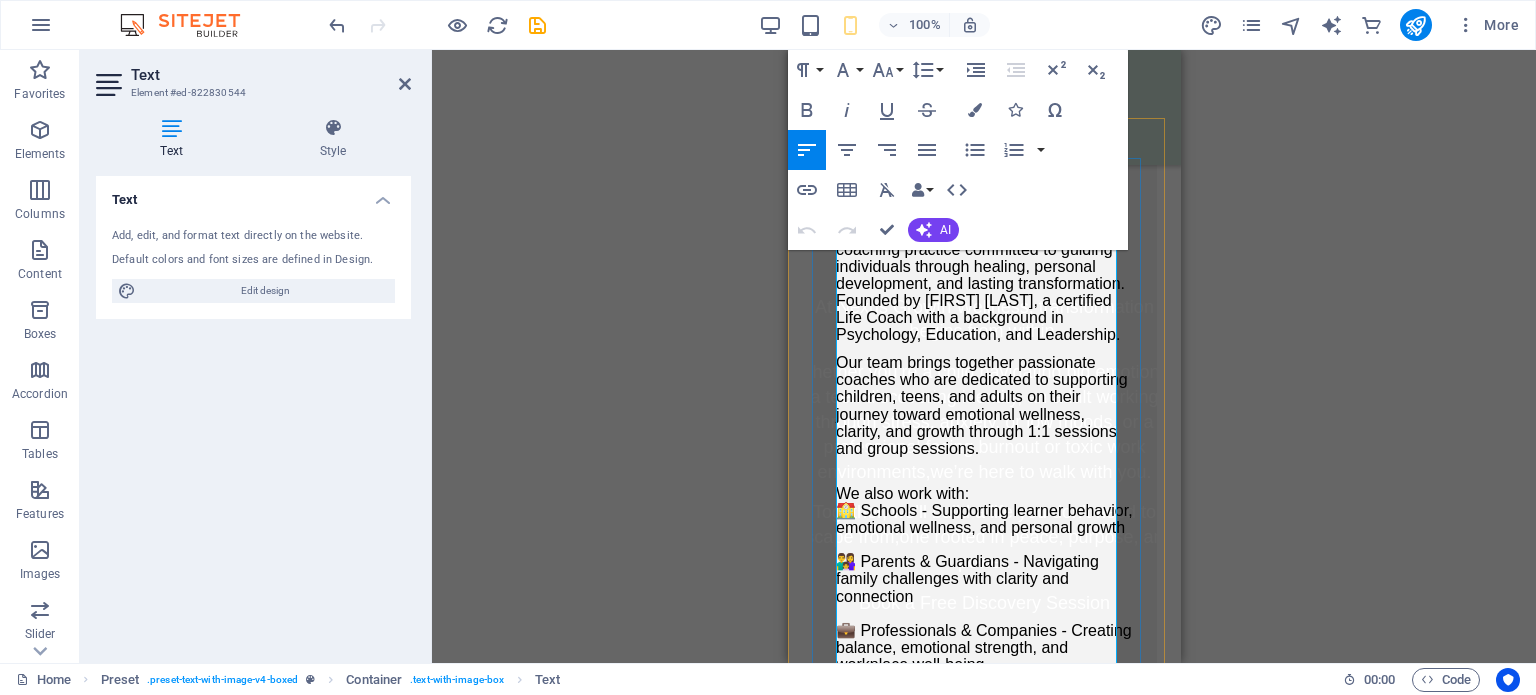 click on "Our team brings together passionate coaches who are dedicated to supporting children, teens, and adults on their journey toward emotional wellness, clarity, and growth through 1:1 sessions and group sessions." at bounding box center [981, 405] 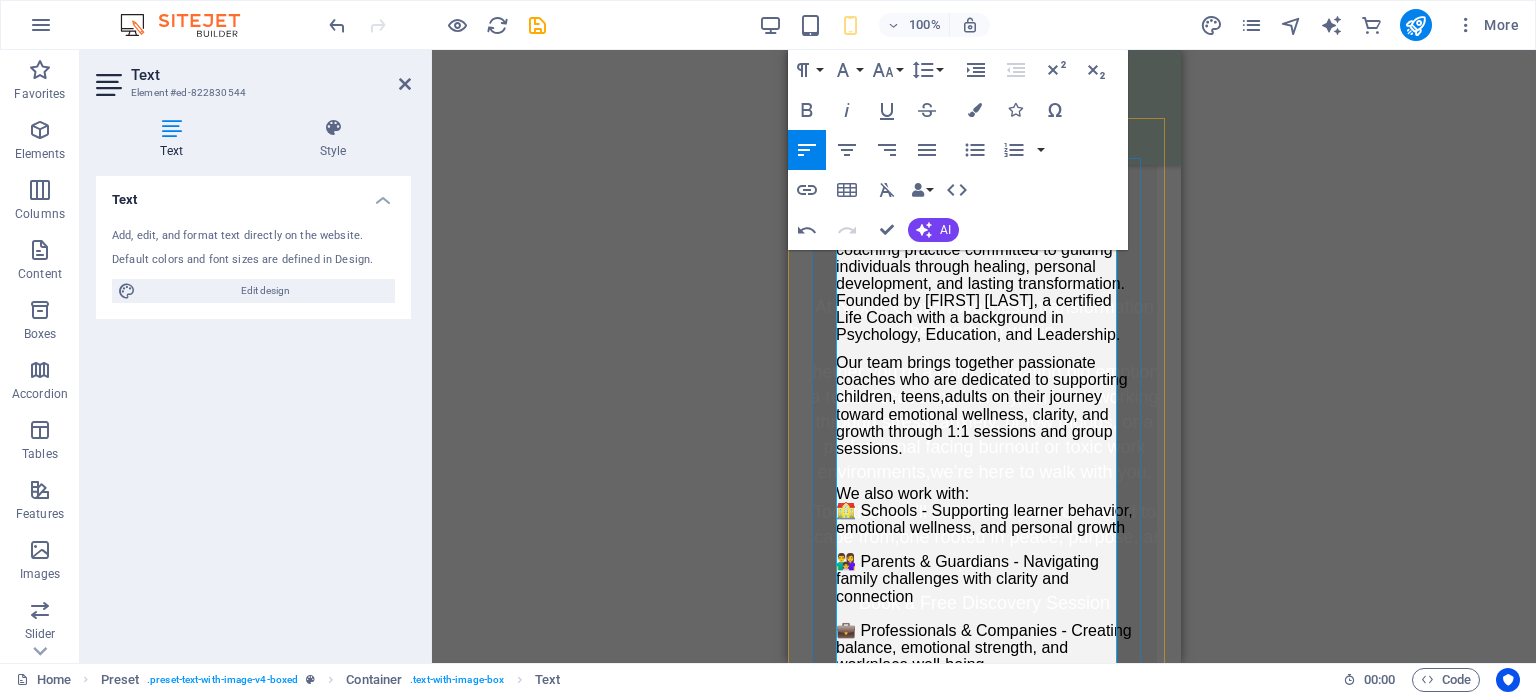 type 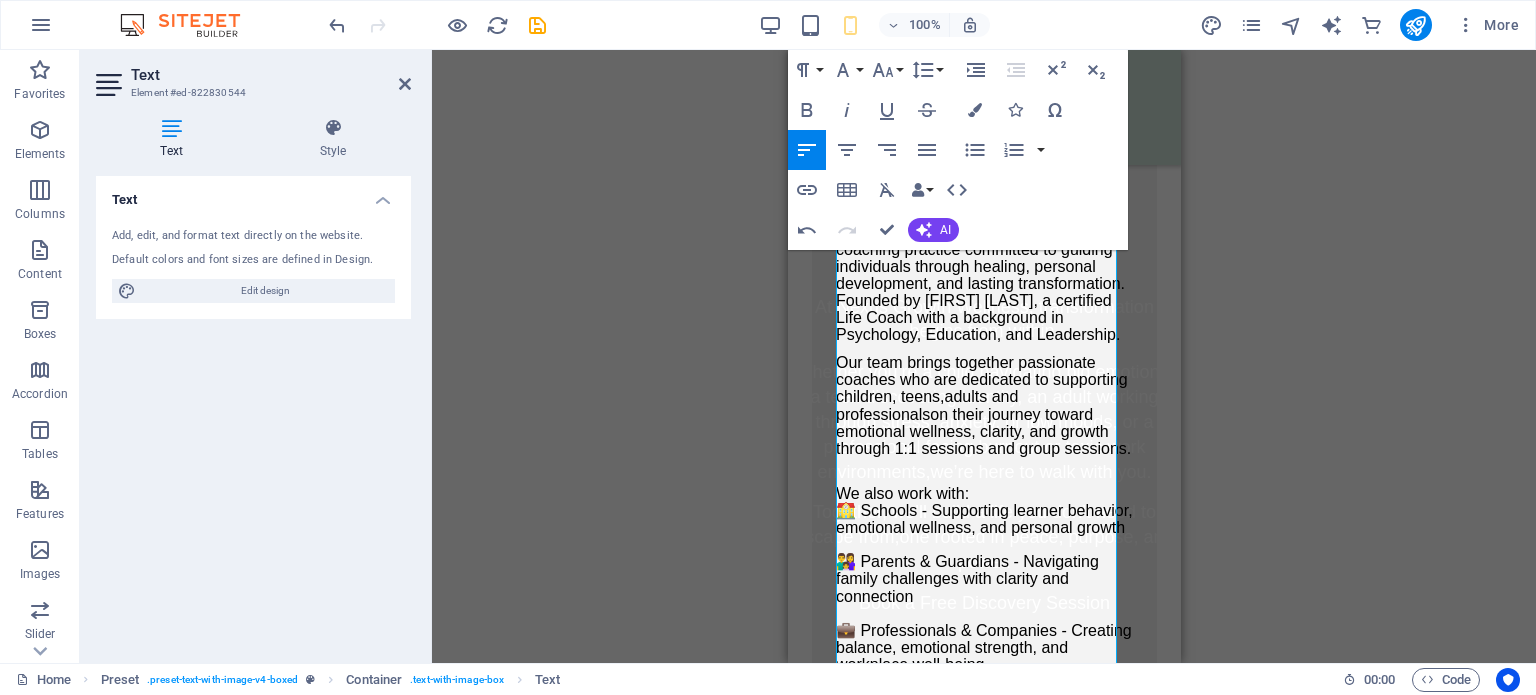 click on "H3 Banner Banner Container Text Menu Bar Text Spacer Text Text Cards Container Text Container Text Container H4 Container Image Cards Container H4 H4 Container Image Cards Container Image Container H4 Text Text Preset Container Text Paragraph Format Normal Heading 1 Heading 2 Heading 3 Heading 4 Heading 5 Heading 6 Code Font Family Arial Georgia Impact Tahoma Times New Roman Verdana Poppins Roboto Font Size 8 9 10 11 12 14 18 24 30 36 48 60 72 96 Line Height Default Single 1.15 1.5 Double Increase Indent Decrease Indent Superscript Subscript Bold Italic Underline Strikethrough Colors Icons Special Characters Align Left Align Center Align Right Align Justify Unordered List Default Circle Disc Square Ordered List Default Lower Alpha Lower Greek Lower Roman Upper Alpha Upper Roman Insert Link Insert Table Clear Formatting Data Bindings Company First name Last name Street ZIP code City Email Phone Mobile Fax HTML AI" at bounding box center [984, 356] 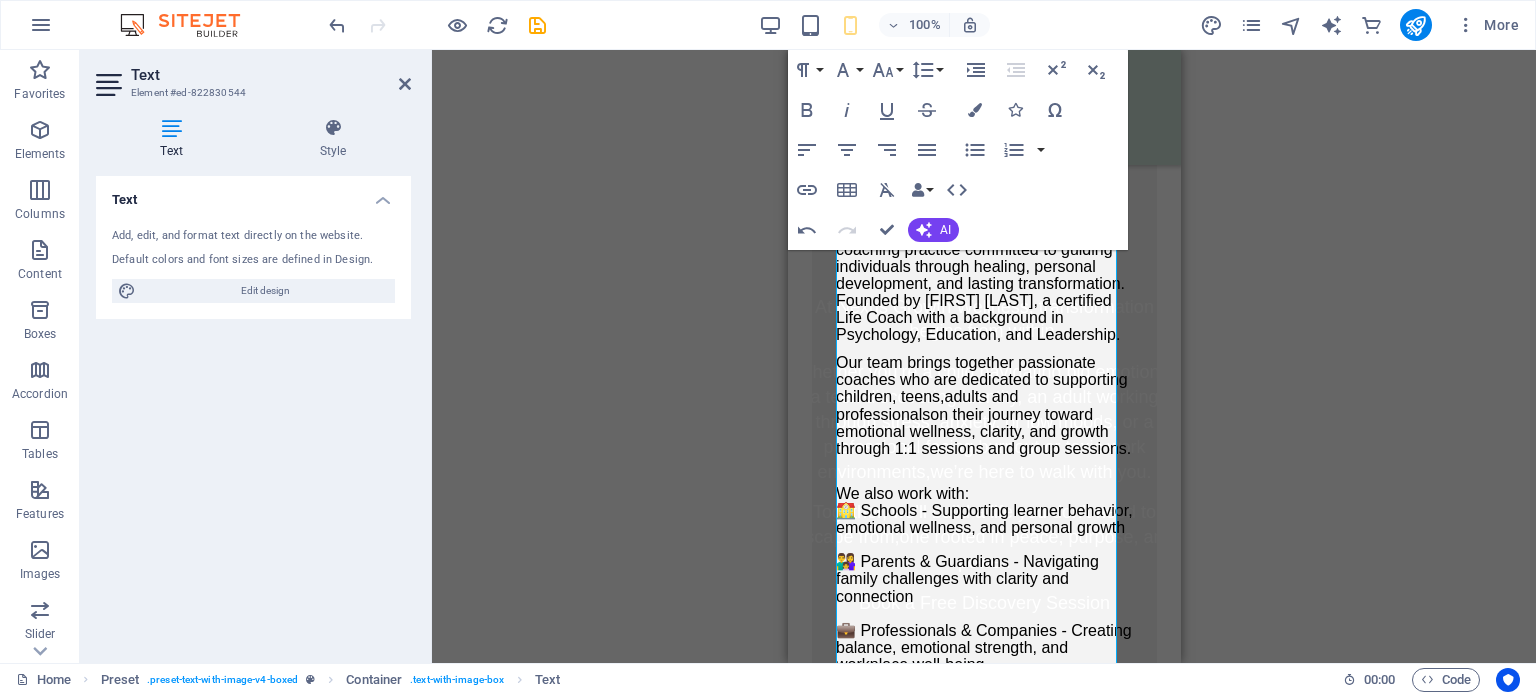 click on "H3 Banner Banner Container Text Menu Bar Text Spacer Text Text Cards Container Text Container Text Container H4 Container Image Cards Container H4 H4 Container Image Cards Container Image Container H4 Text Text Preset Container Text Paragraph Format Normal Heading 1 Heading 2 Heading 3 Heading 4 Heading 5 Heading 6 Code Font Family Arial Georgia Impact Tahoma Times New Roman Verdana Poppins Roboto Font Size 8 9 10 11 12 14 18 24 30 36 48 60 72 96 Line Height Default Single 1.15 1.5 Double Increase Indent Decrease Indent Superscript Subscript Bold Italic Underline Strikethrough Colors Icons Special Characters Align Left Align Center Align Right Align Justify Unordered List Default Circle Disc Square Ordered List Default Lower Alpha Lower Greek Lower Roman Upper Alpha Upper Roman Insert Link Insert Table Clear Formatting Data Bindings Company First name Last name Street ZIP code City Email Phone Mobile Fax HTML AI" at bounding box center (984, 356) 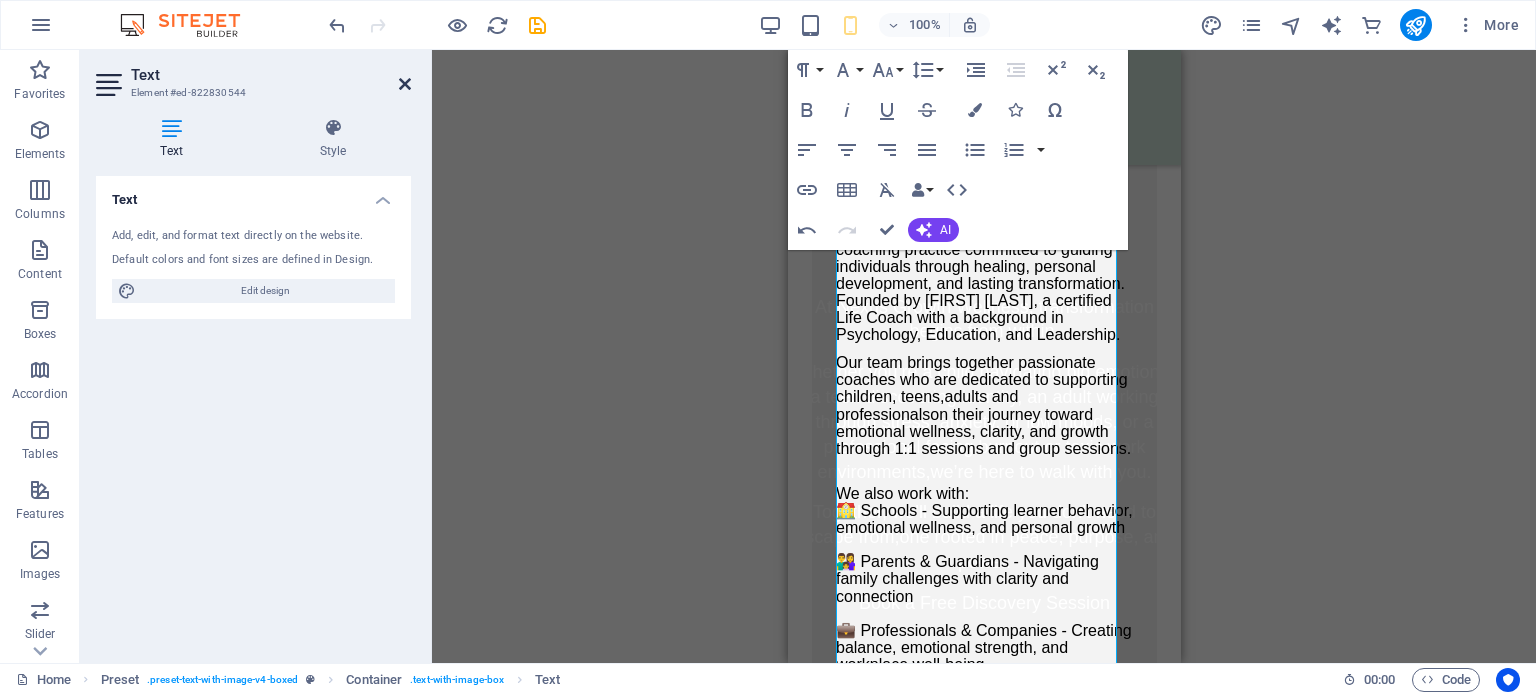 click at bounding box center (405, 84) 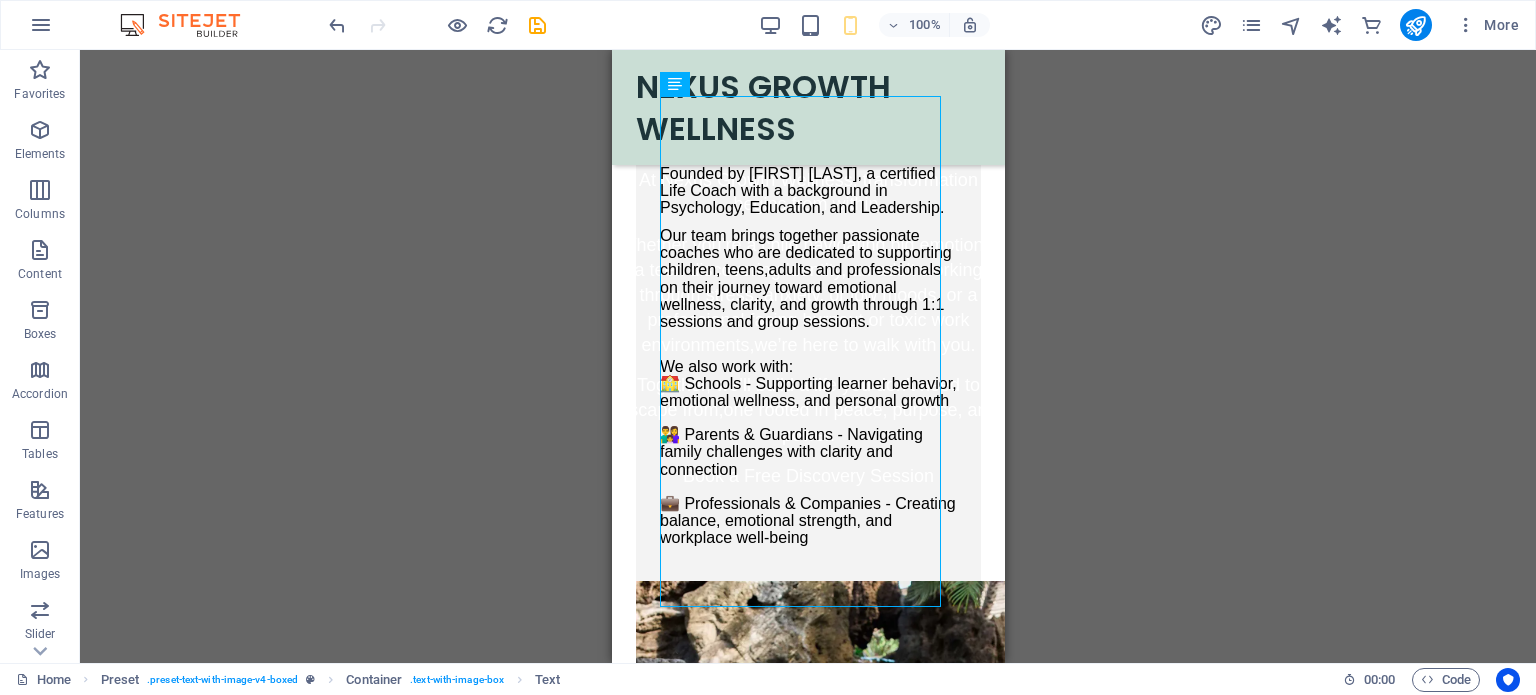 scroll, scrollTop: 814, scrollLeft: 0, axis: vertical 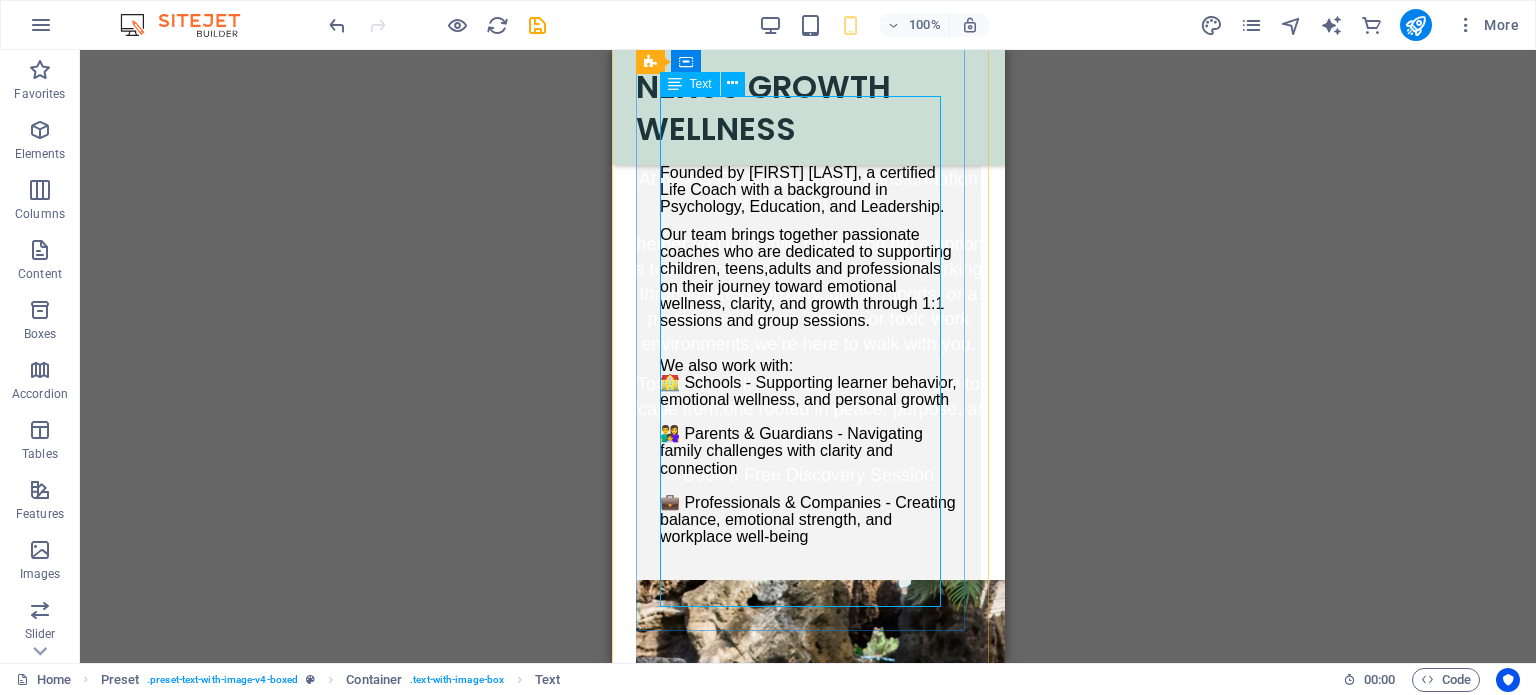 click on "Nexus Growth is a heart-centered life coaching practice committed to guiding individuals through healing, personal development, and lasting transformation. Founded by Lerato Mashiloane, a certified Life Coach with a background in Psychology, Education, and Leadership. Our team brings together passionate coaches who are dedicated to supporting children, teens,adults and professionals on their journey toward emotional wellness, clarity, and growth through 1:1 sessions and group sessions. We also work with: 🏫 Schools - Supporting learner behavior, emotional wellness, and personal growth 👨‍👩‍👧 Parents & Guardians - Navigating family challenges with clarity and connection 💼 Professionals & Companies - Creating balance, emotional strength, and workplace well-being" at bounding box center (807, 321) 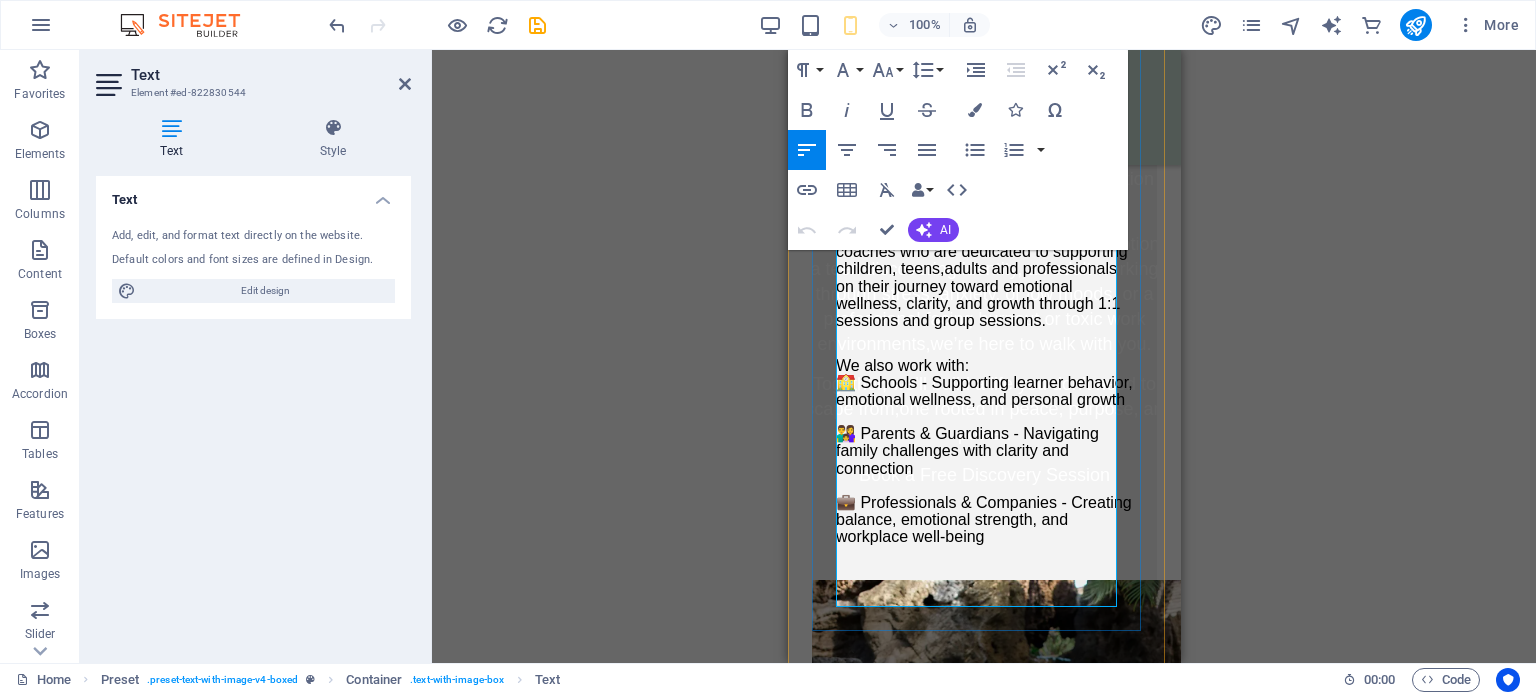 click on "Our team brings together passionate coaches who are dedicated to supporting children, teens,adults and professionals on their journey toward emotional wellness, clarity, and growth through 1:1 sessions and group sessions." at bounding box center [981, 277] 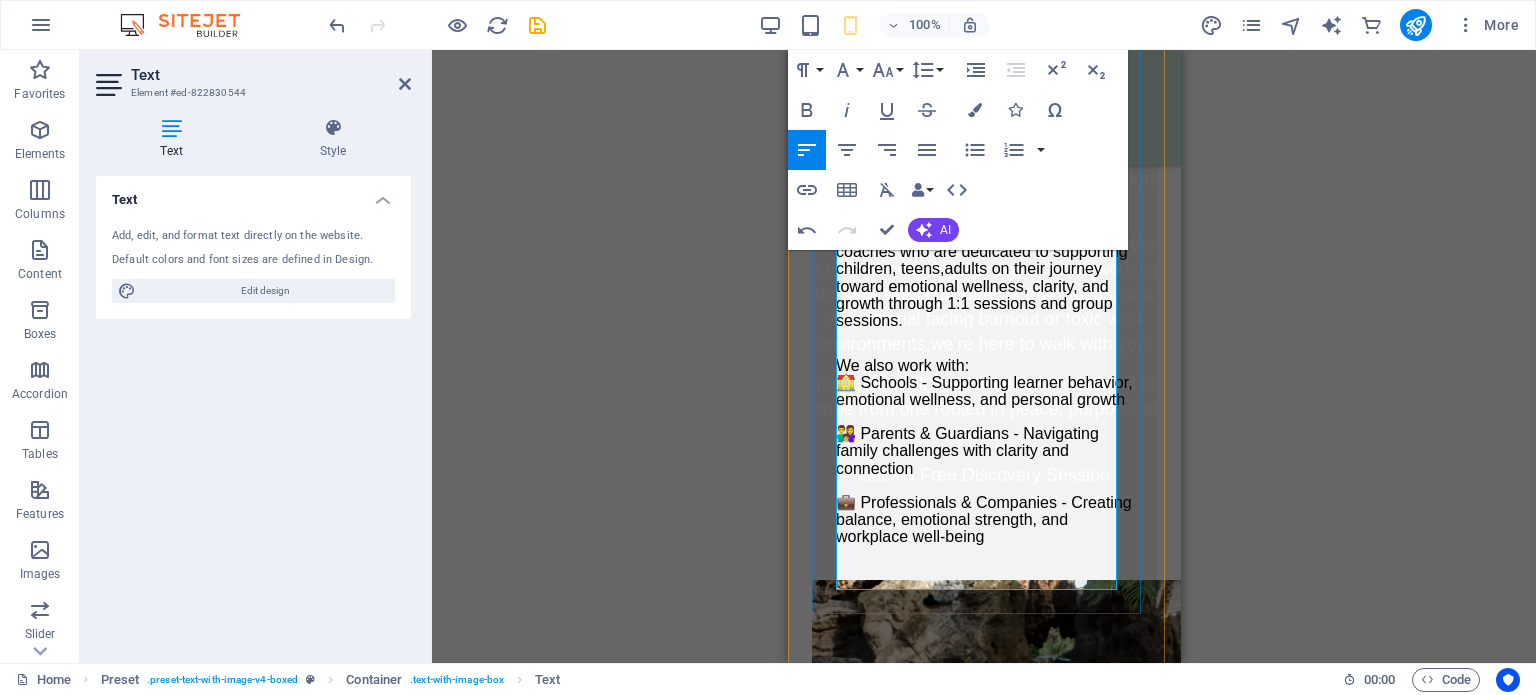 click on "Our team brings together passionate coaches who are dedicated to supporting children, teens,adults on their journey toward emotional wellness, clarity, and growth through 1:1 sessions and group sessions." at bounding box center (981, 277) 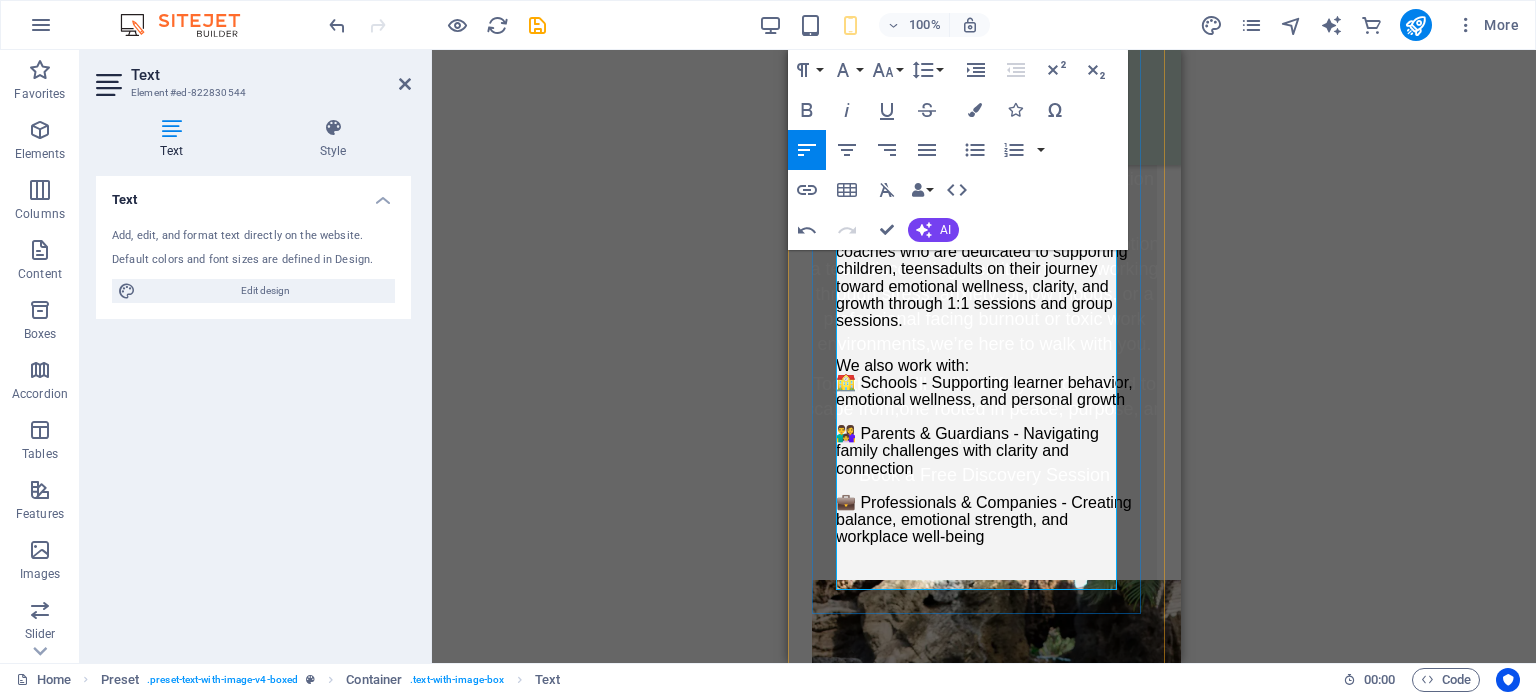 type 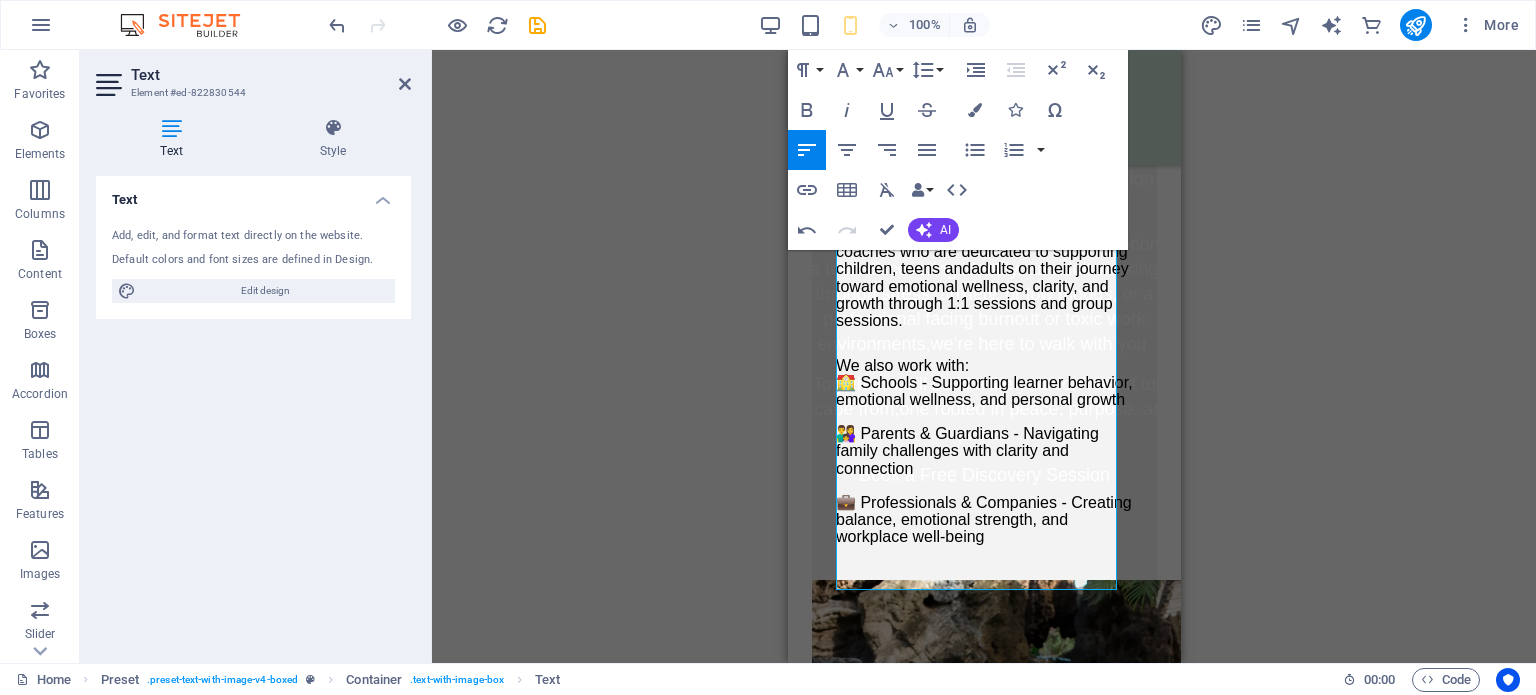 click on "nexusgrowthwl.co.za - [FIRST] [LAST] [STREET] [ZIP code]" at bounding box center [984, 356] 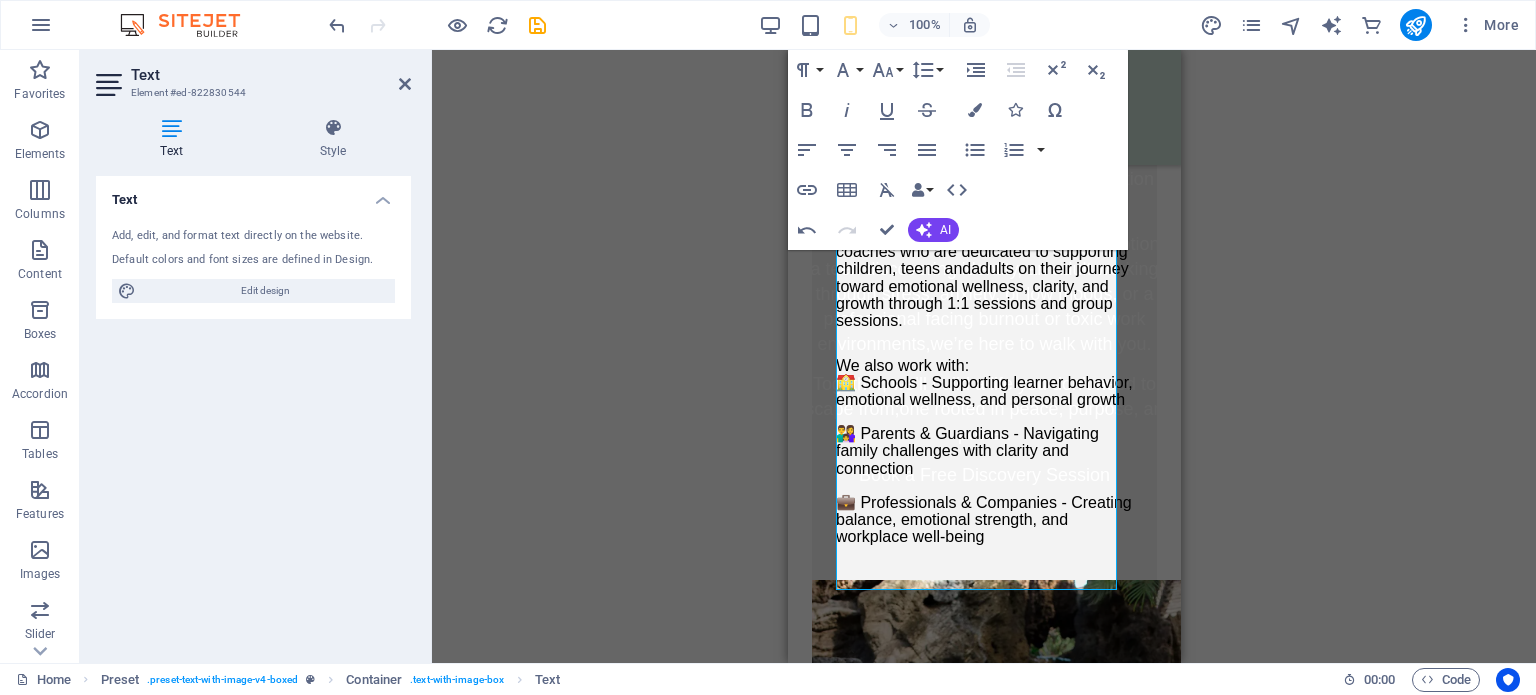 click on "nexusgrowthwl.co.za - [FIRST] [LAST] [STREET] [ZIP code]" at bounding box center (984, 356) 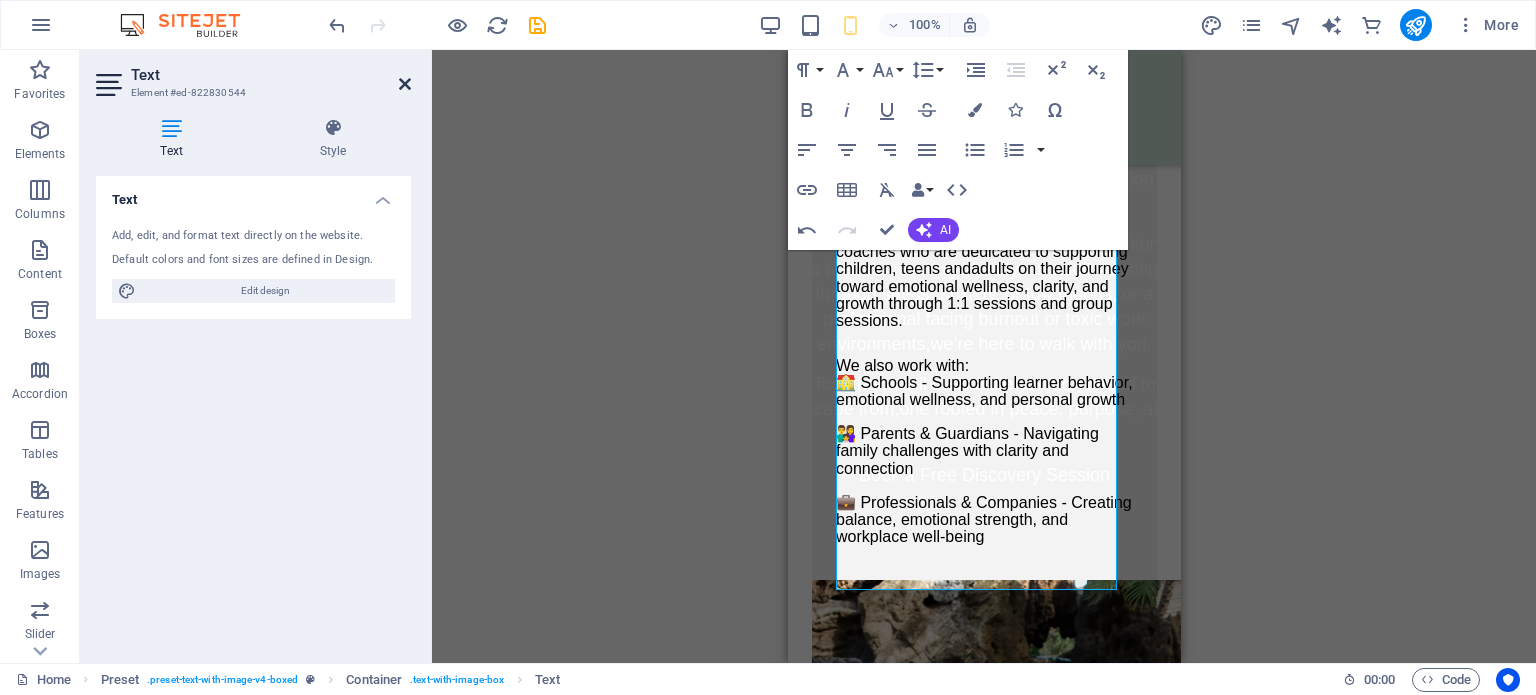 click at bounding box center [405, 84] 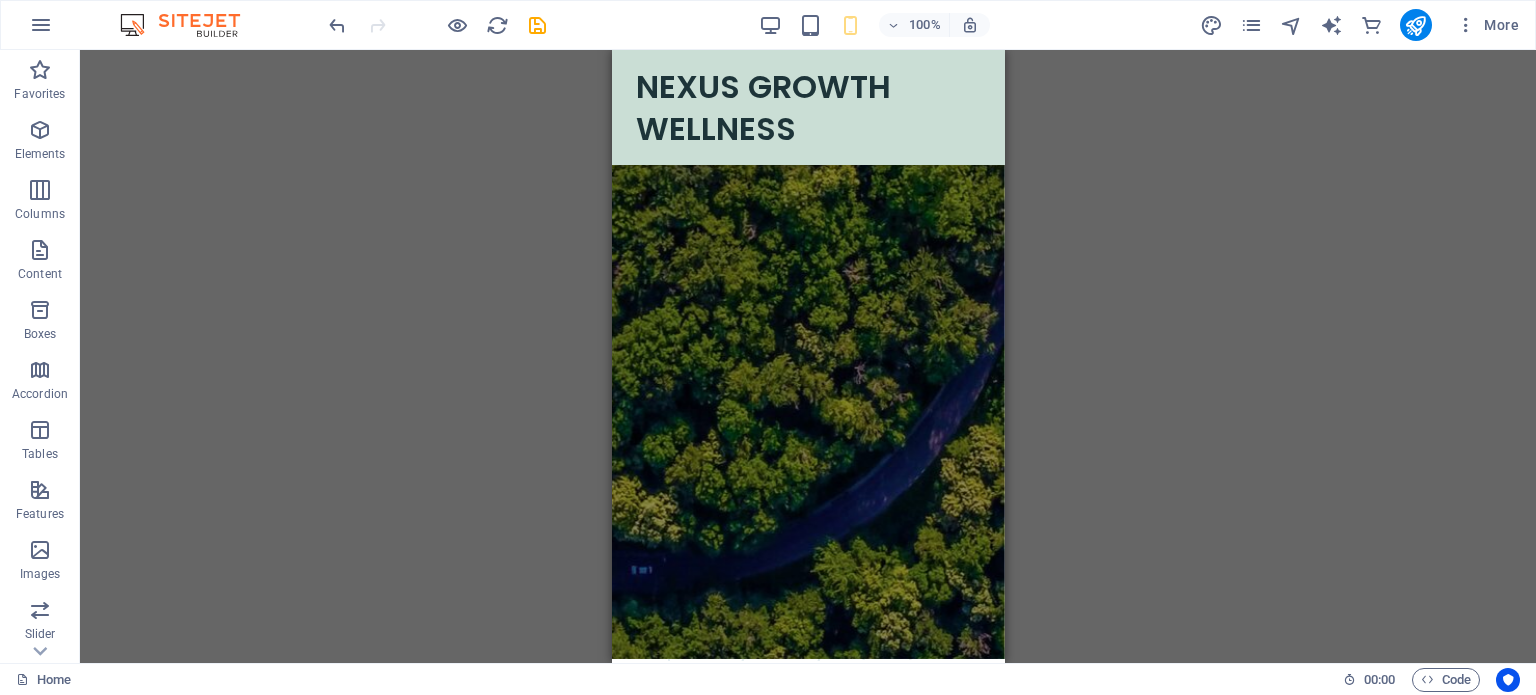 scroll, scrollTop: 5289, scrollLeft: 0, axis: vertical 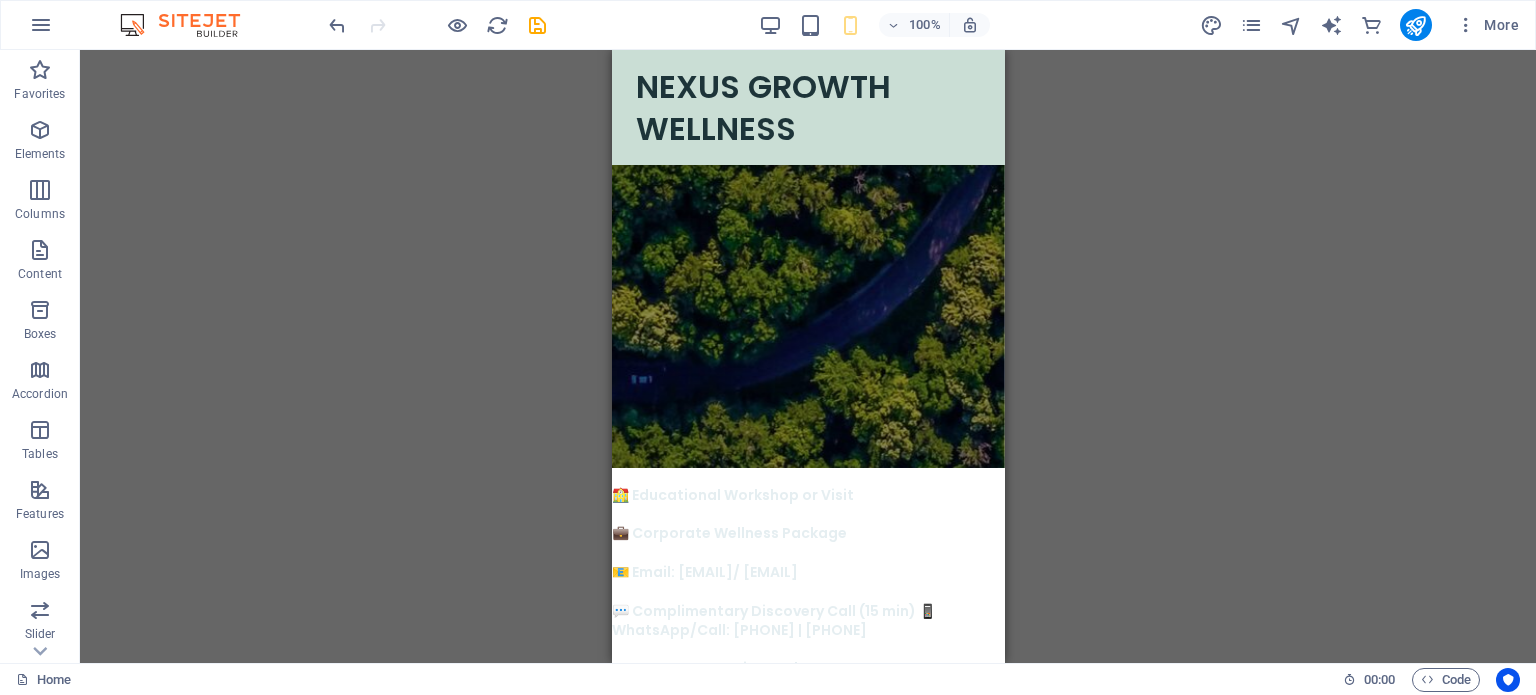 drag, startPoint x: 996, startPoint y: 191, endPoint x: 1650, endPoint y: 673, distance: 812.42847 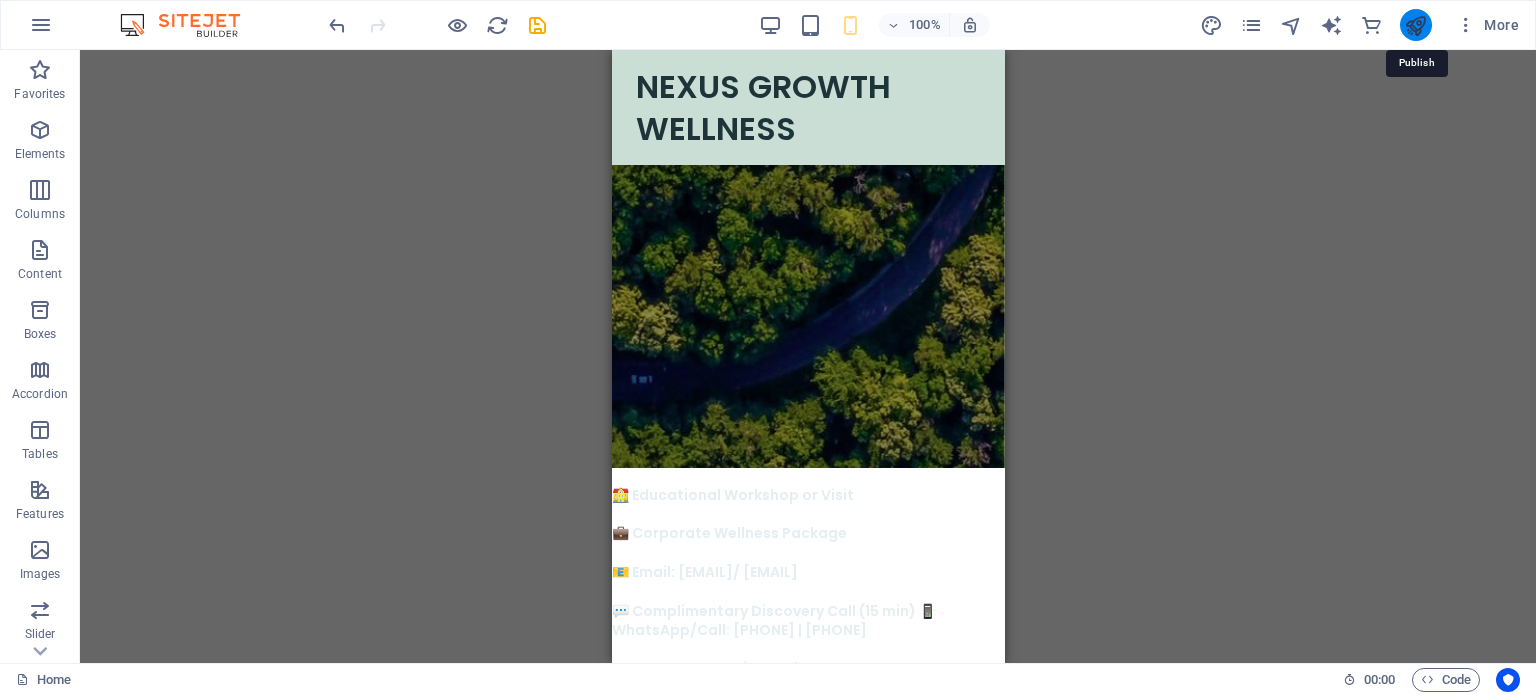 click at bounding box center [1415, 25] 